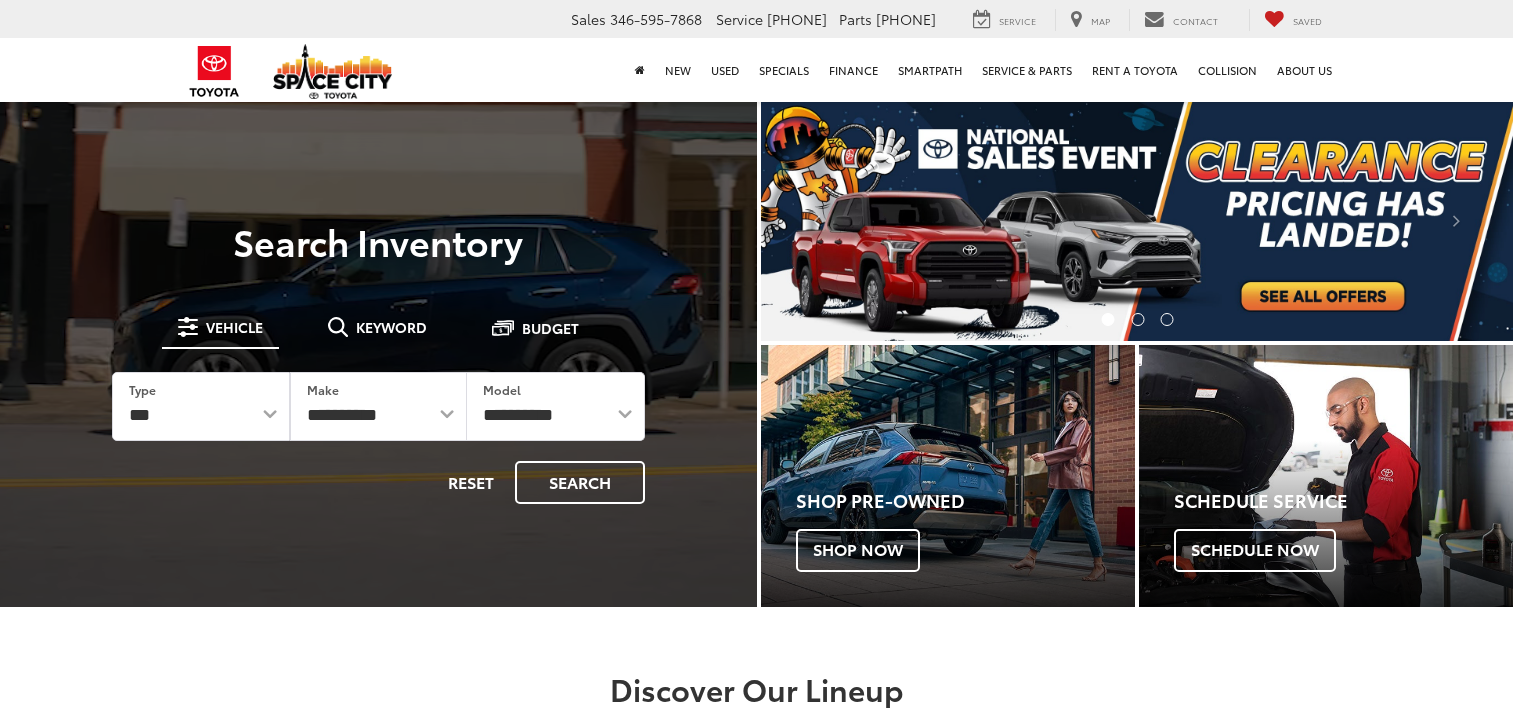 scroll, scrollTop: 0, scrollLeft: 0, axis: both 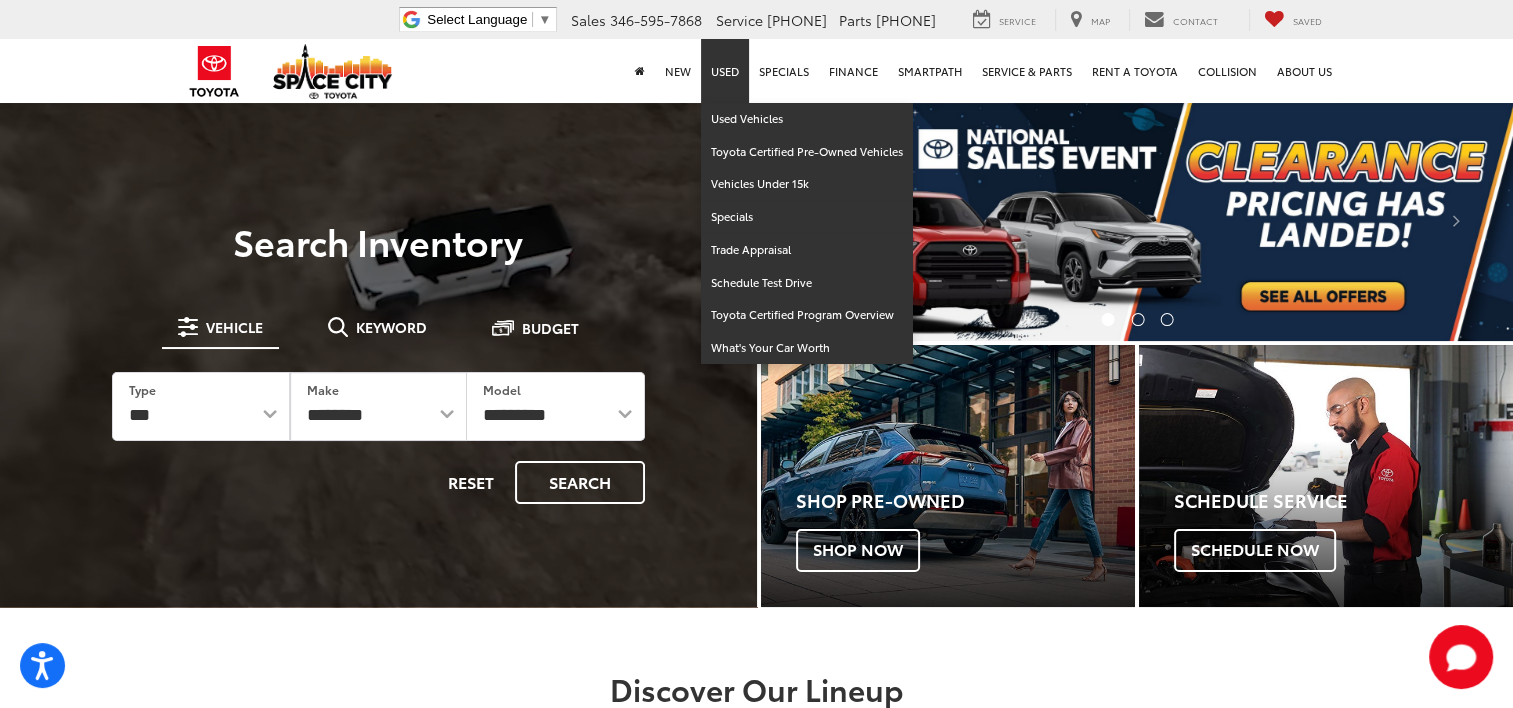 click on "Used" at bounding box center (725, 71) 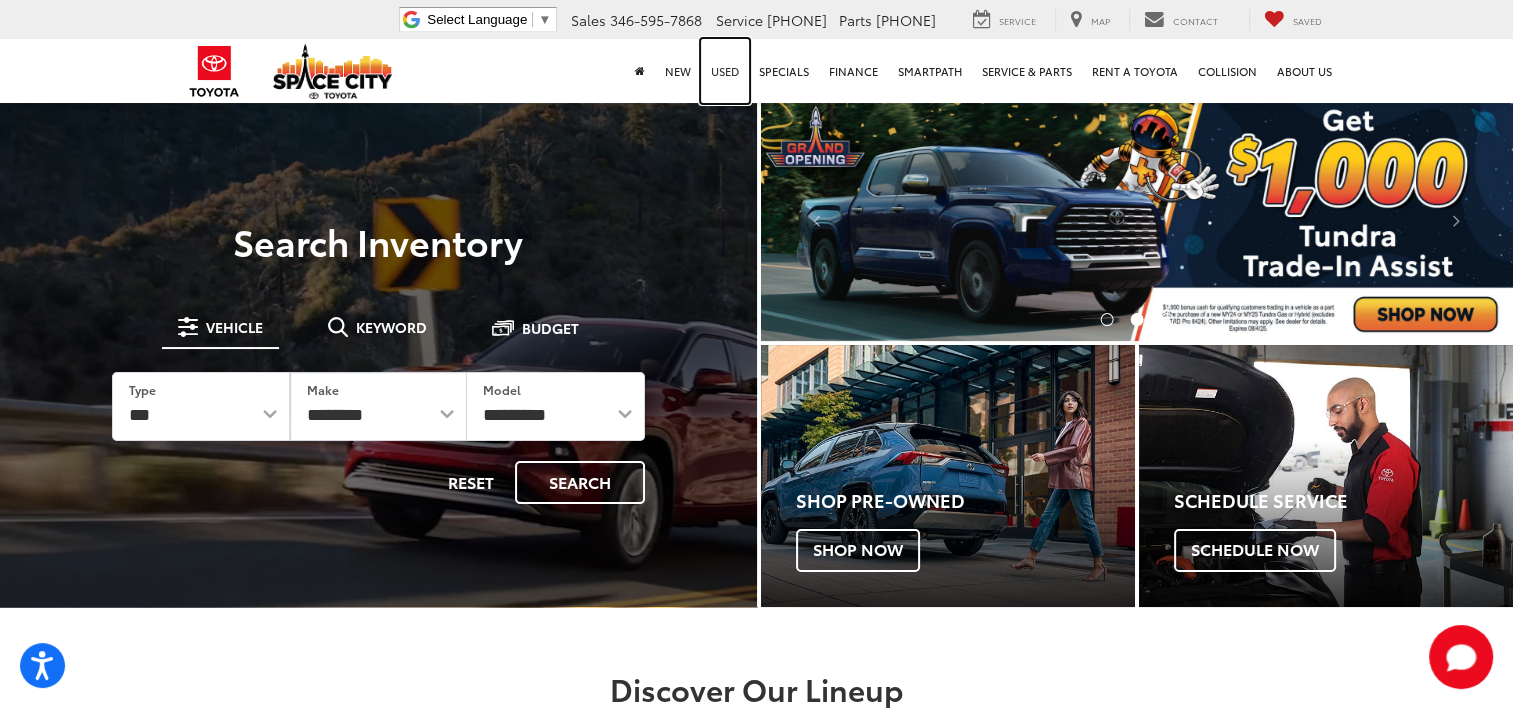 click on "Used" at bounding box center (725, 71) 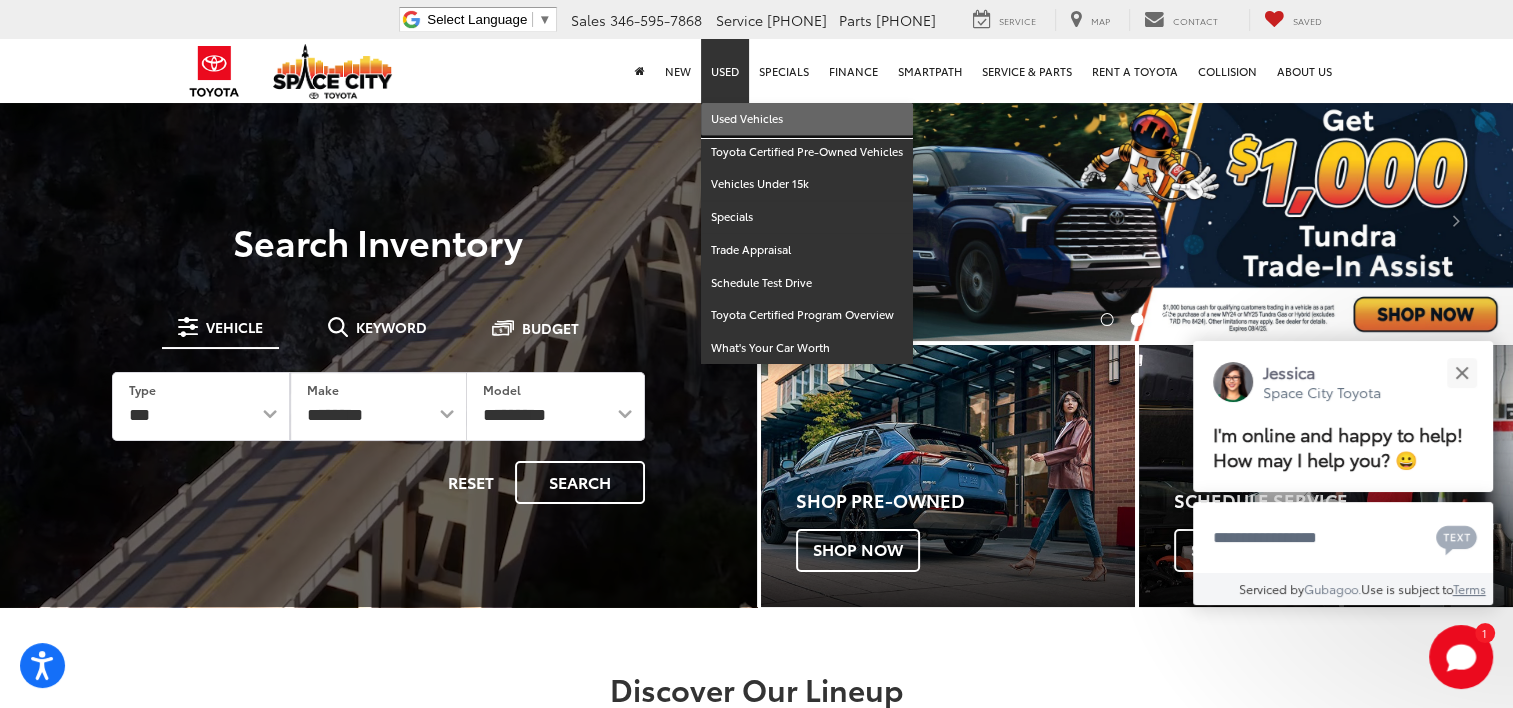 click on "Used Vehicles" at bounding box center [807, 119] 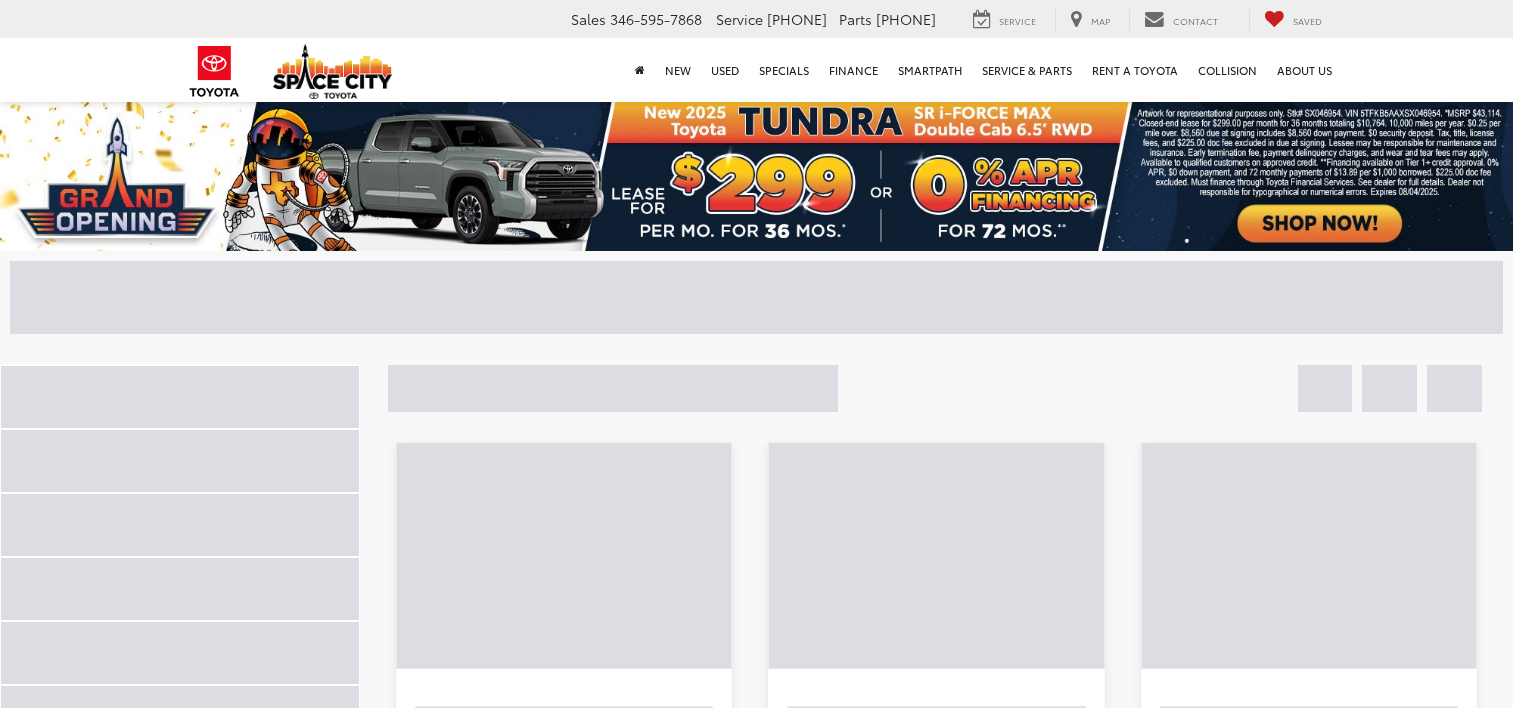 scroll, scrollTop: 0, scrollLeft: 0, axis: both 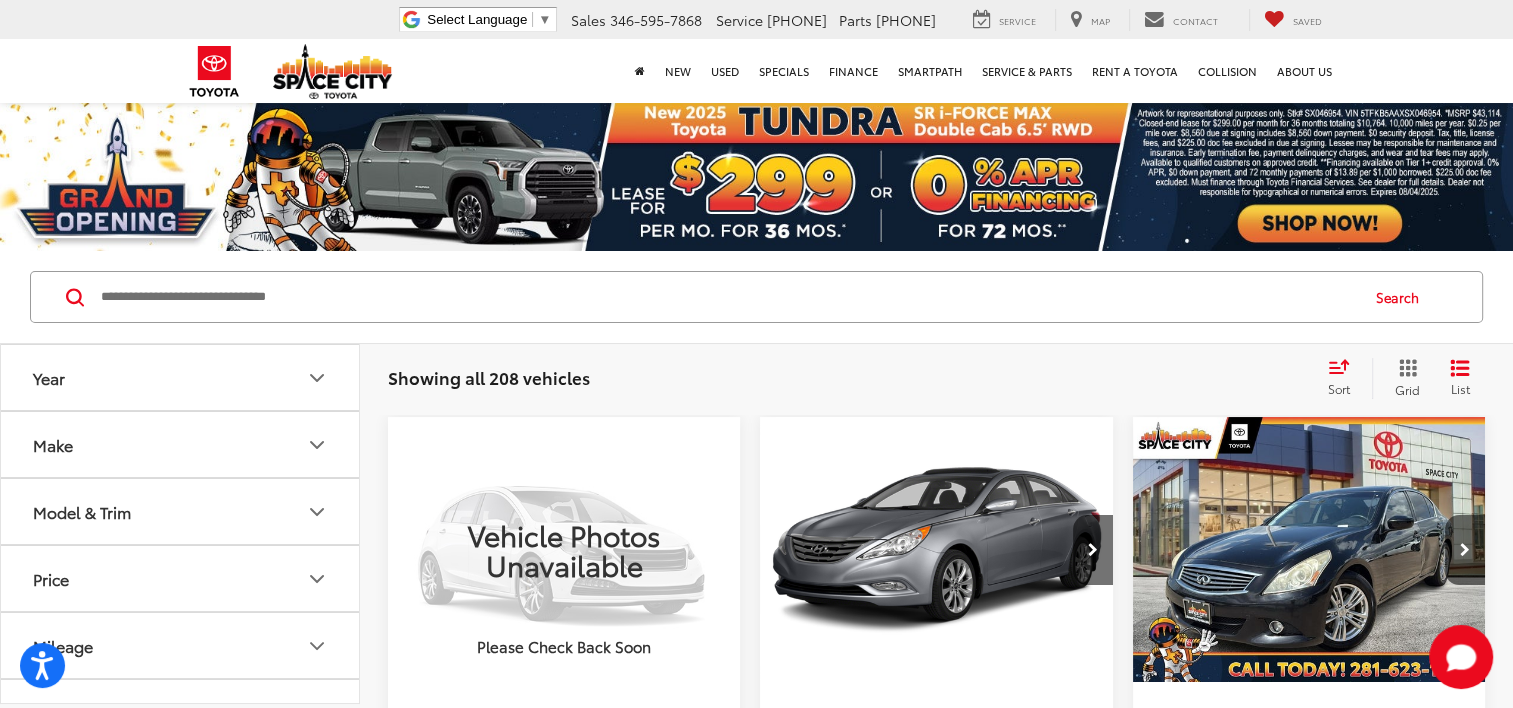 click 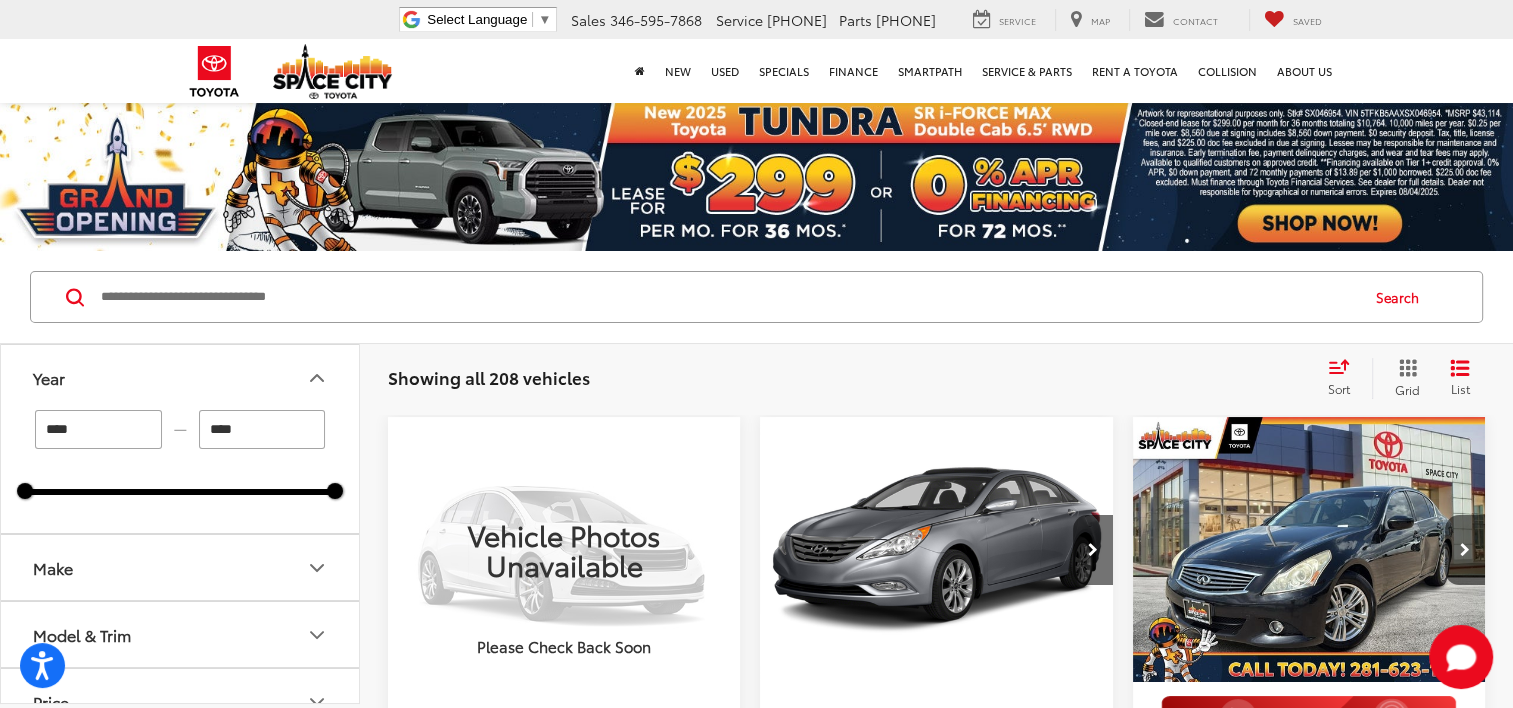 click on "****" at bounding box center (98, 429) 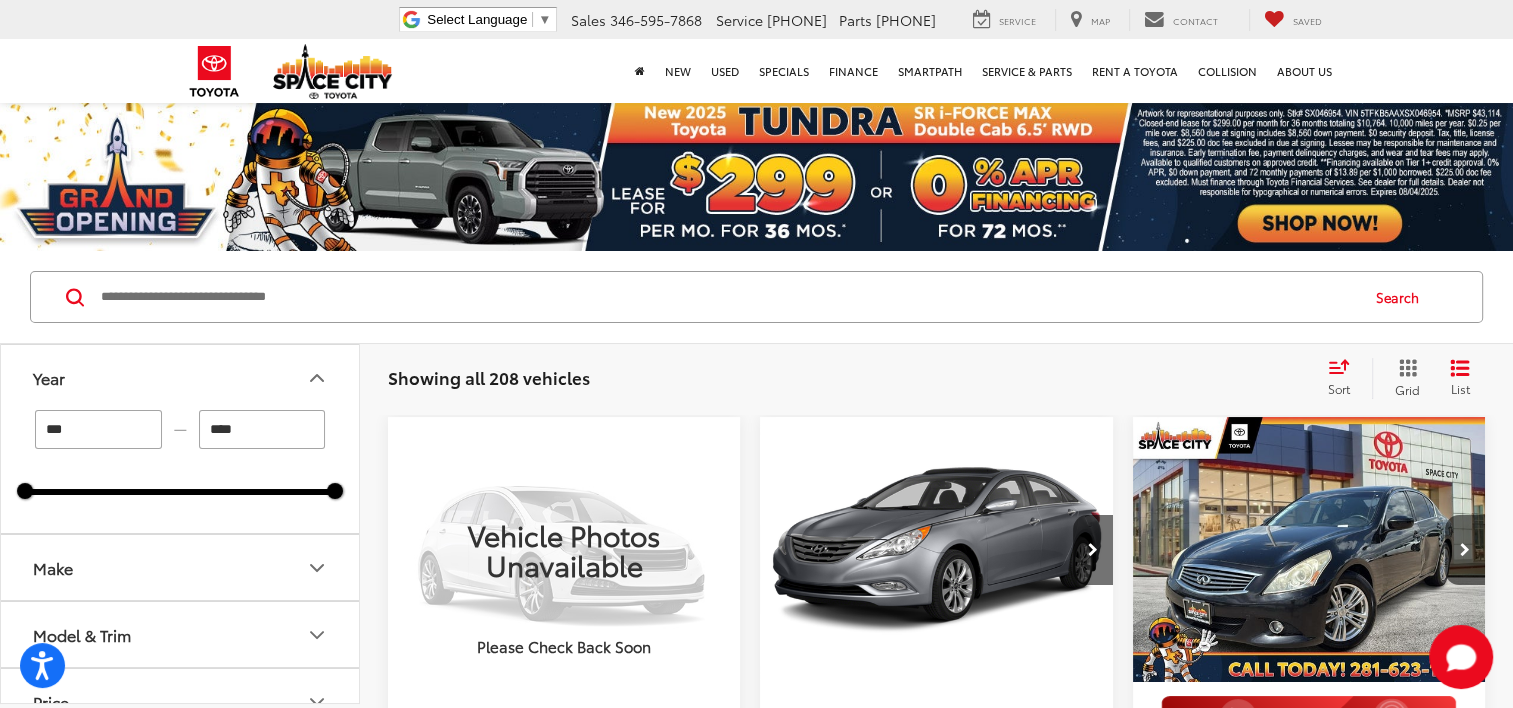 type on "****" 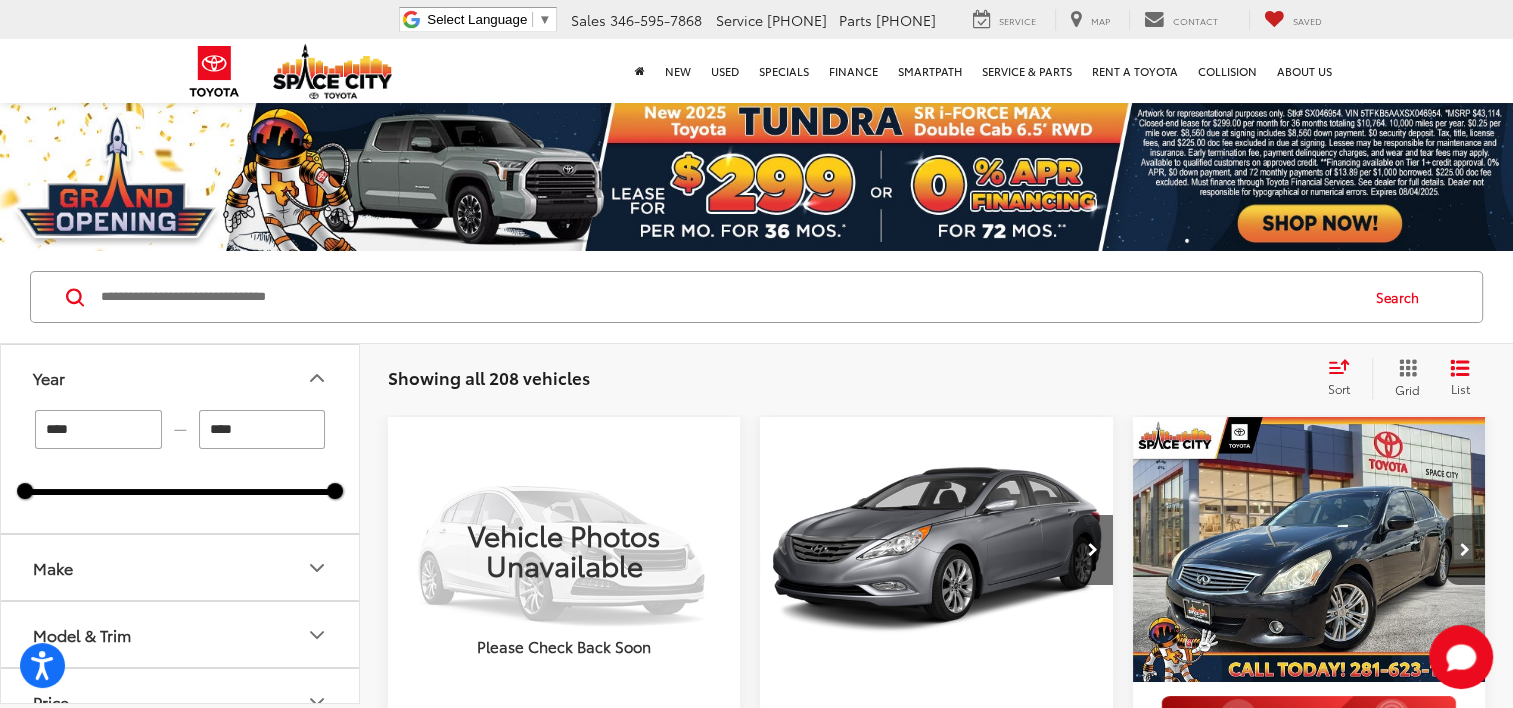 click on "Year" at bounding box center (181, 377) 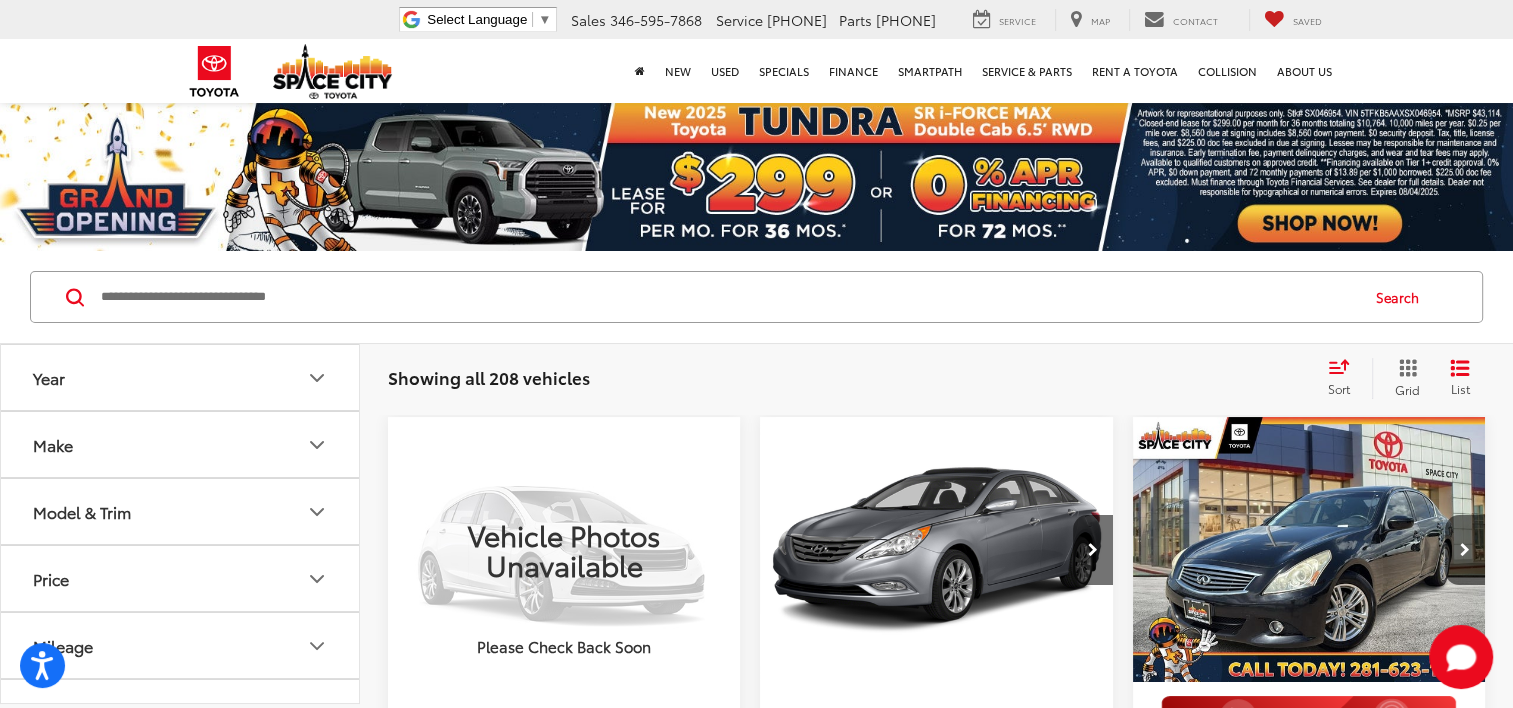 click on "Year" at bounding box center [181, 377] 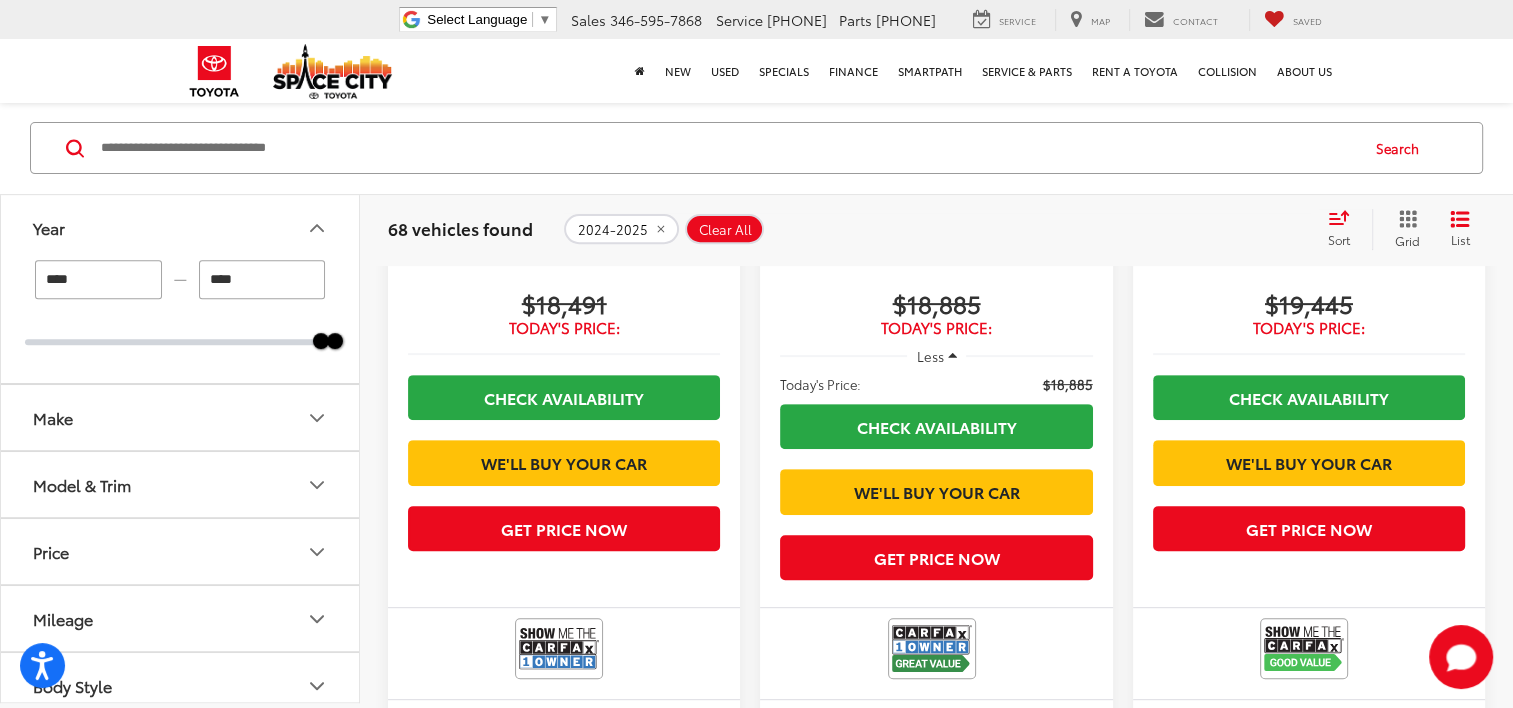 scroll, scrollTop: 712, scrollLeft: 0, axis: vertical 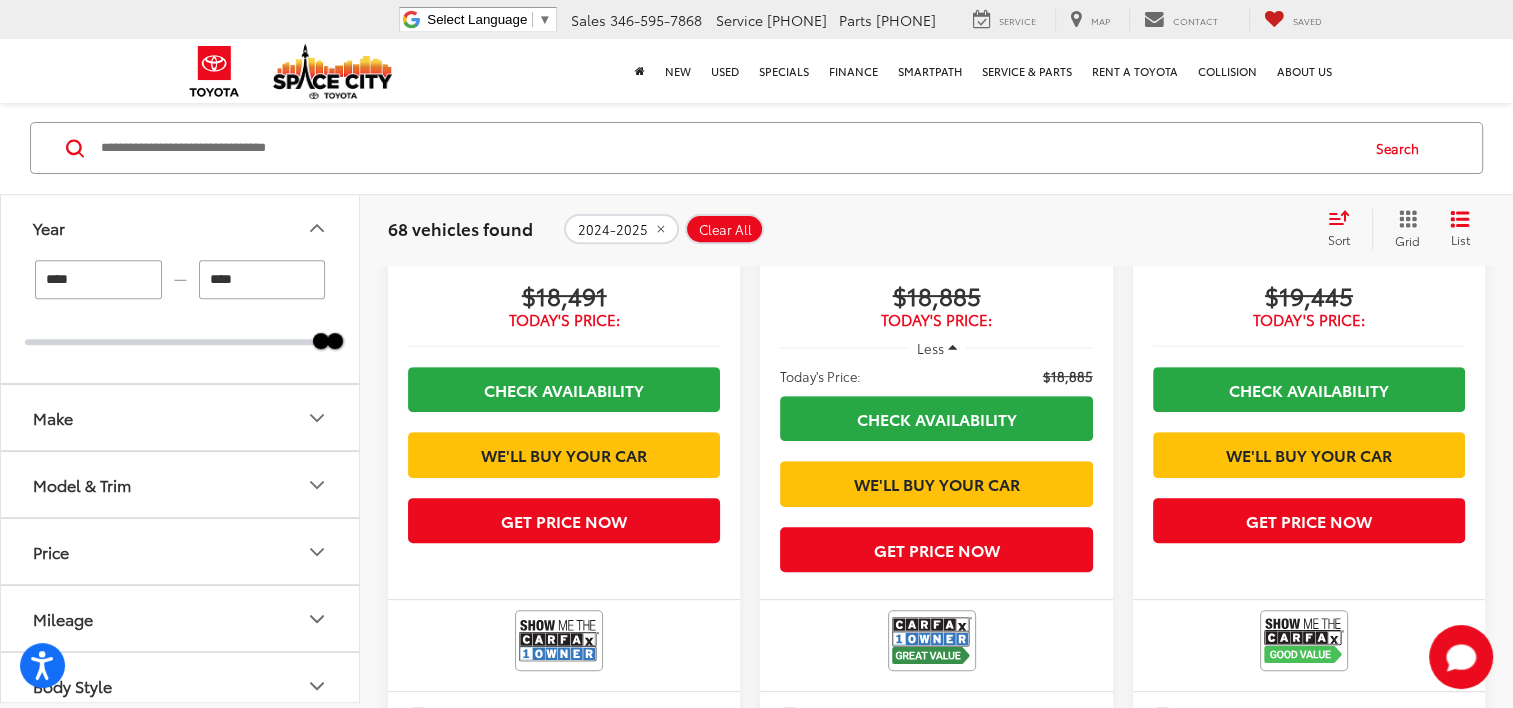 click on "Body Style" at bounding box center (181, 686) 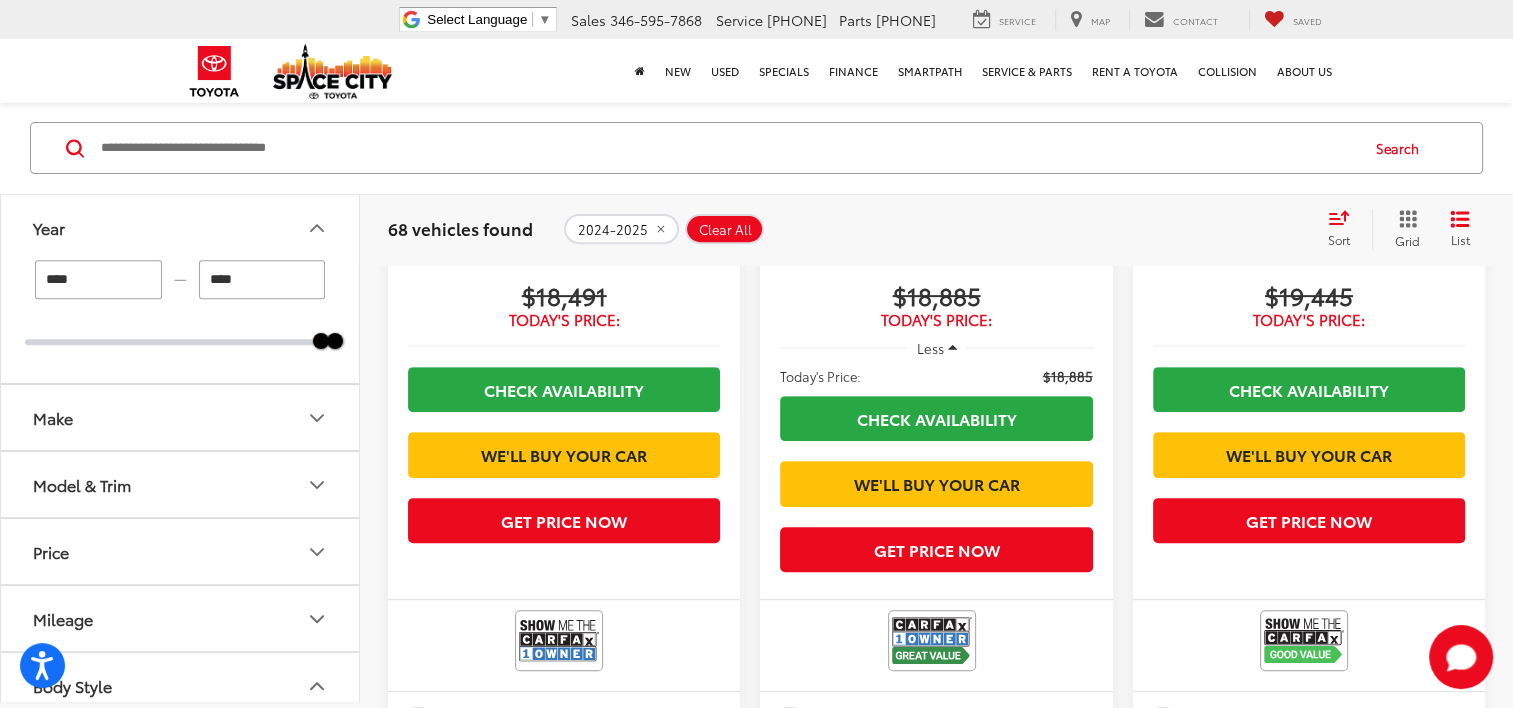 click 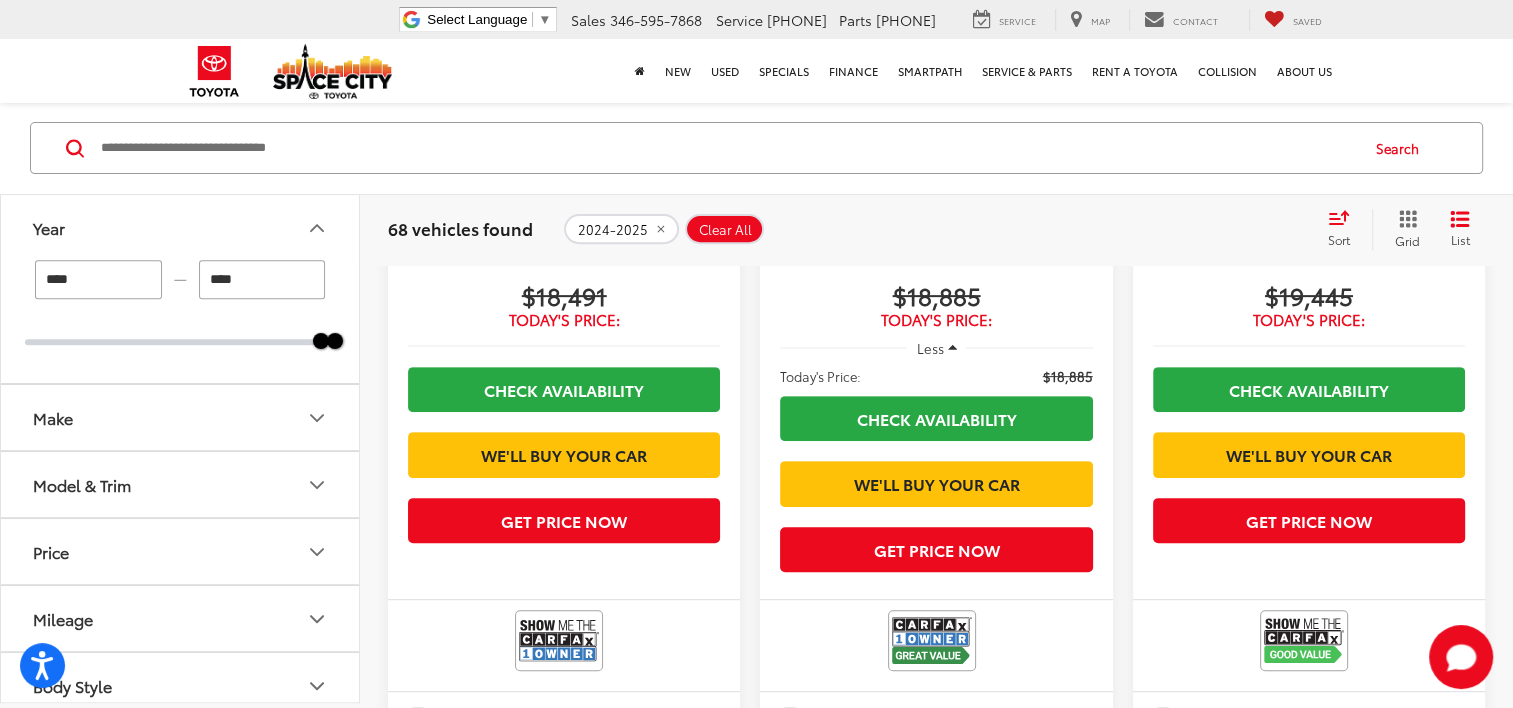 click 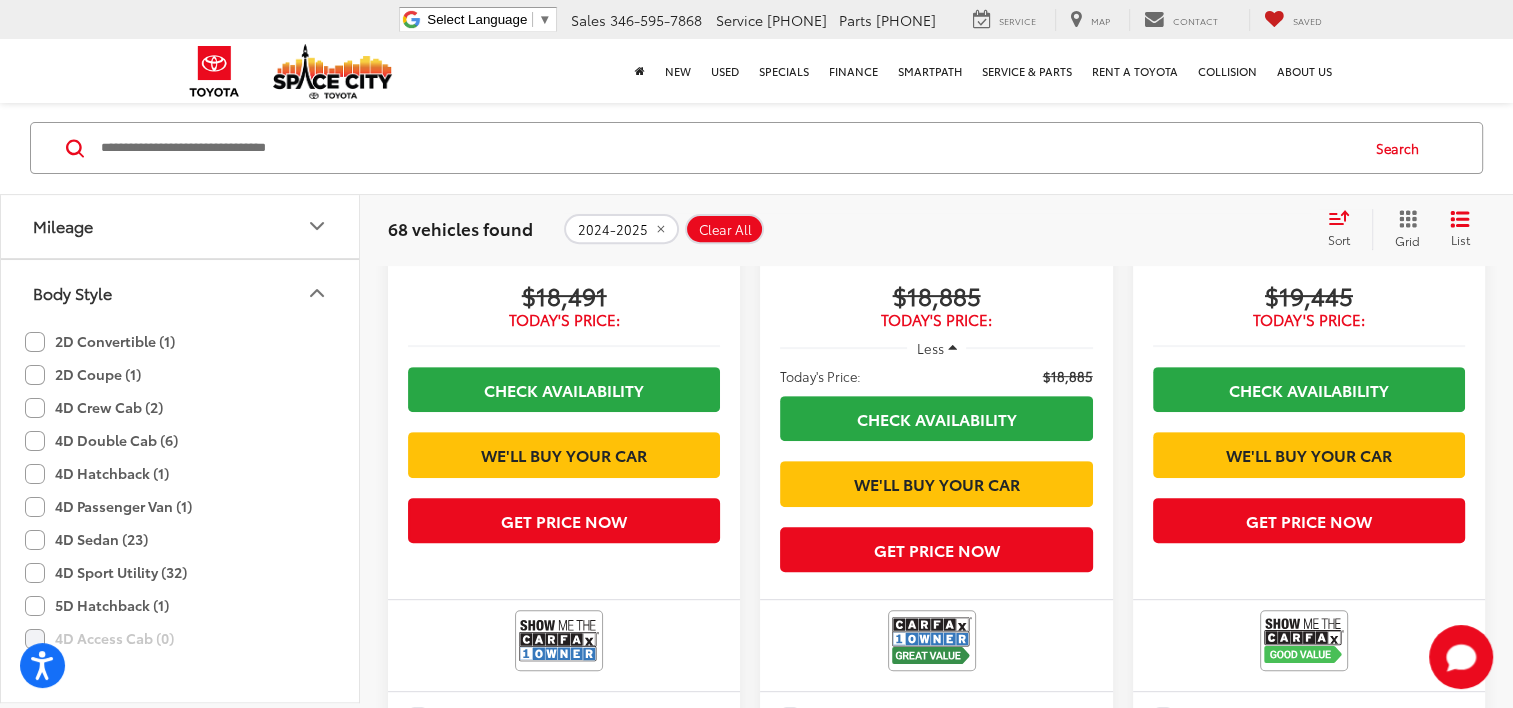 scroll, scrollTop: 452, scrollLeft: 0, axis: vertical 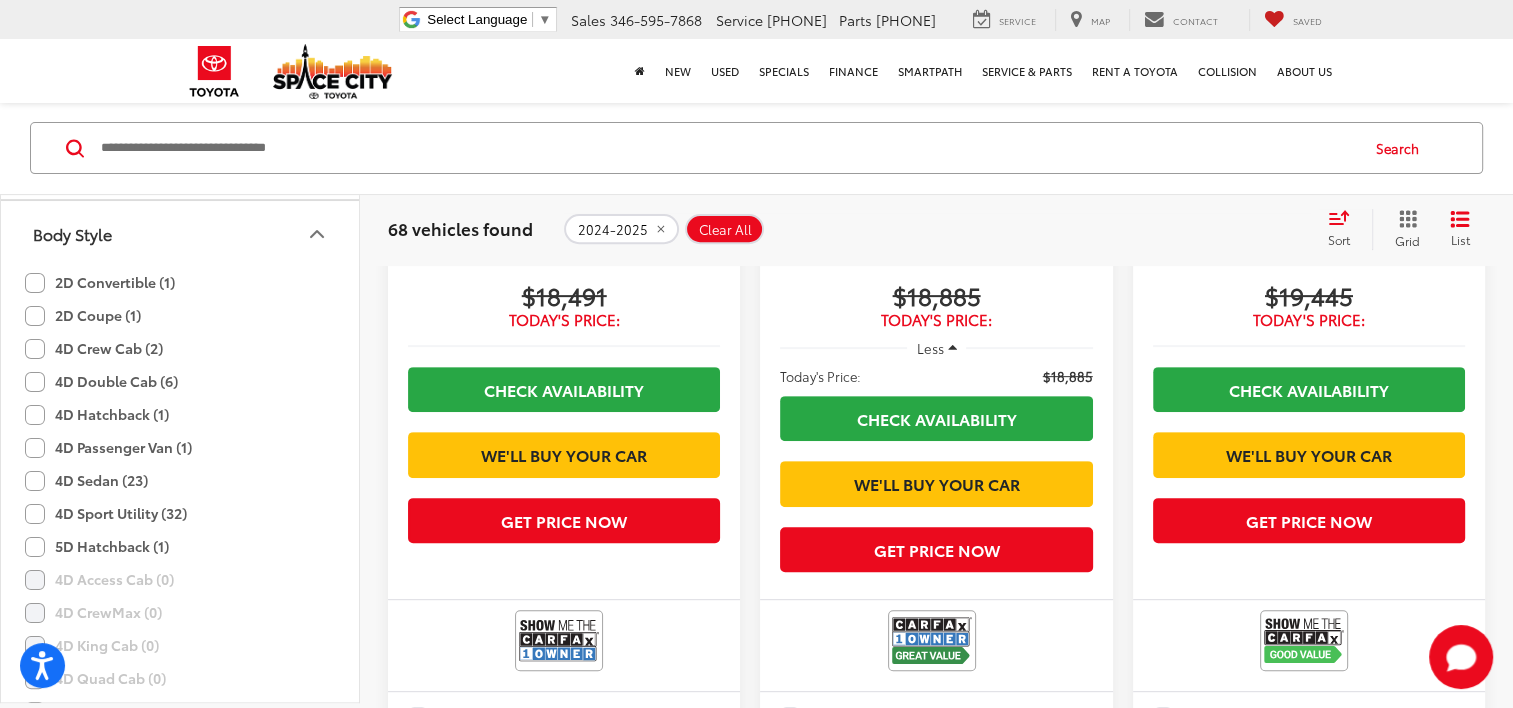 click on "4D Sport Utility (32)" 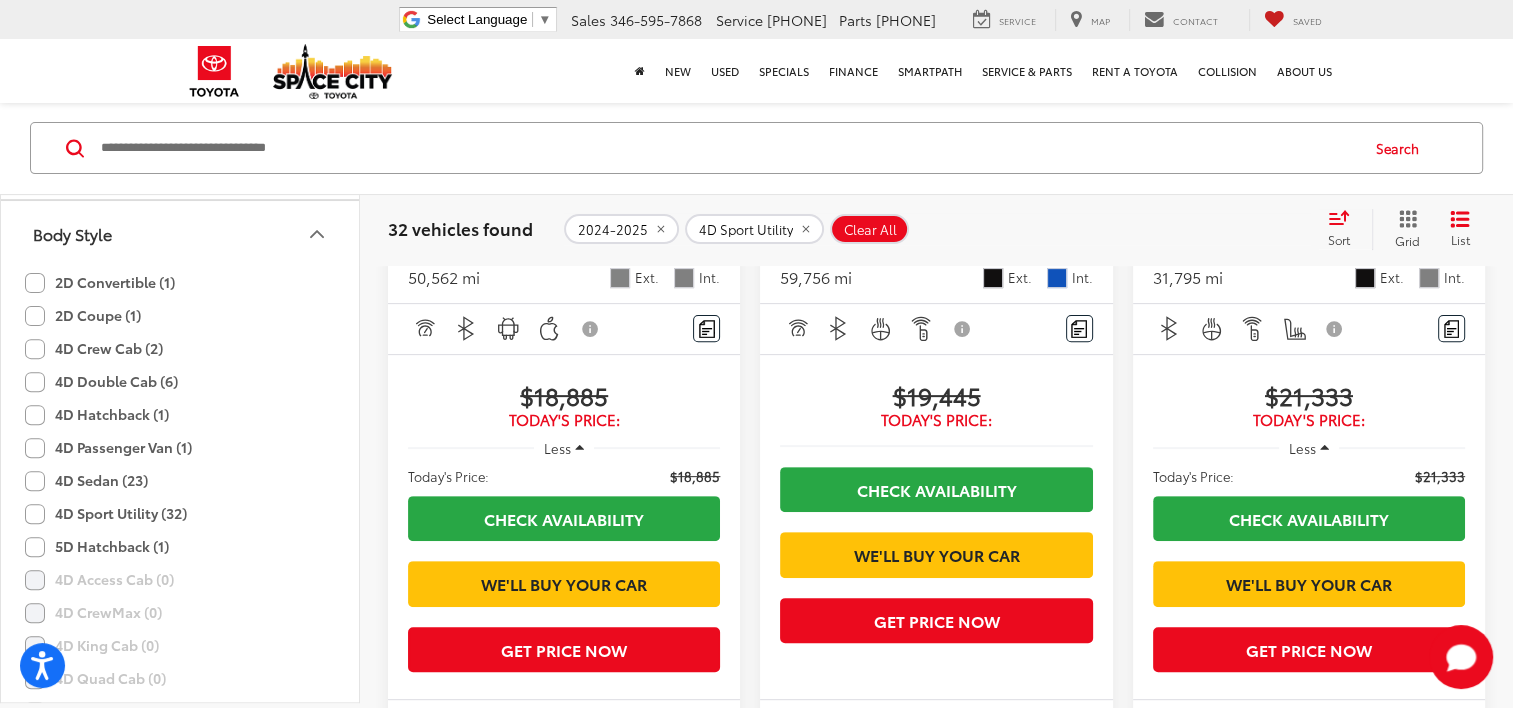 scroll, scrollTop: 633, scrollLeft: 0, axis: vertical 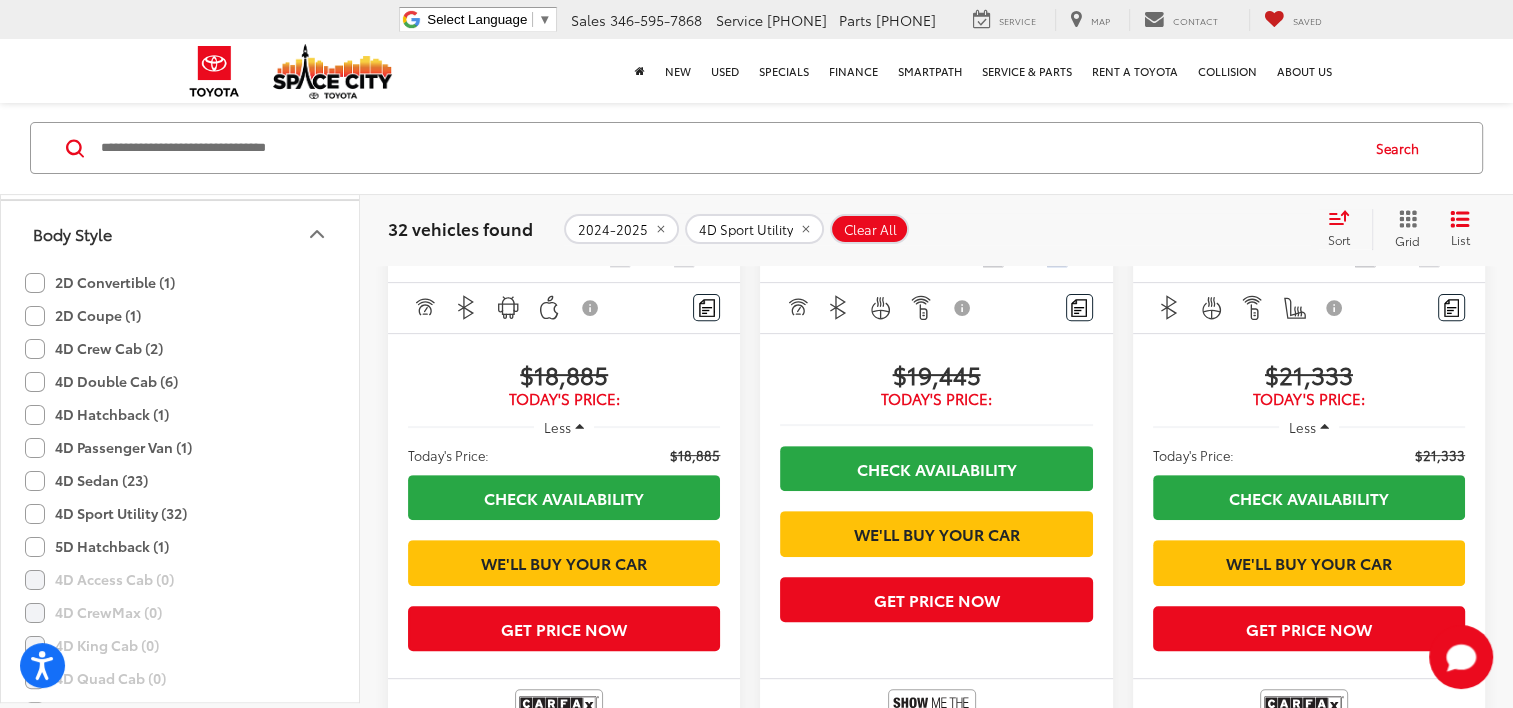 drag, startPoint x: 322, startPoint y: 265, endPoint x: 316, endPoint y: 222, distance: 43.416588 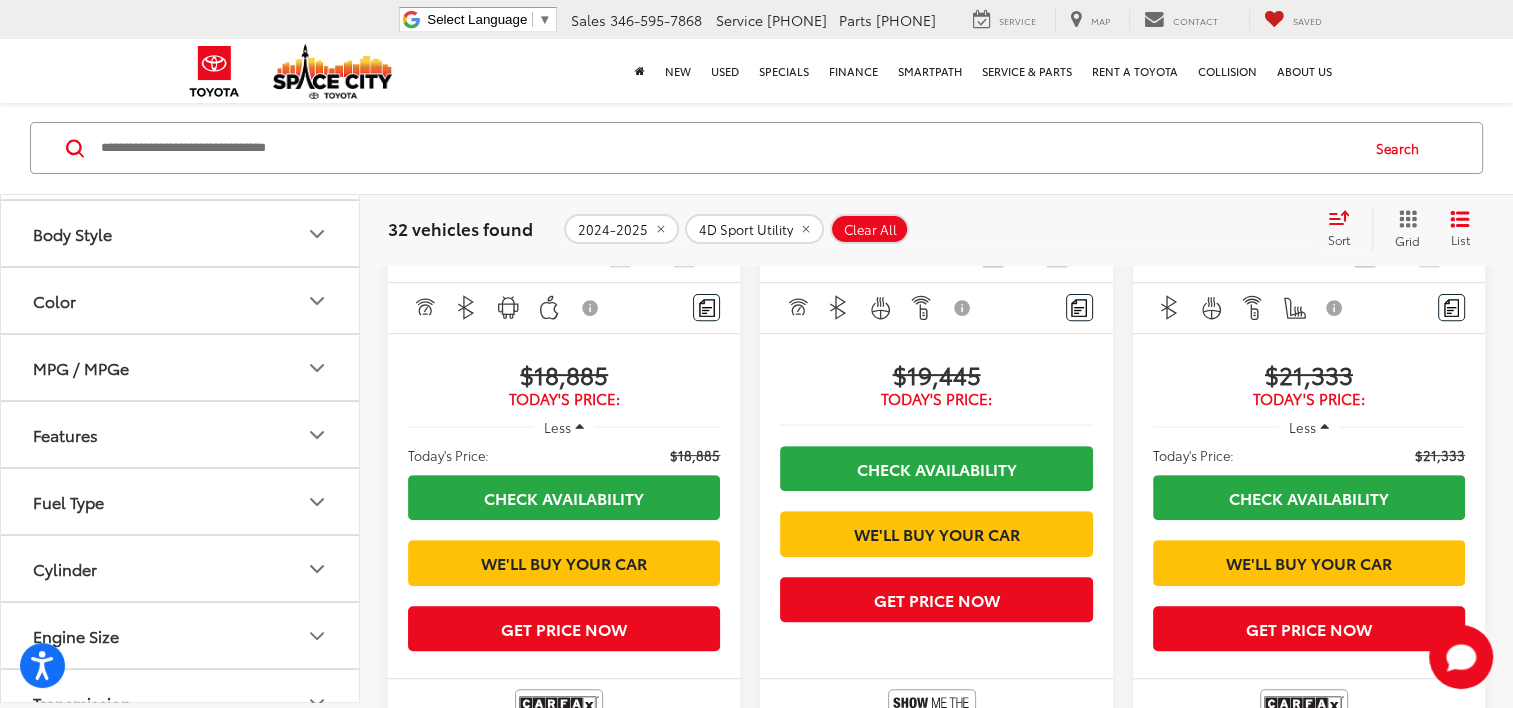 click 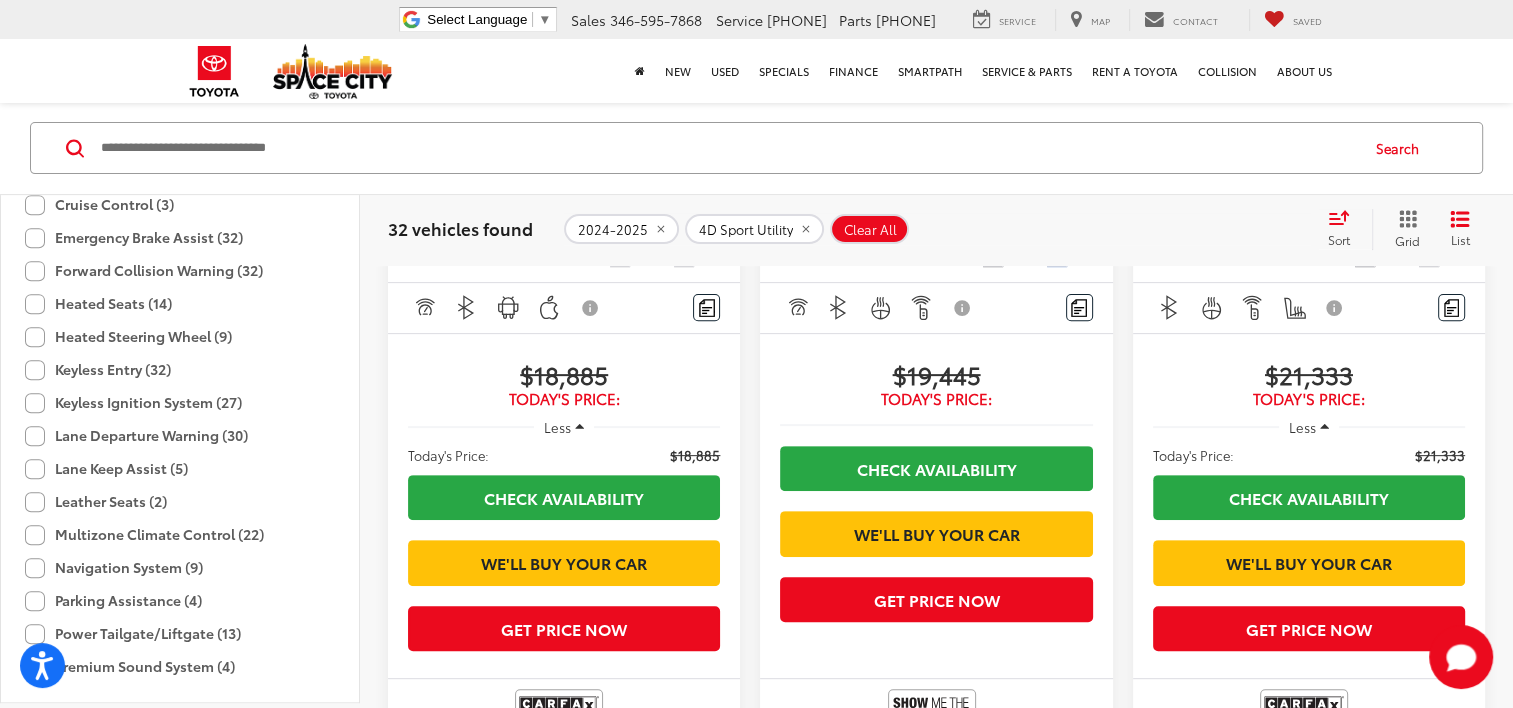 scroll, scrollTop: 1122, scrollLeft: 0, axis: vertical 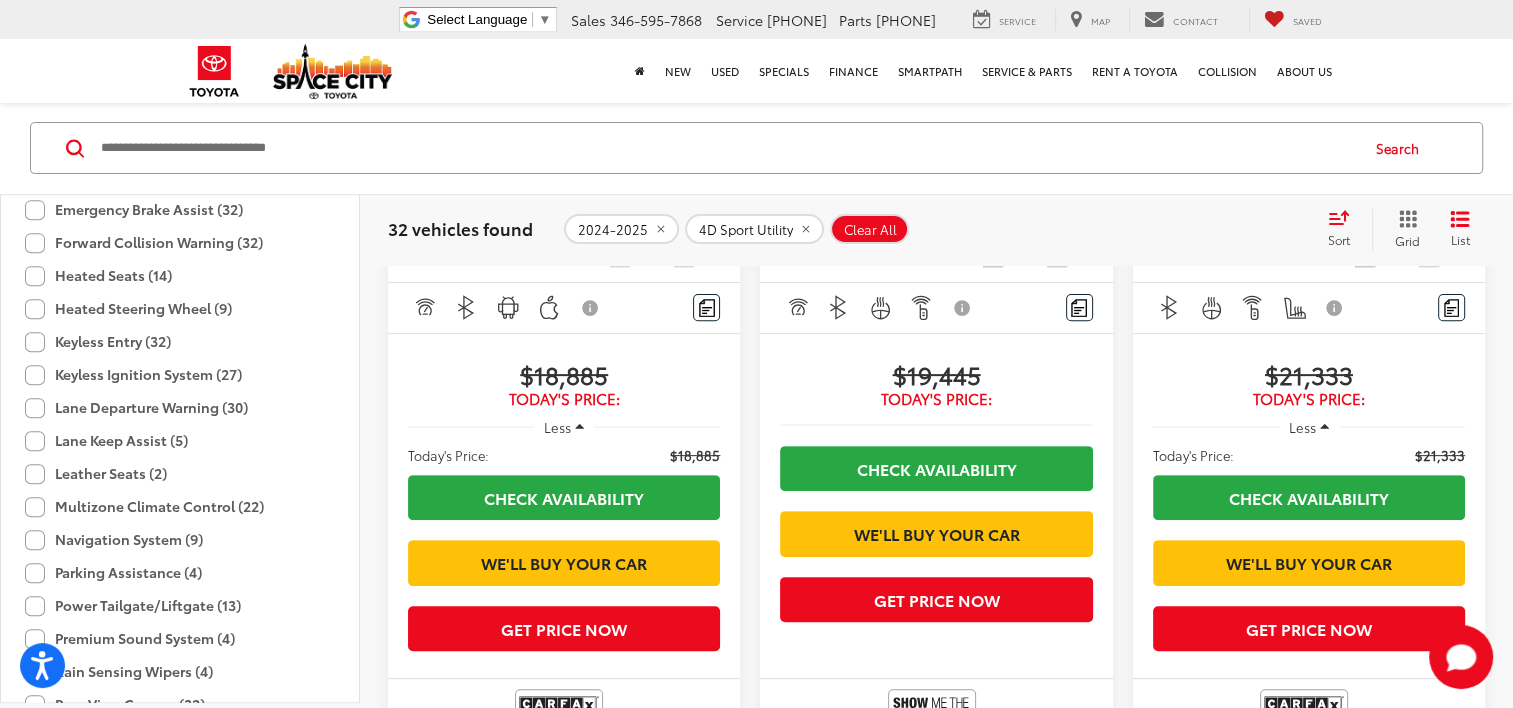 click on "Leather Seats (2)" 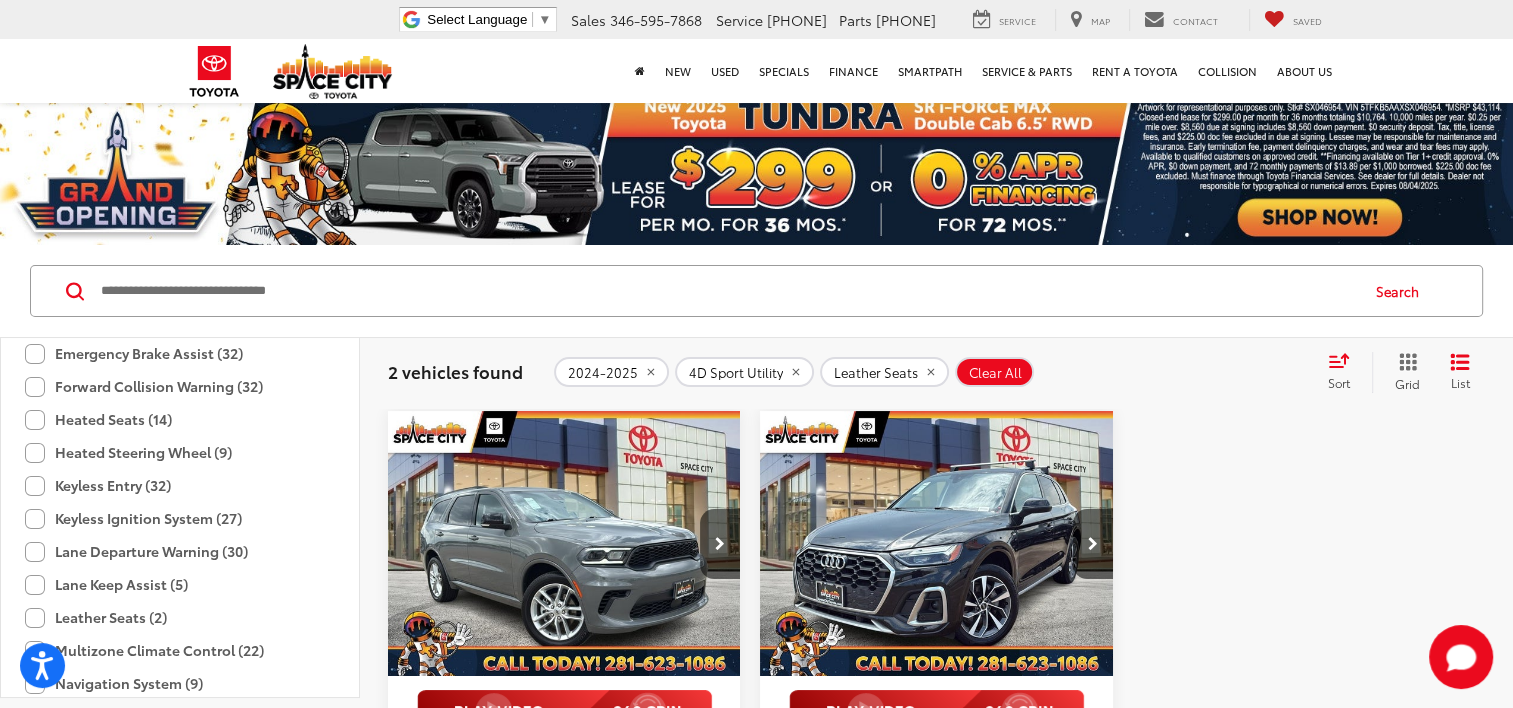 scroll, scrollTop: 0, scrollLeft: 0, axis: both 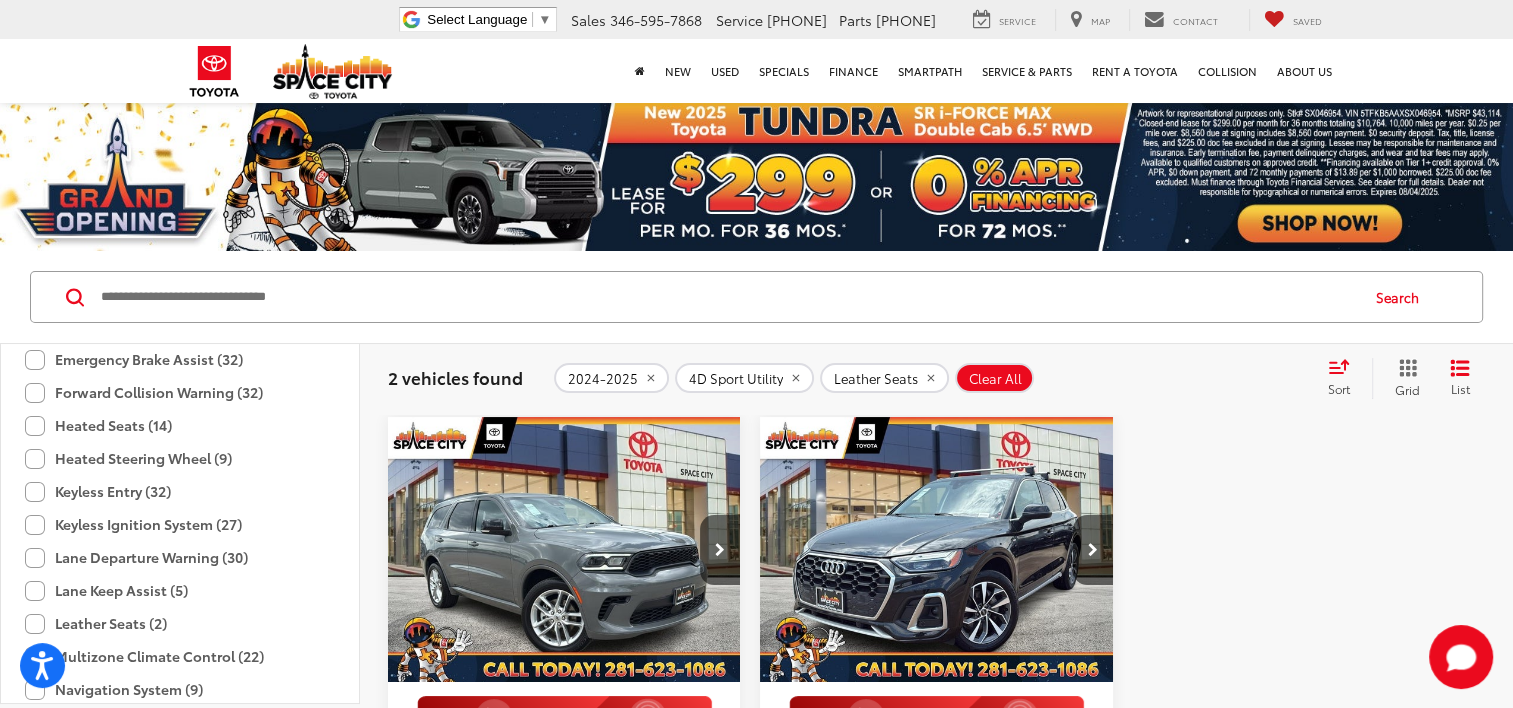 click on "Leather Seats (2)" 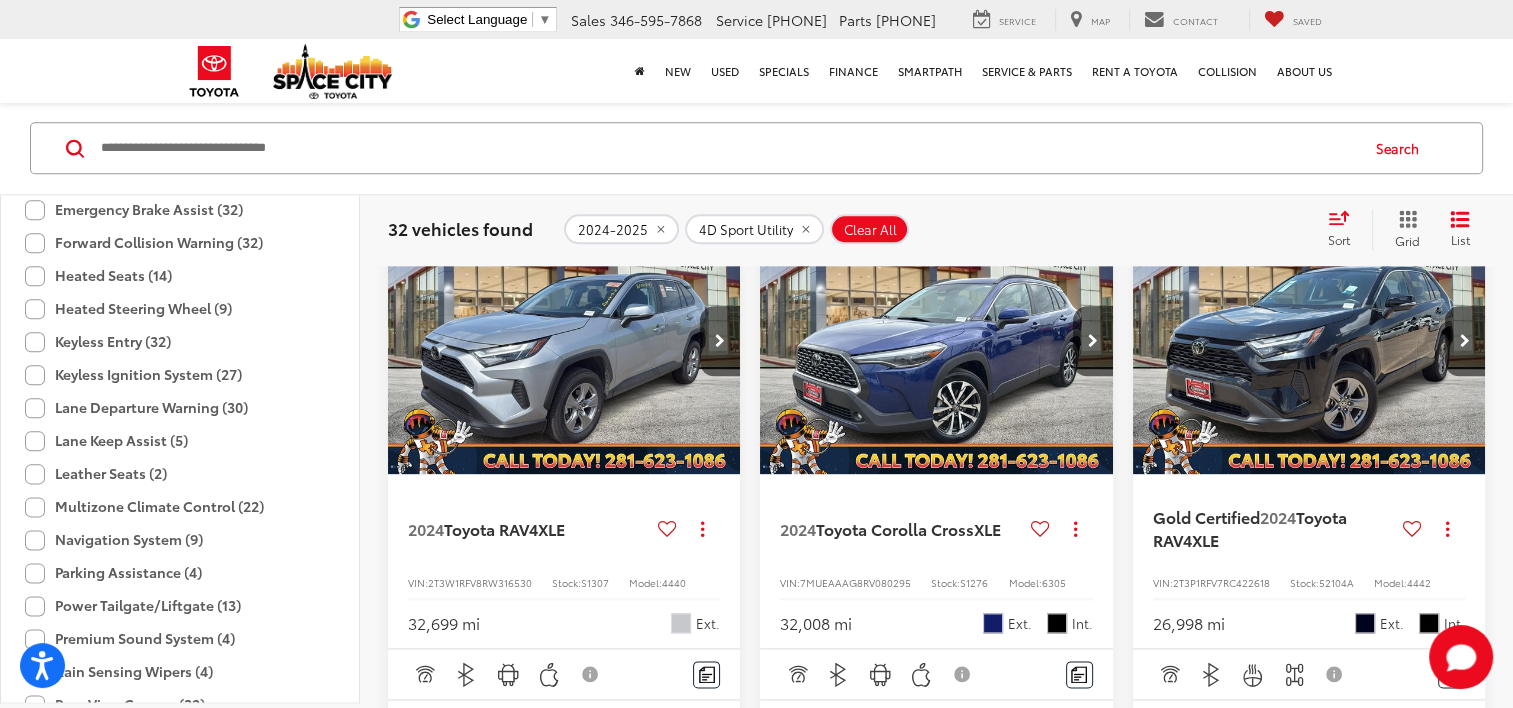 scroll, scrollTop: 2363, scrollLeft: 0, axis: vertical 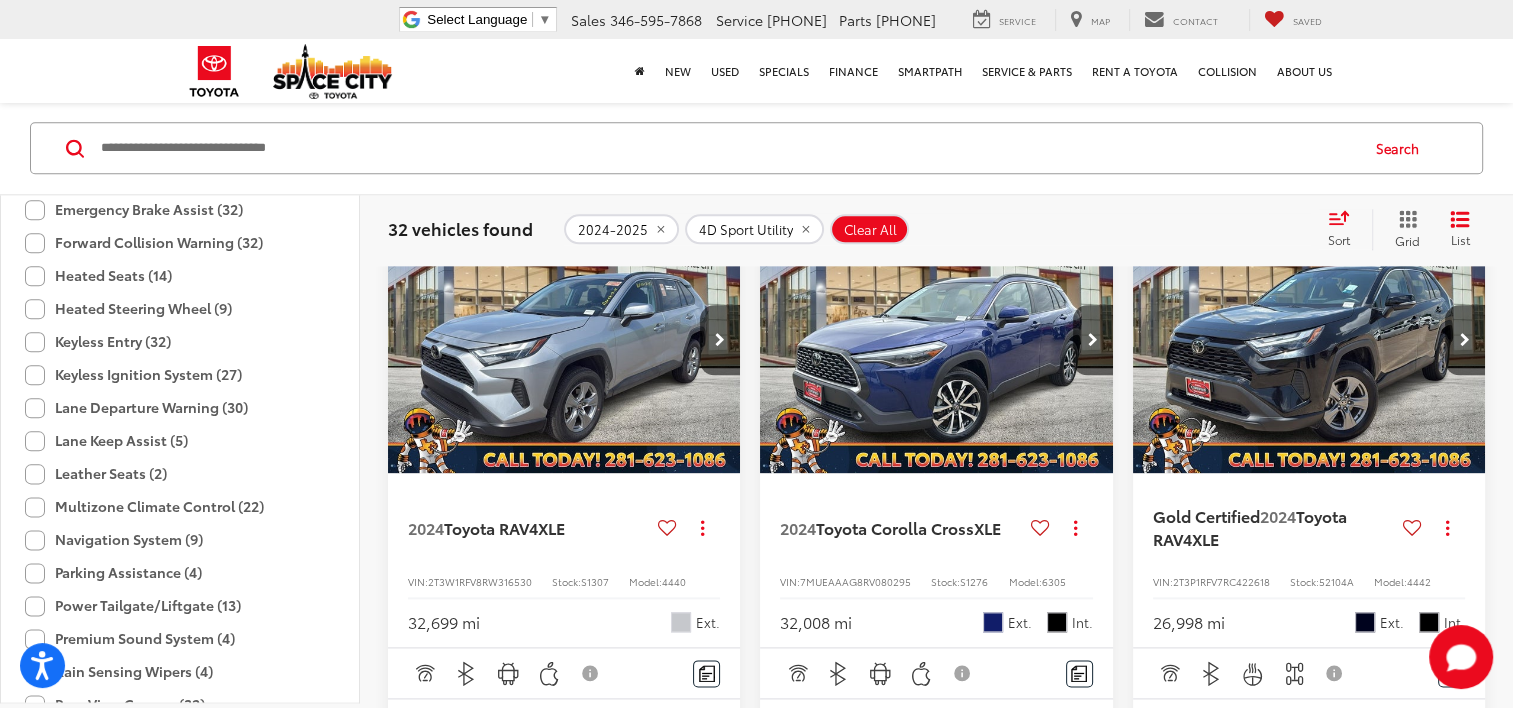 click at bounding box center [1309, 341] 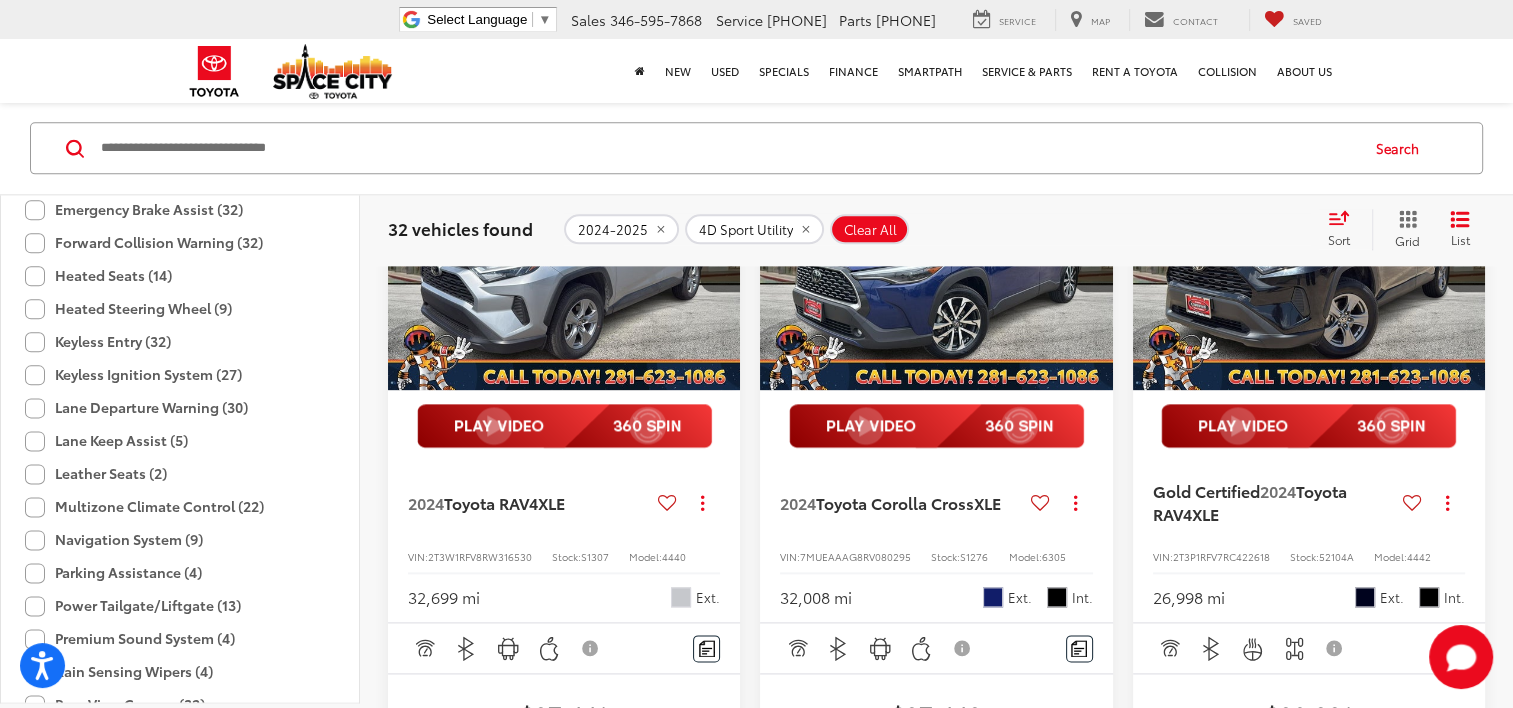 scroll, scrollTop: 2461, scrollLeft: 0, axis: vertical 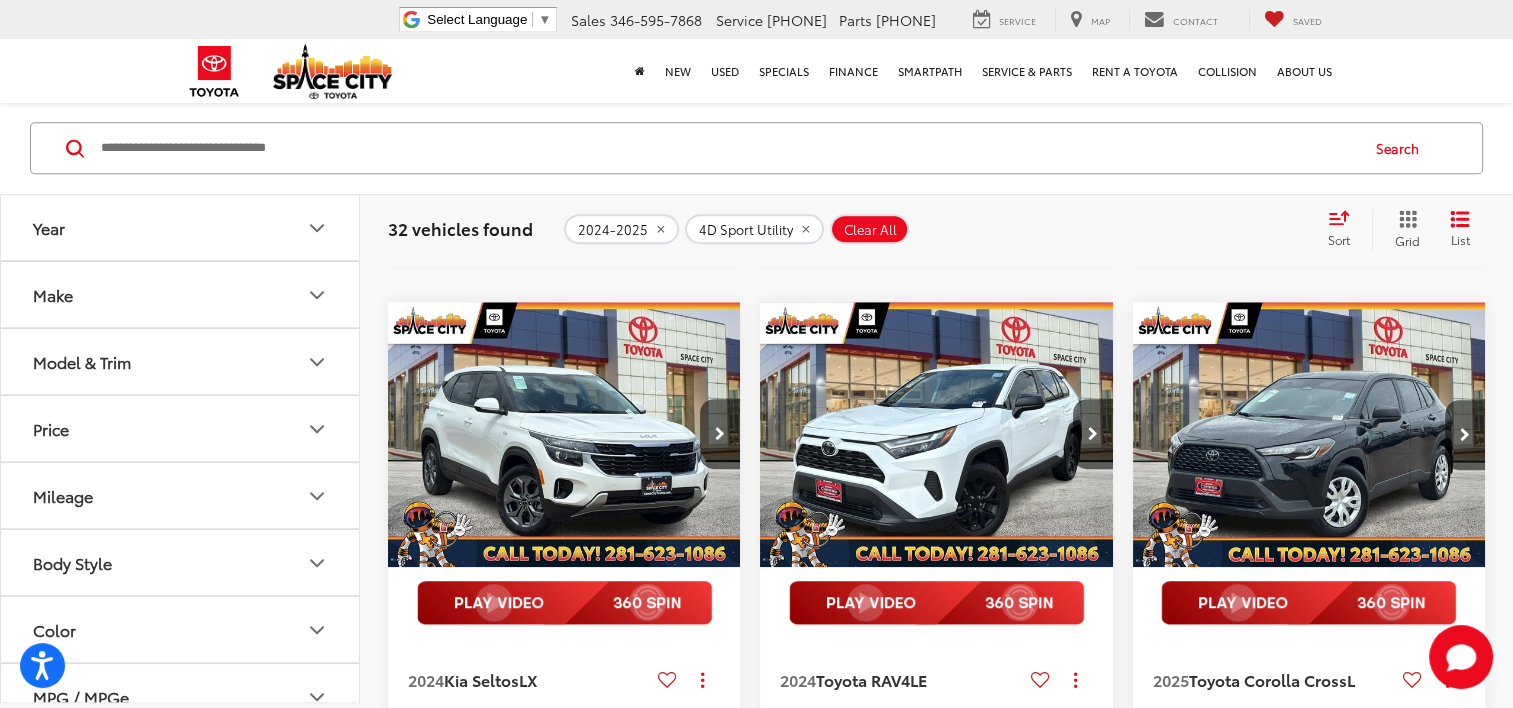 click at bounding box center [936, 435] 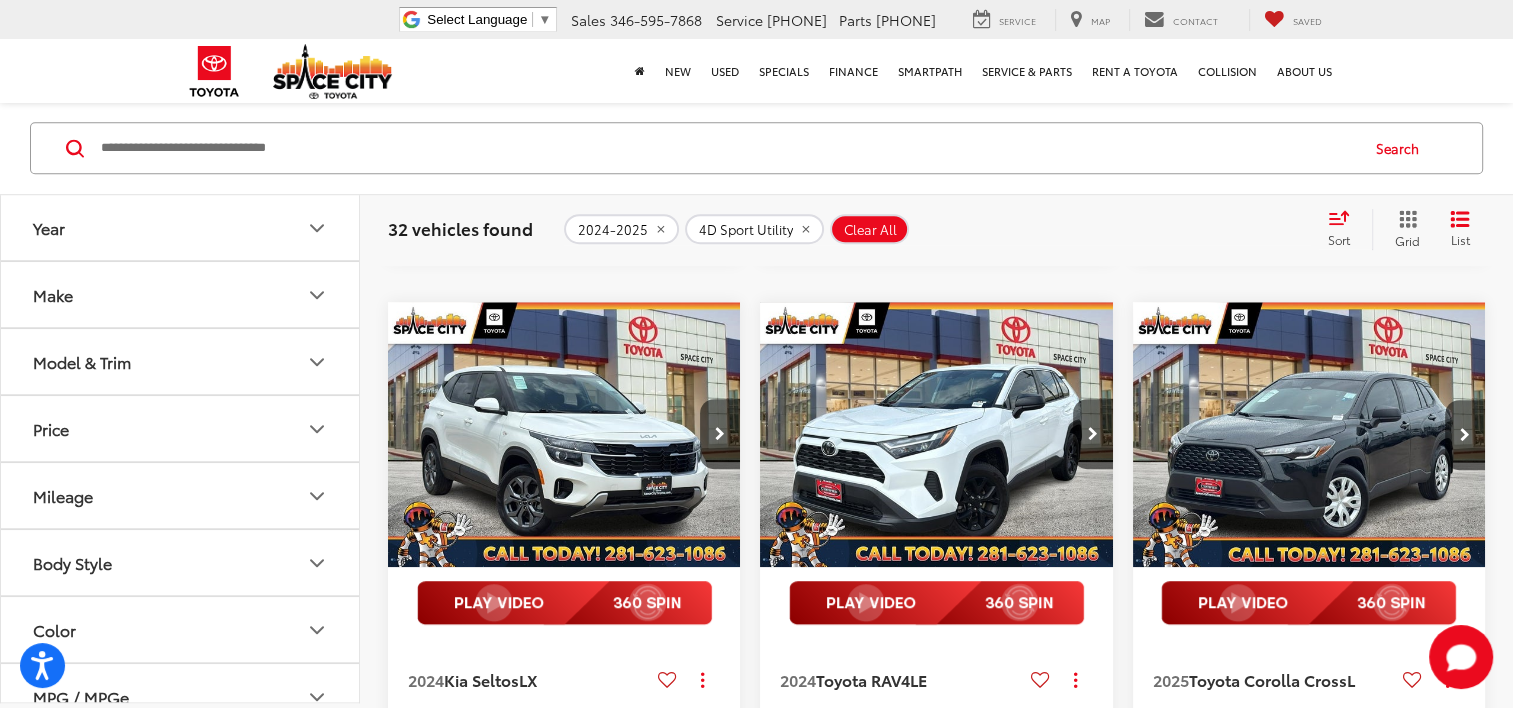 click at bounding box center [936, 435] 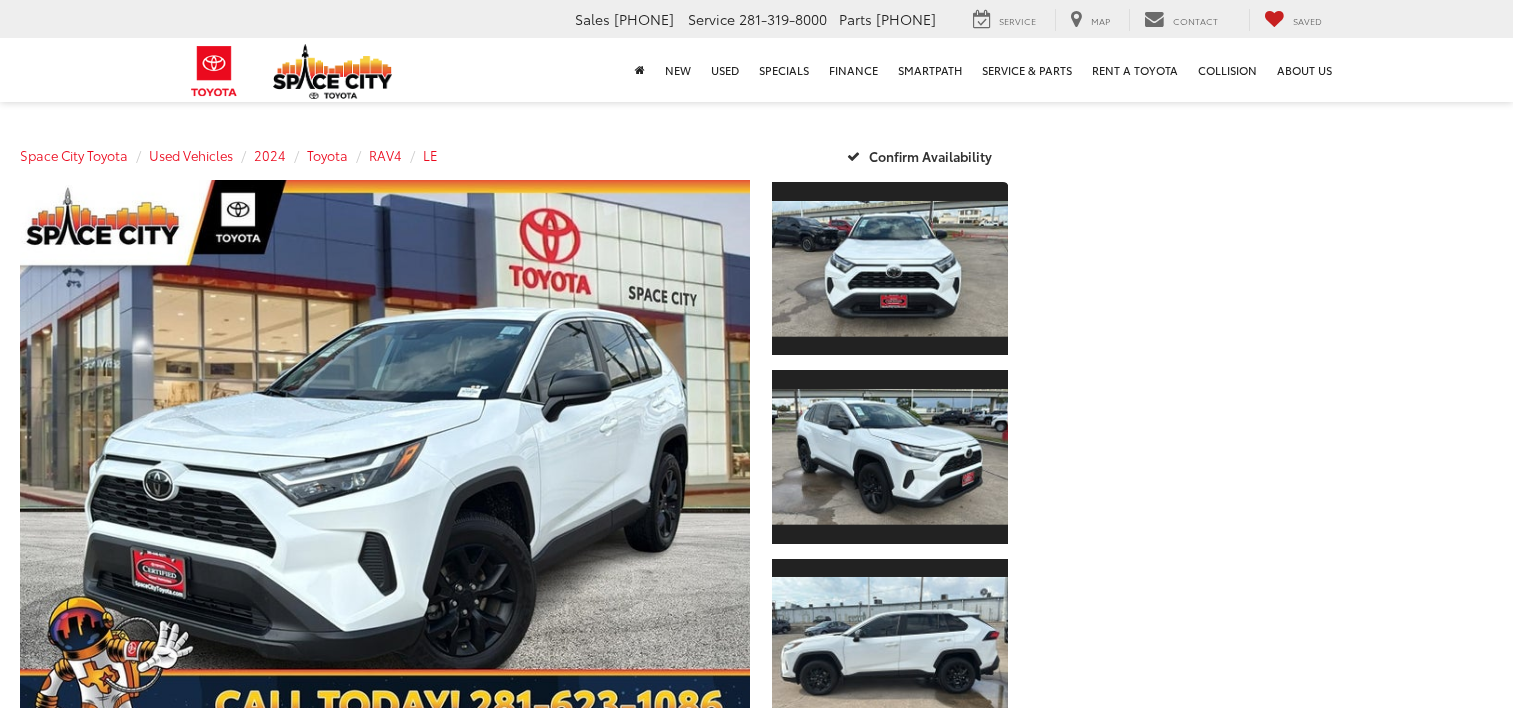 scroll, scrollTop: 0, scrollLeft: 0, axis: both 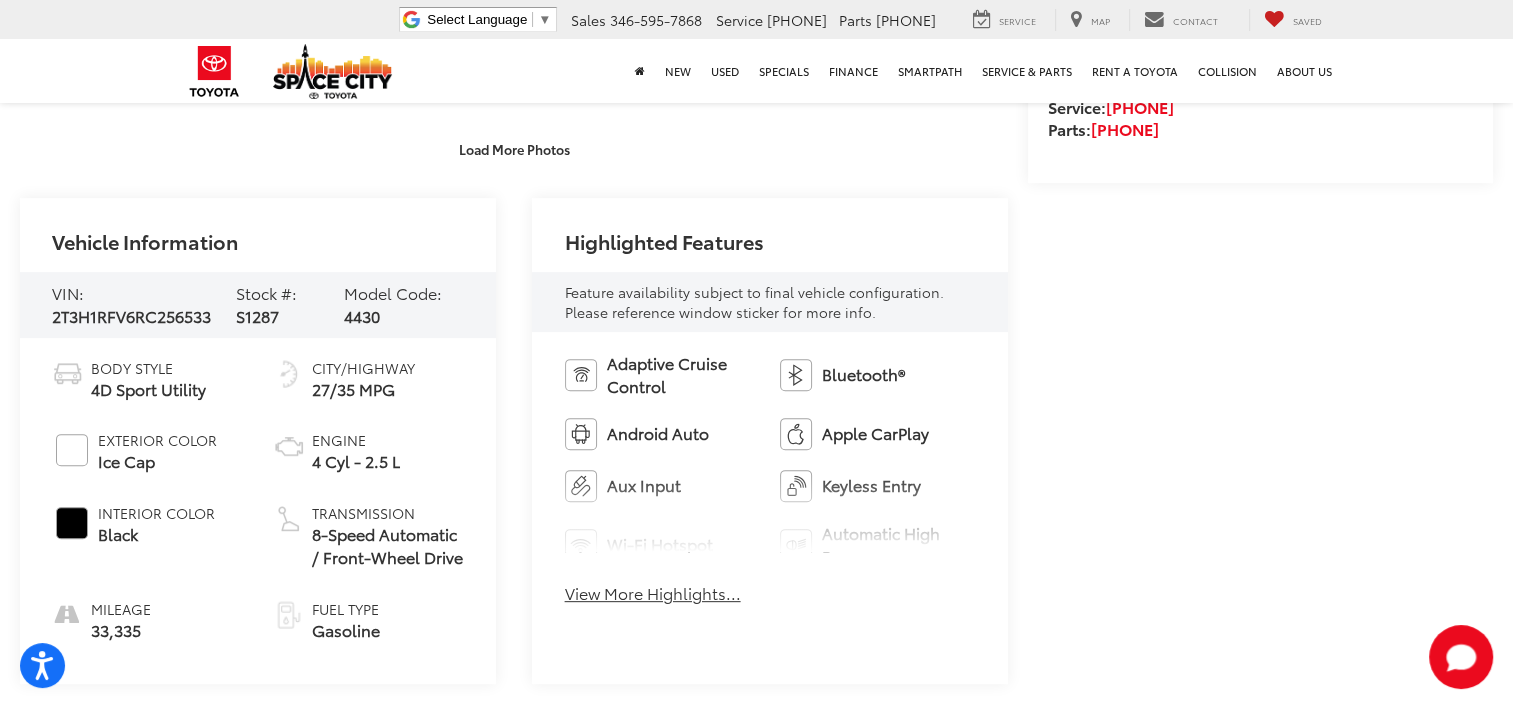 click on "Space City Toyota
Used Vehicles
2024
Toyota
RAV4
LE
Confirm Availability
Photos
1
/
35
Load More Photos" at bounding box center (756, 2720) 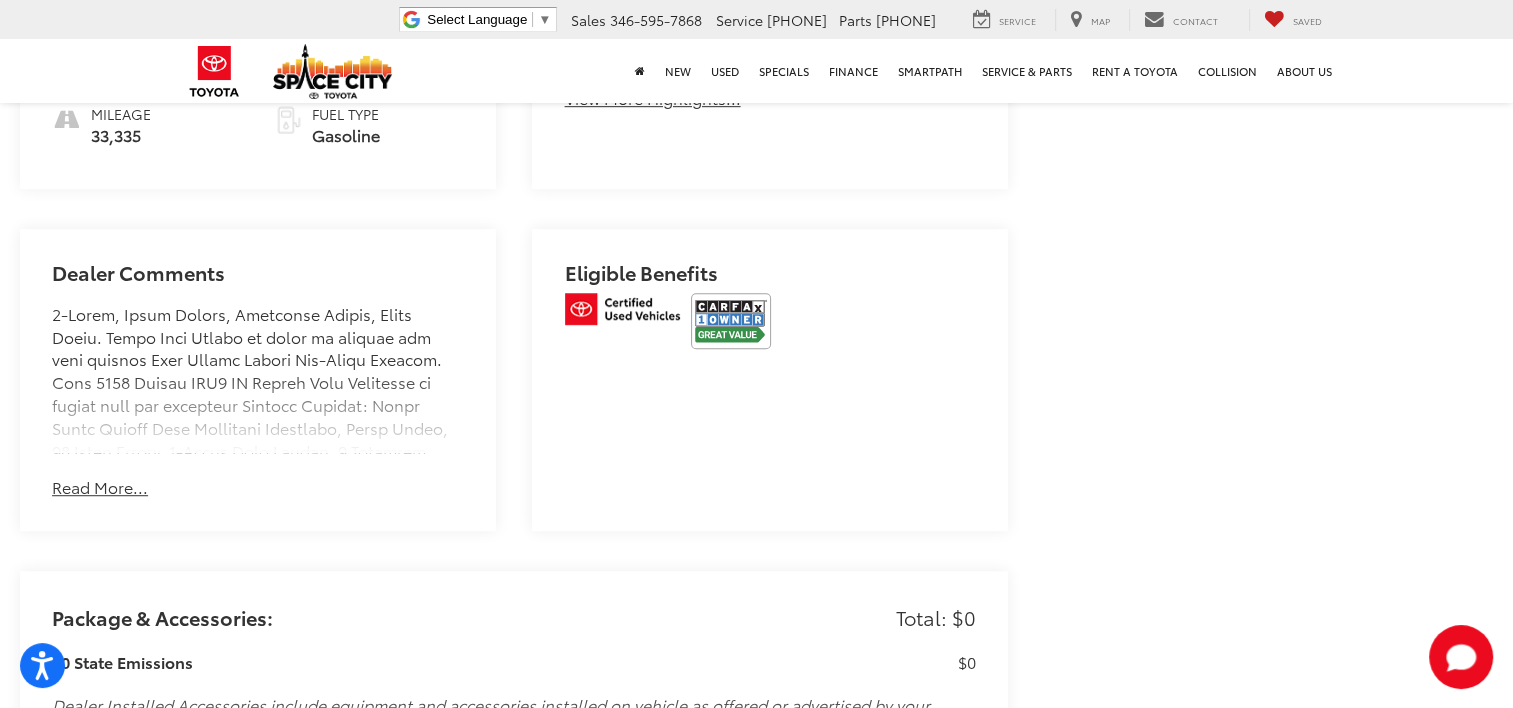 scroll, scrollTop: 1172, scrollLeft: 0, axis: vertical 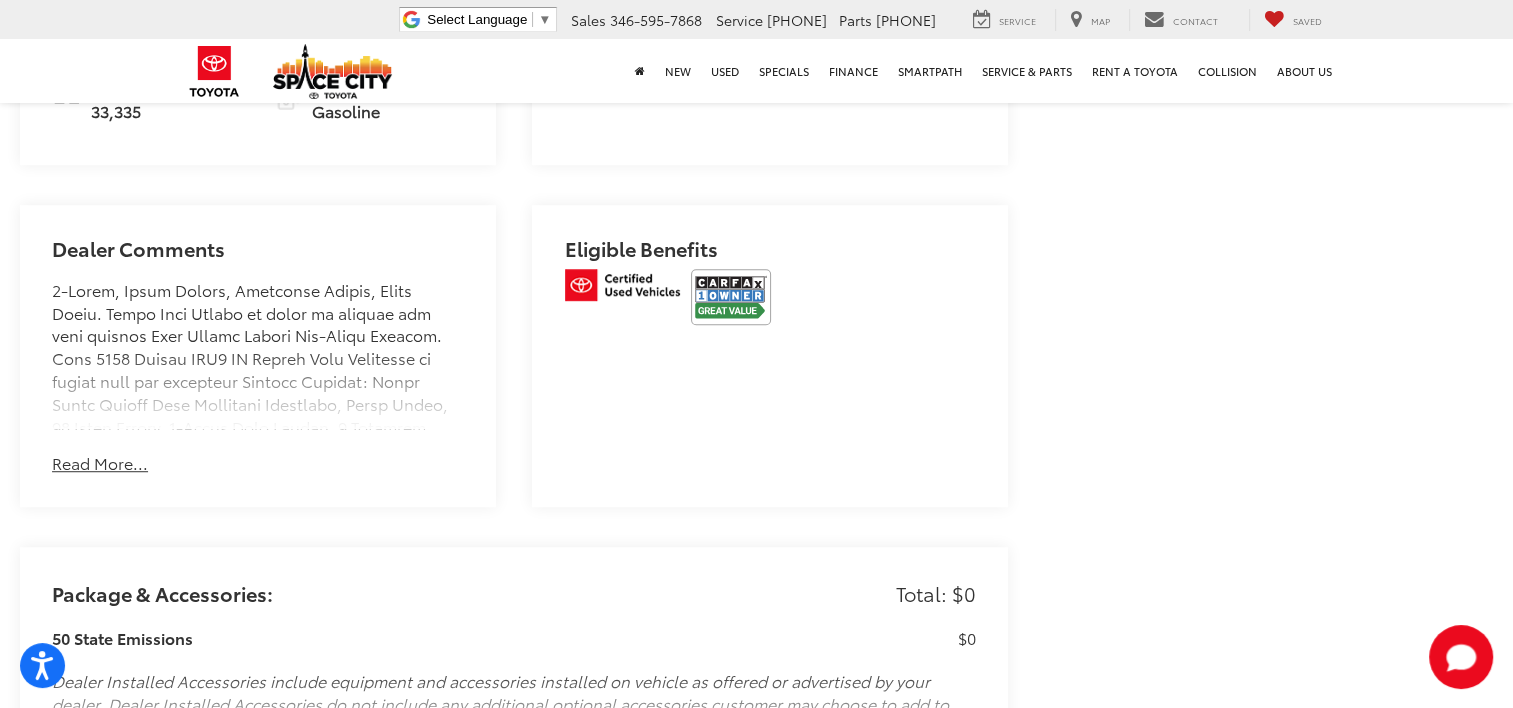 click on "Read More..." at bounding box center [100, 463] 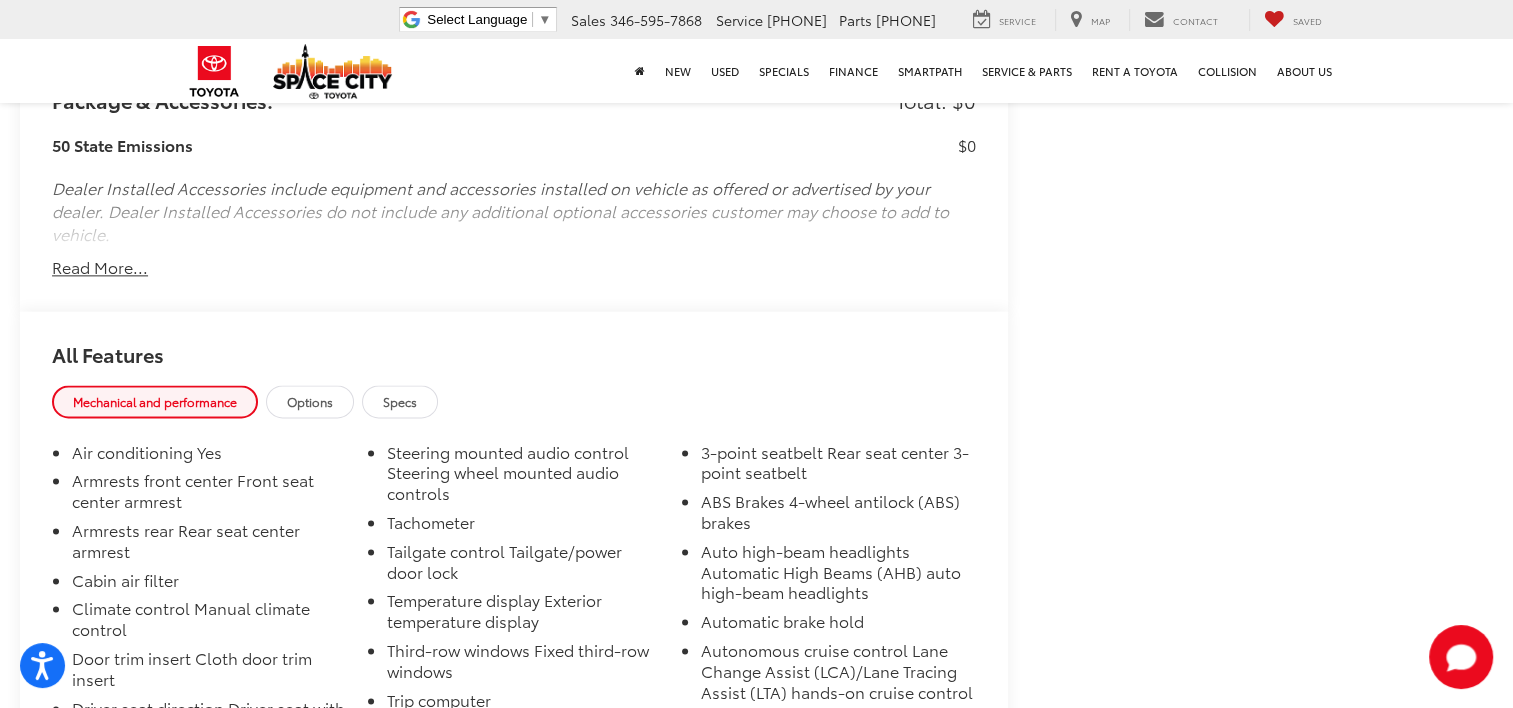 scroll, scrollTop: 2514, scrollLeft: 0, axis: vertical 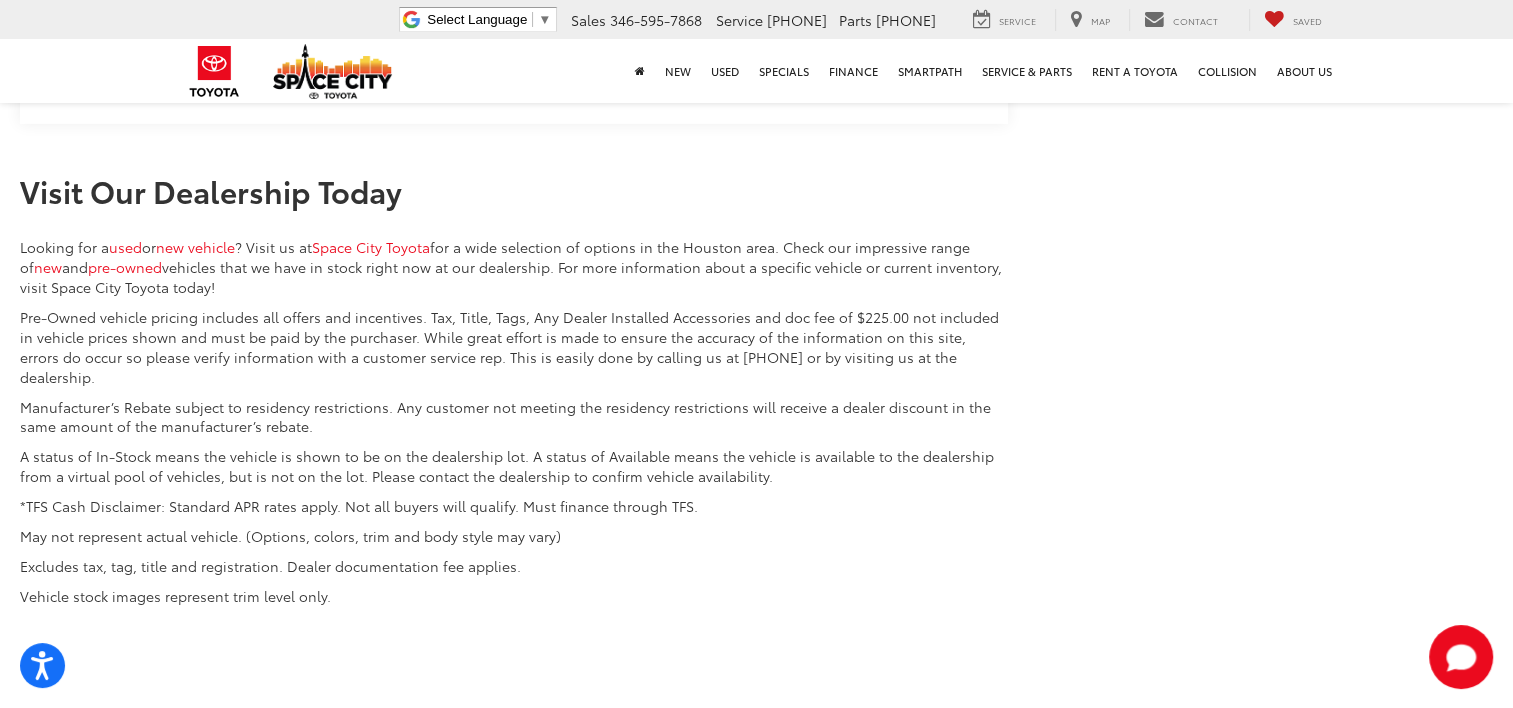 click on "Space City Toyota
Used Vehicles
2024
Toyota
RAV4
LE
Confirm Availability
Photos
1
/
35
Load More Photos" at bounding box center (756, -3075) 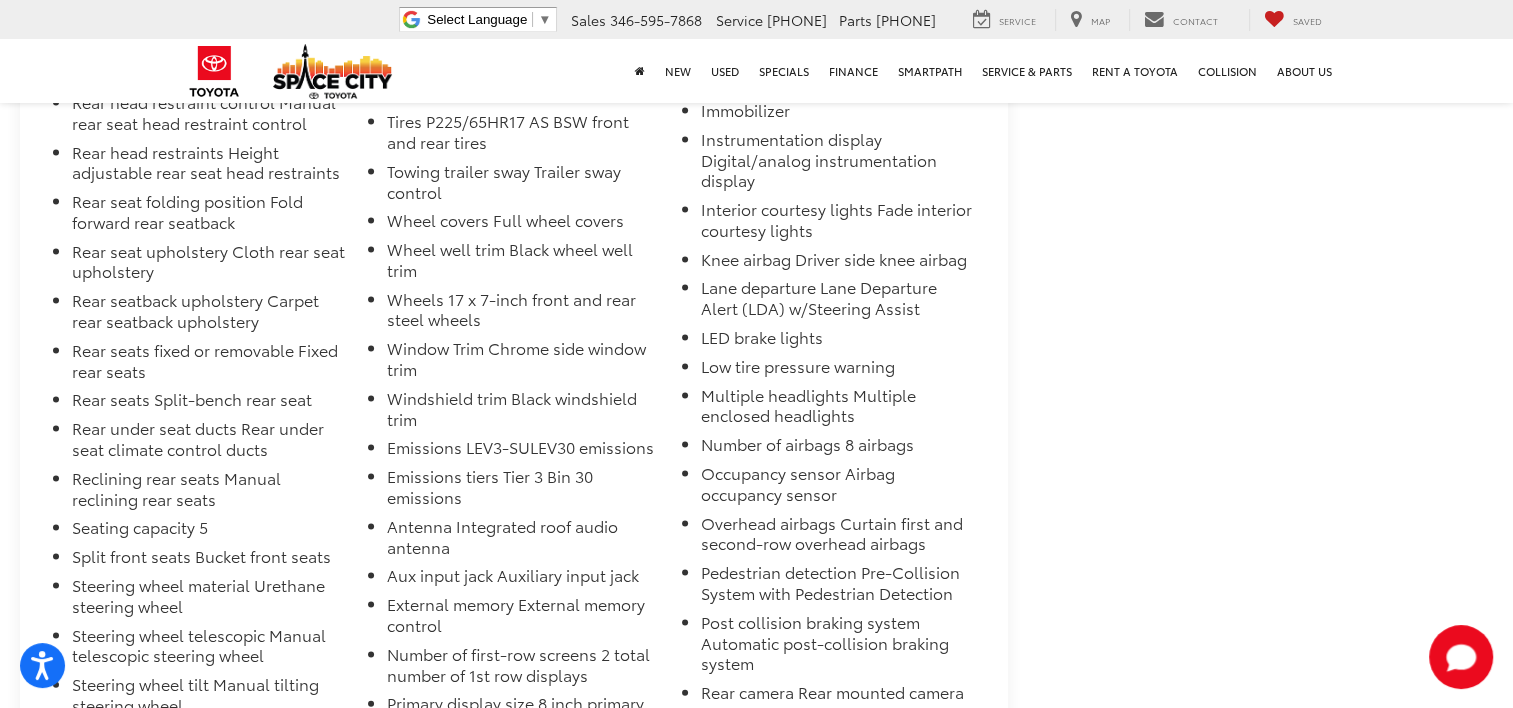 click on "Interior courtesy lights Fade interior courtesy lights" at bounding box center [838, 224] 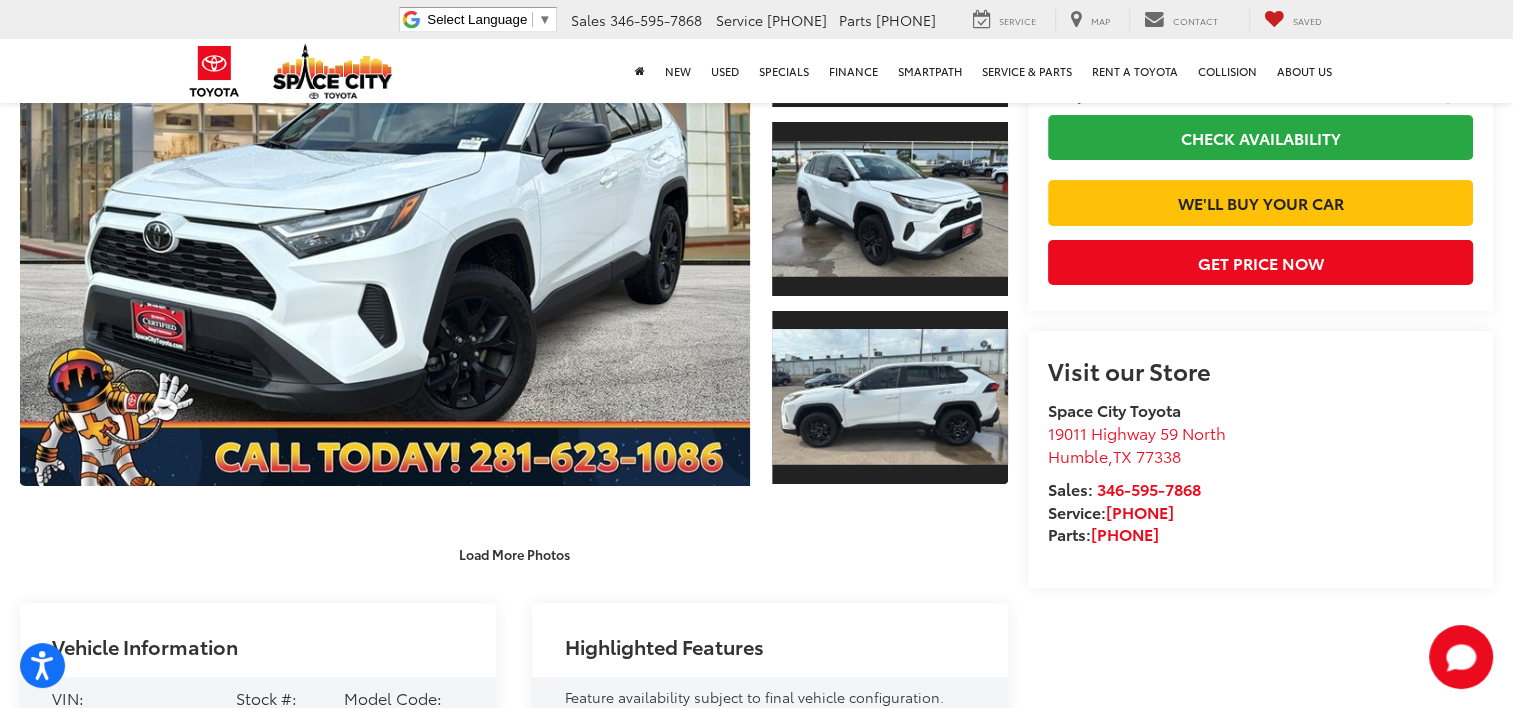 scroll, scrollTop: 255, scrollLeft: 0, axis: vertical 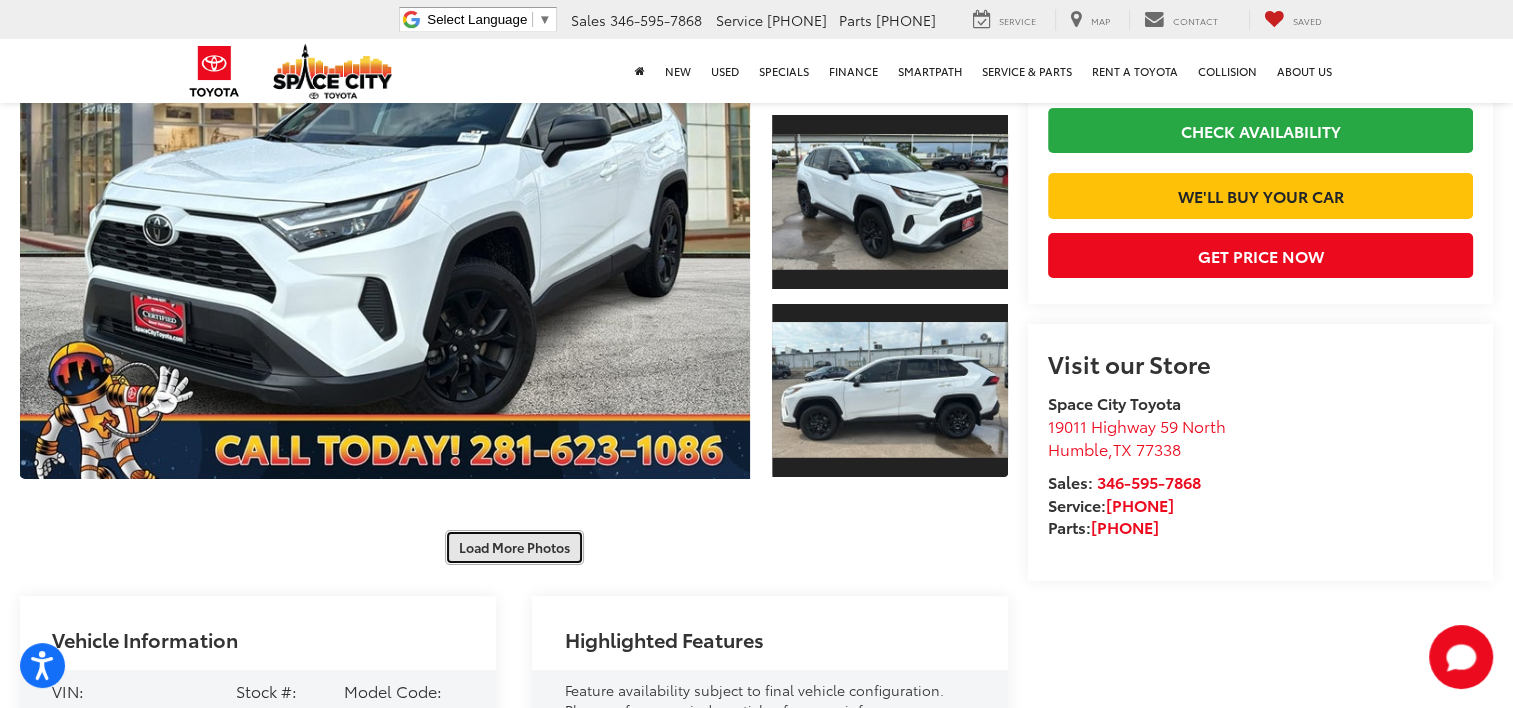 click on "Load More Photos" at bounding box center (514, 547) 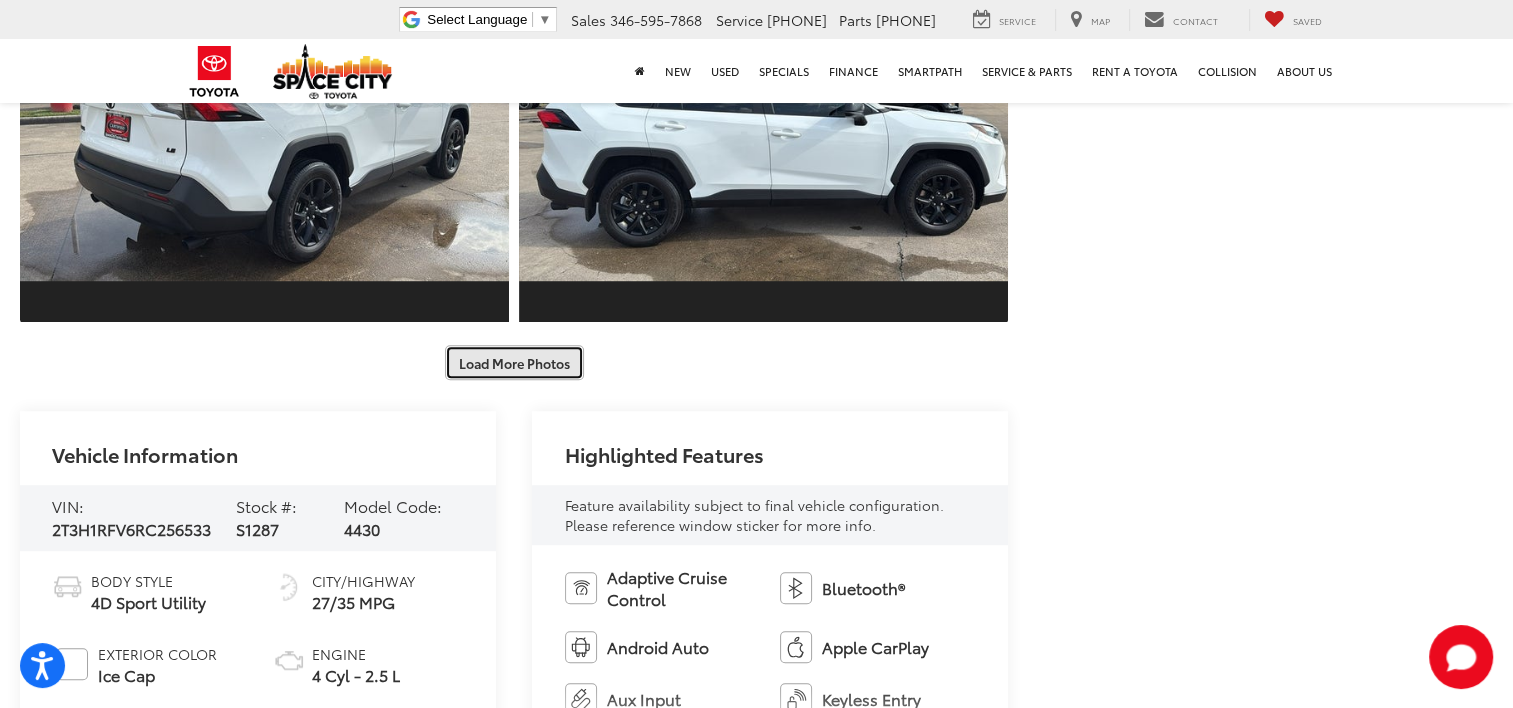scroll, scrollTop: 1245, scrollLeft: 0, axis: vertical 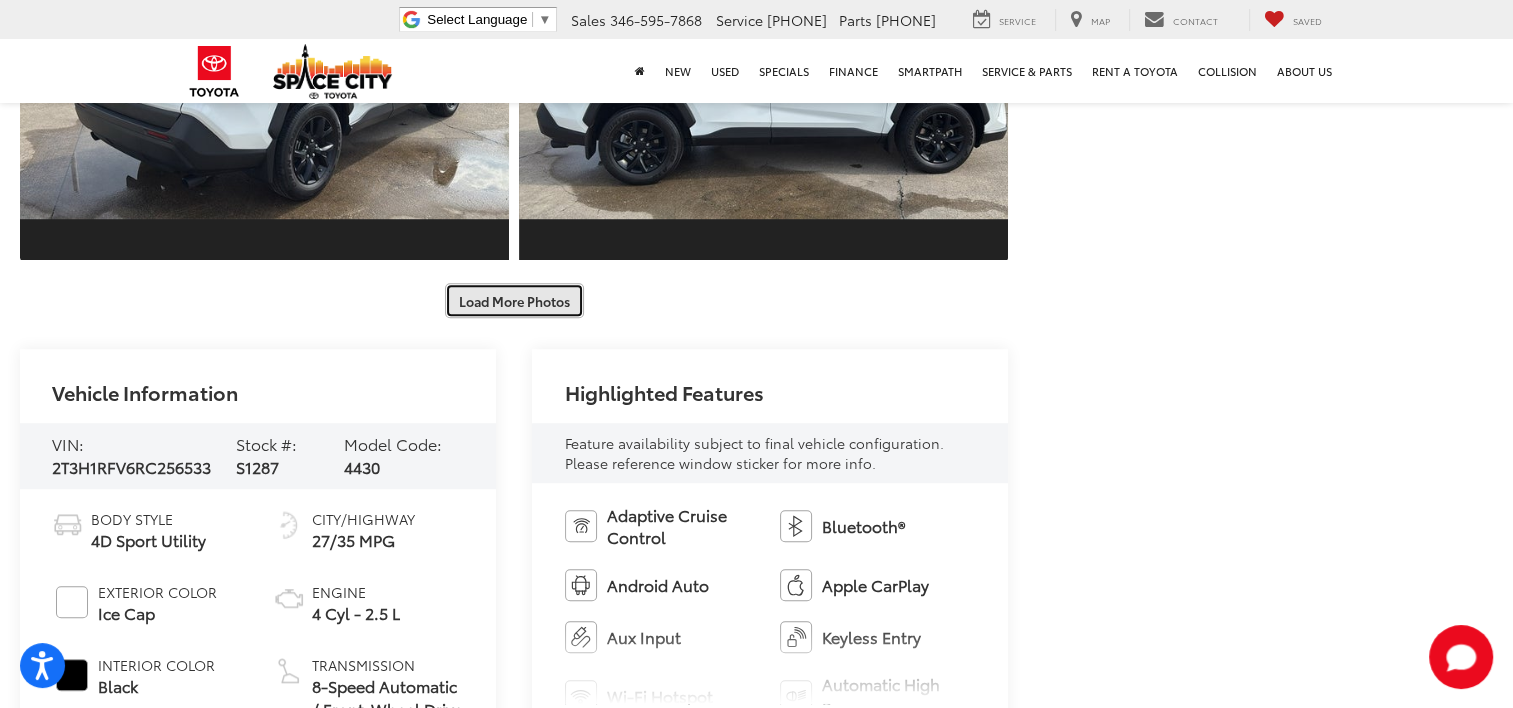 click on "Load More Photos" at bounding box center [514, 300] 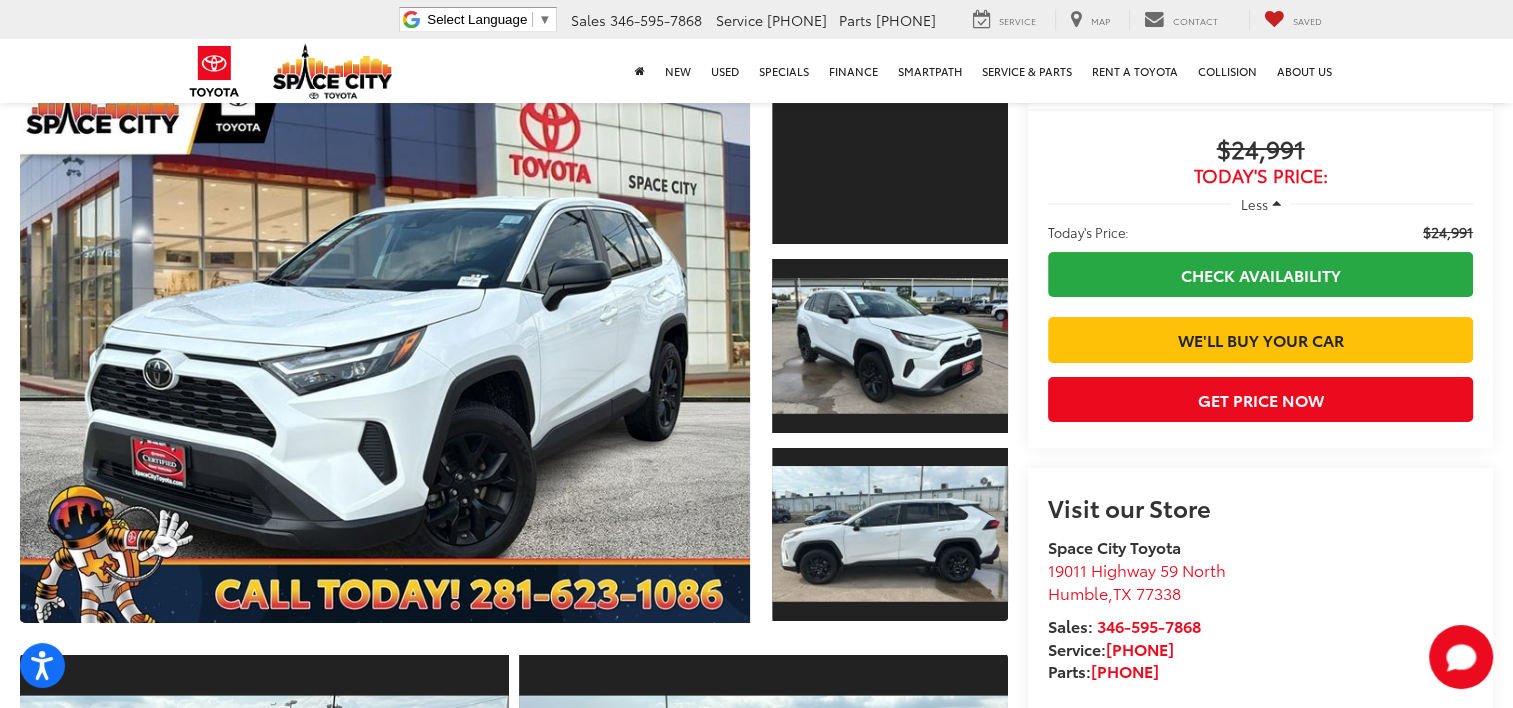 scroll, scrollTop: 0, scrollLeft: 0, axis: both 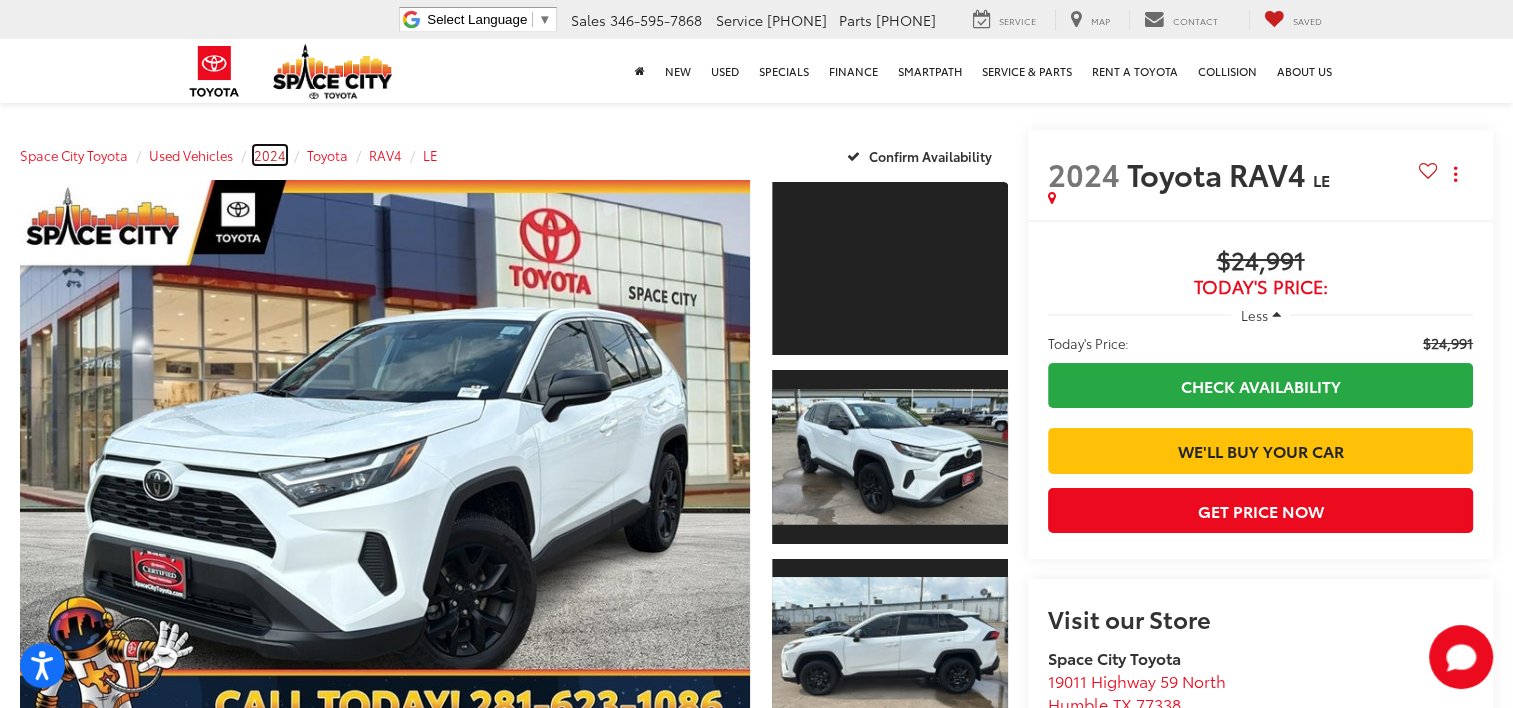 click on "2024" at bounding box center (270, 155) 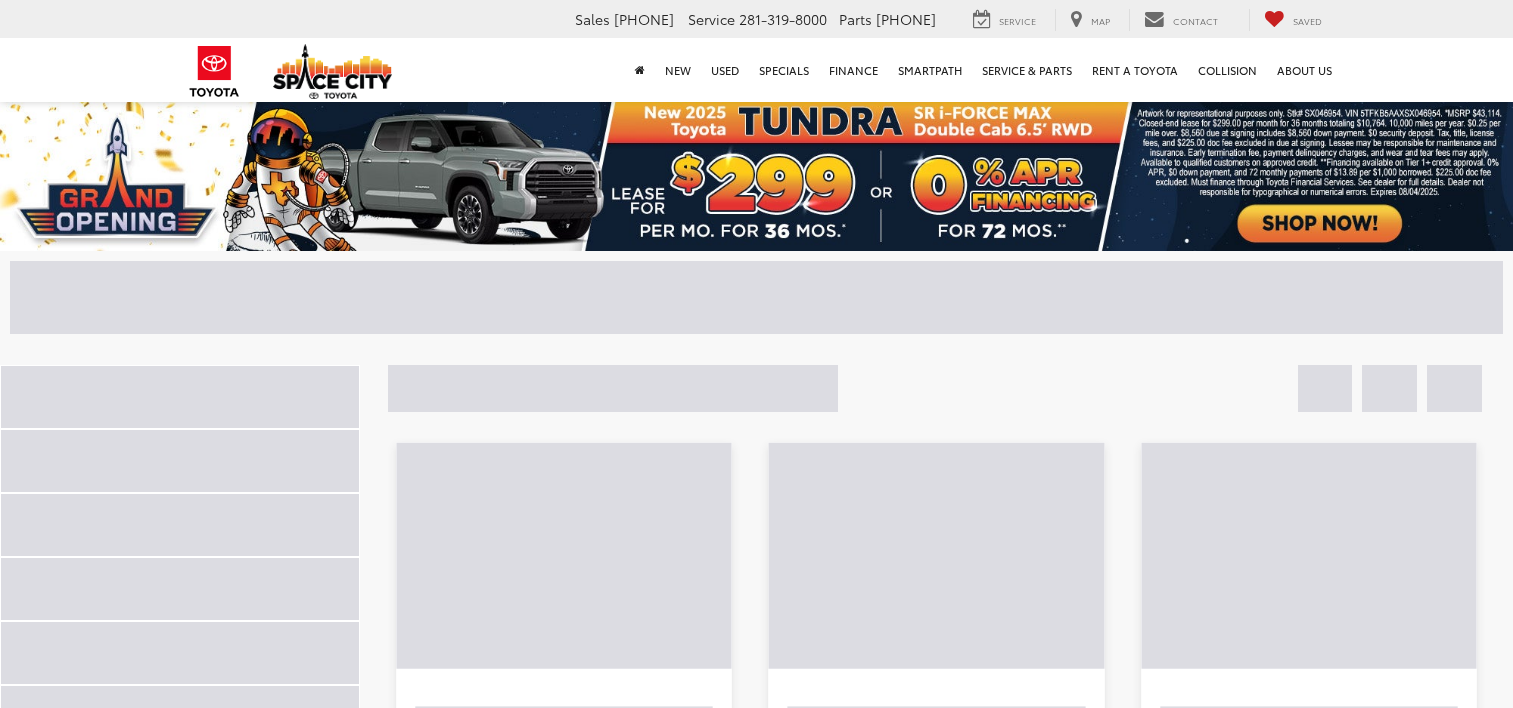 scroll, scrollTop: 0, scrollLeft: 0, axis: both 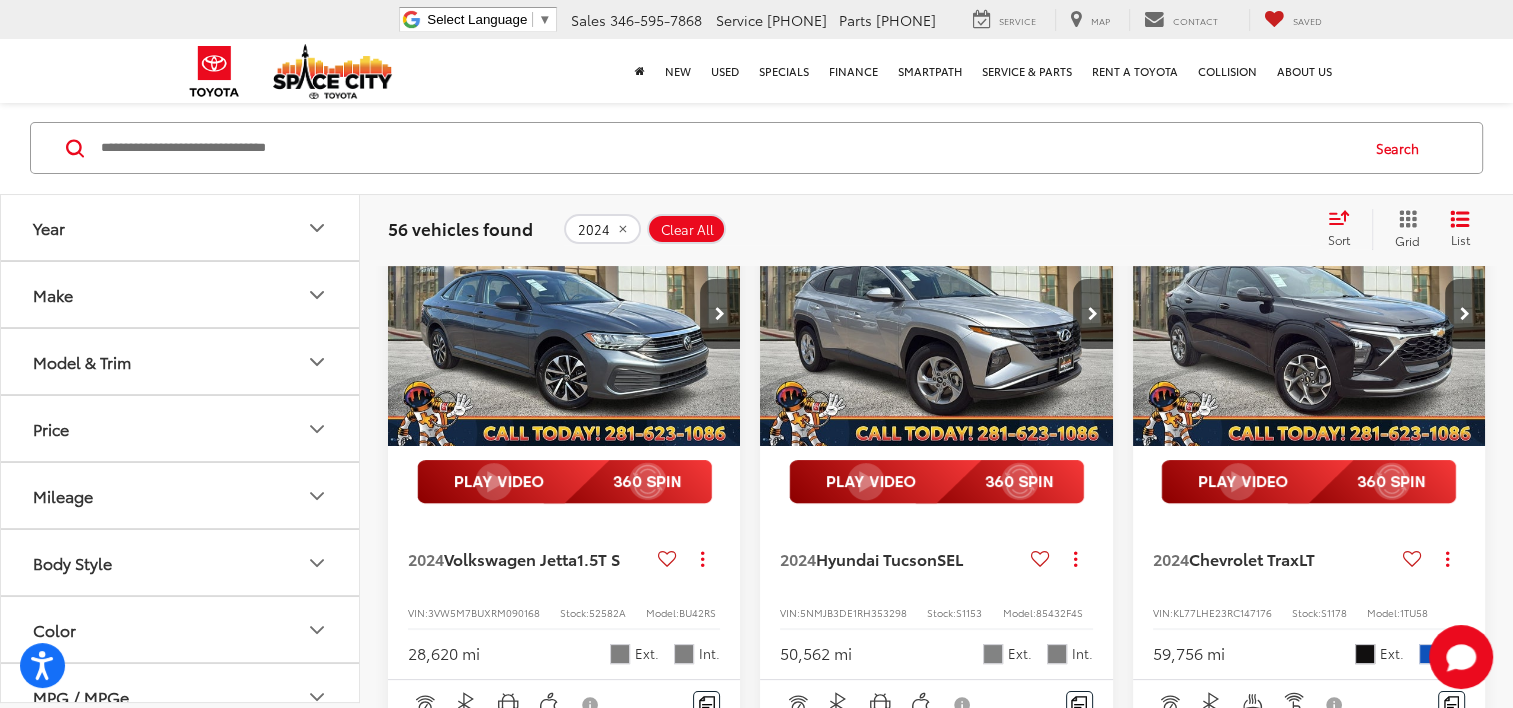 click at bounding box center [1308, 482] 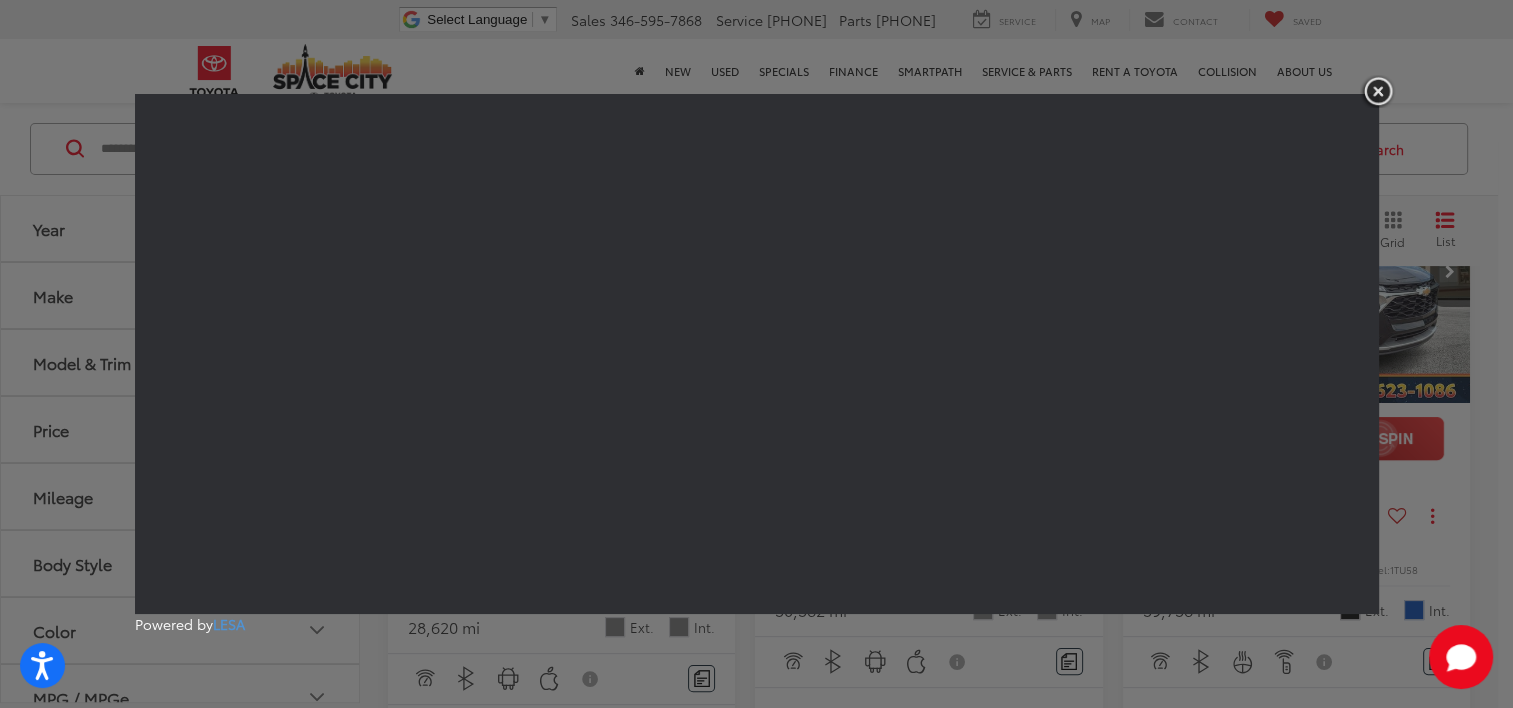 scroll, scrollTop: 284, scrollLeft: 0, axis: vertical 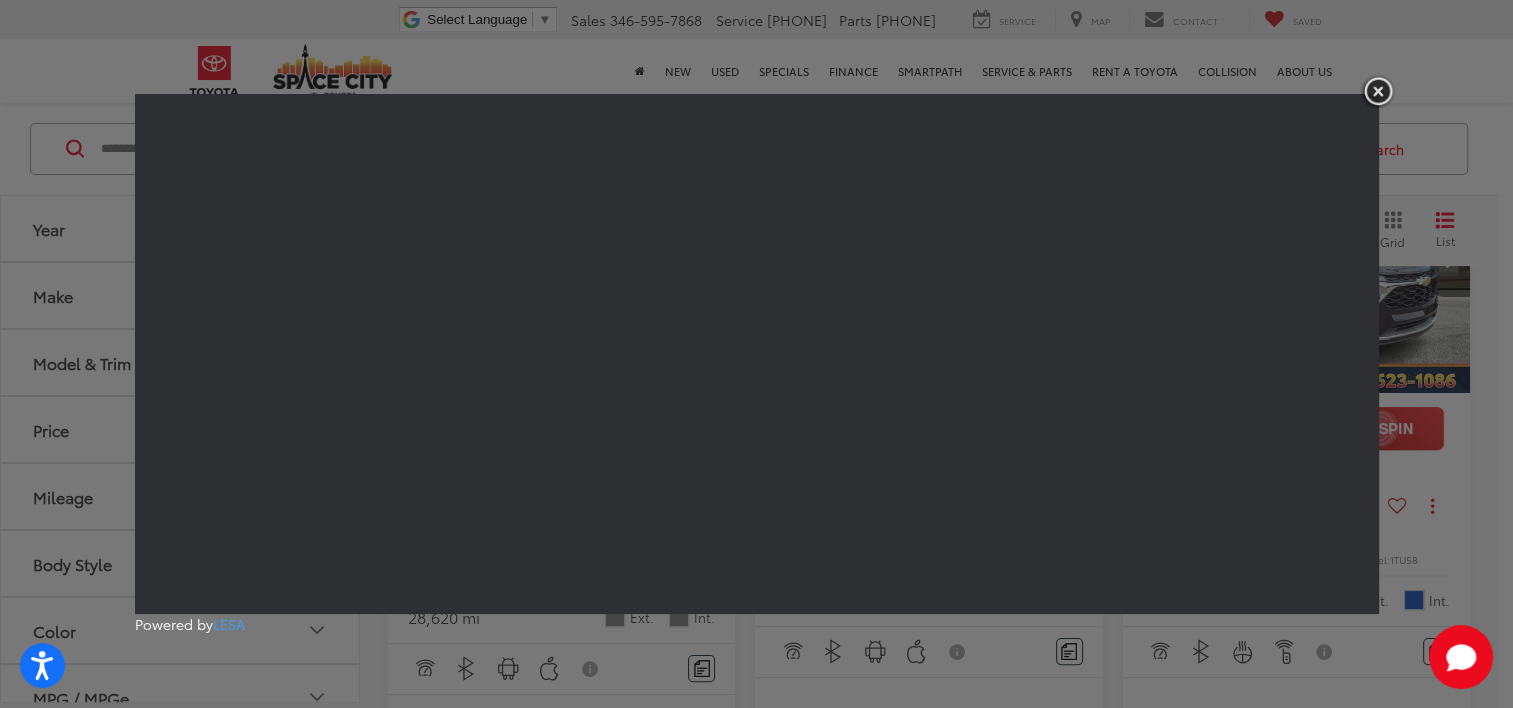 click at bounding box center (1378, 91) 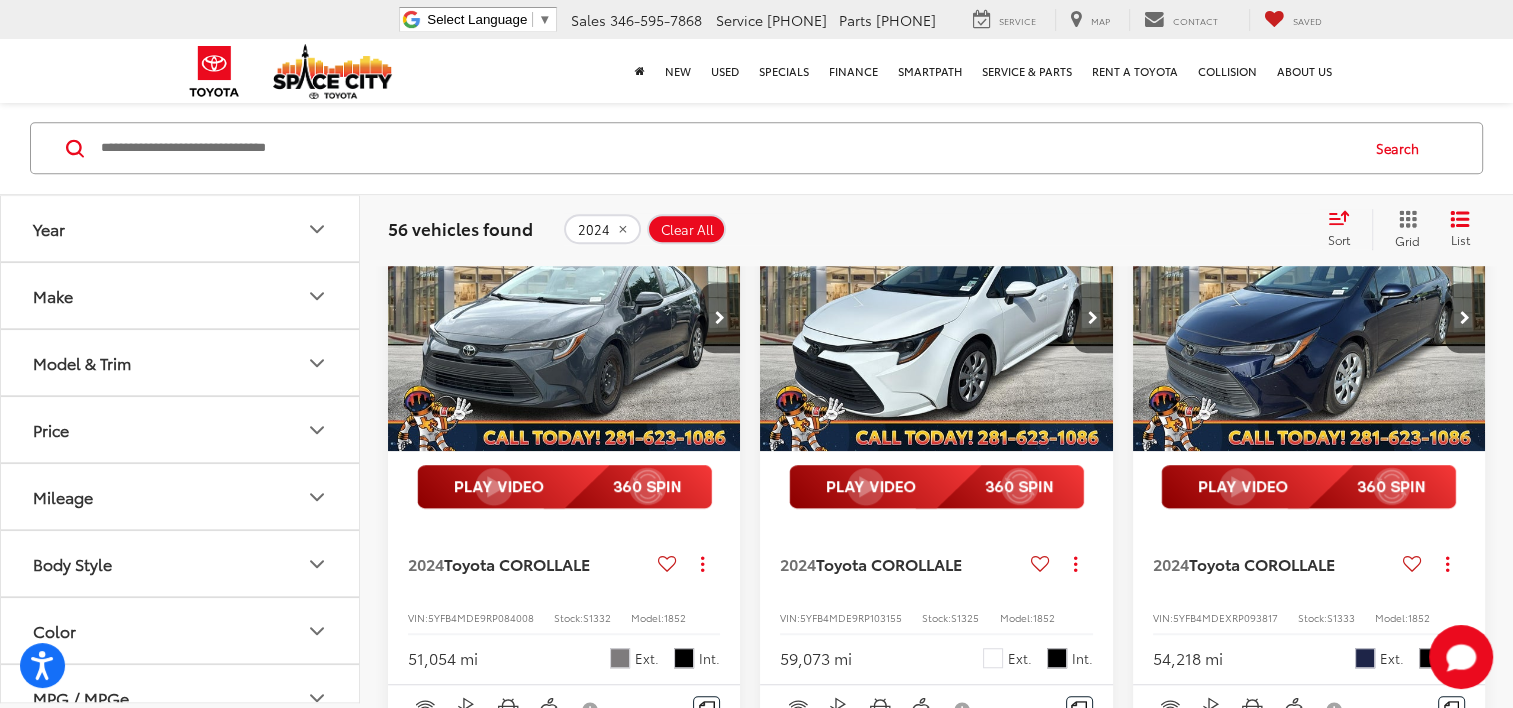 scroll, scrollTop: 1318, scrollLeft: 0, axis: vertical 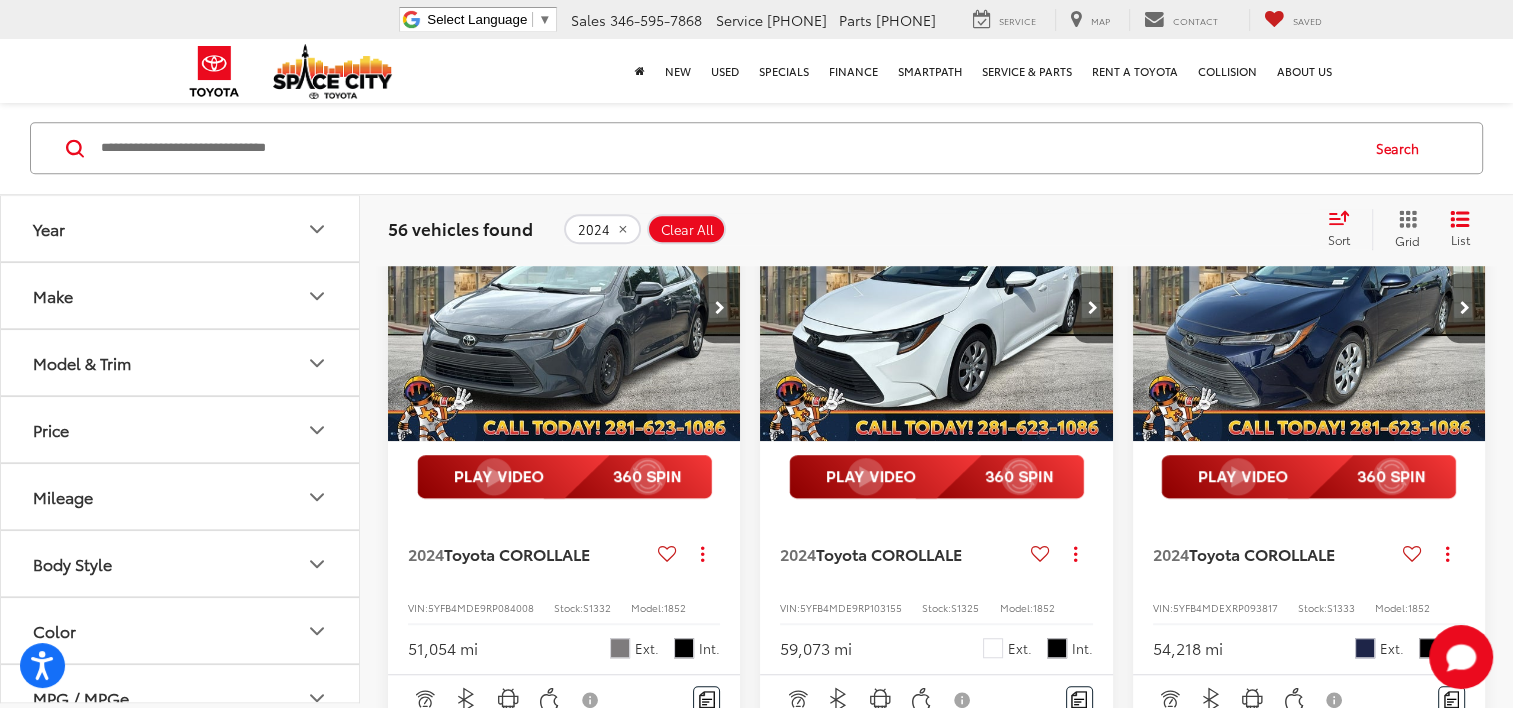 click on "Body Style" at bounding box center (72, 563) 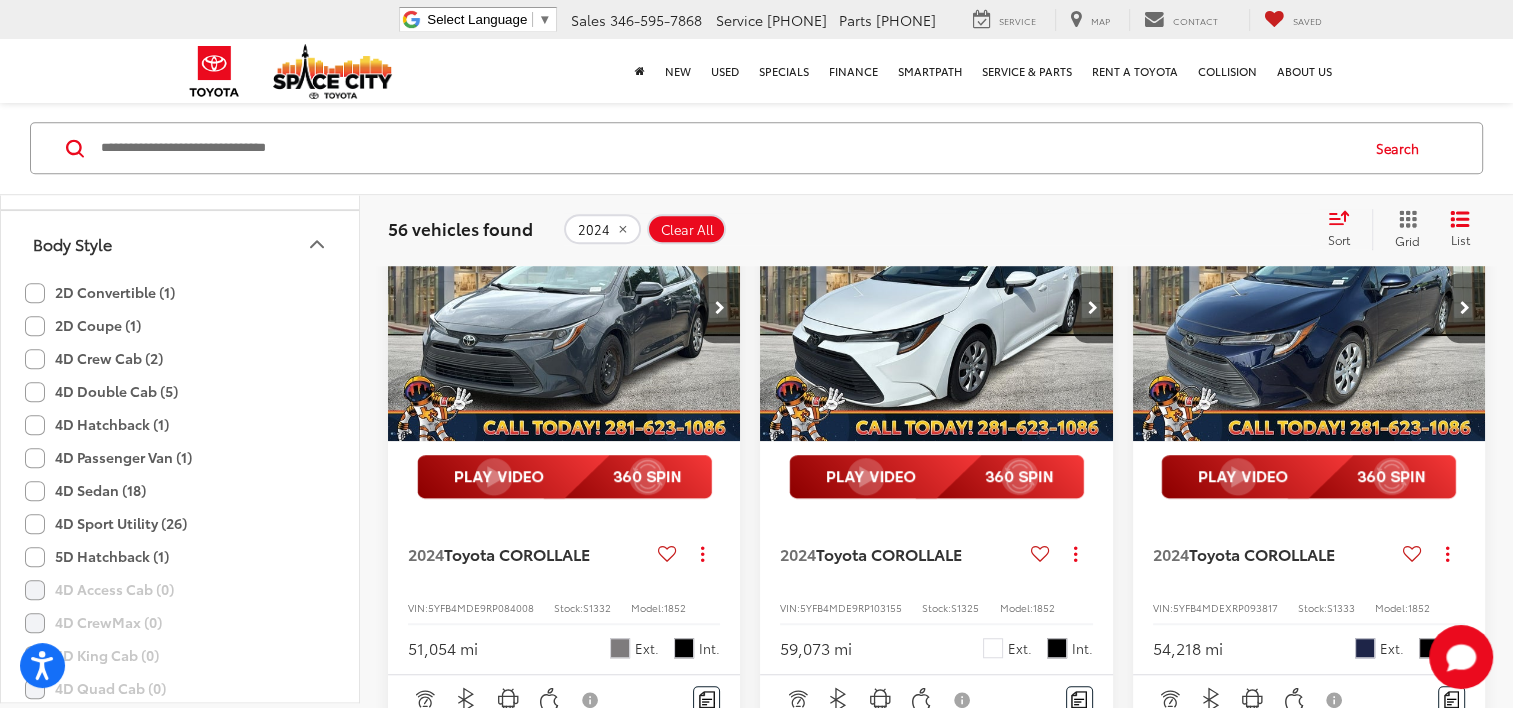 scroll, scrollTop: 325, scrollLeft: 0, axis: vertical 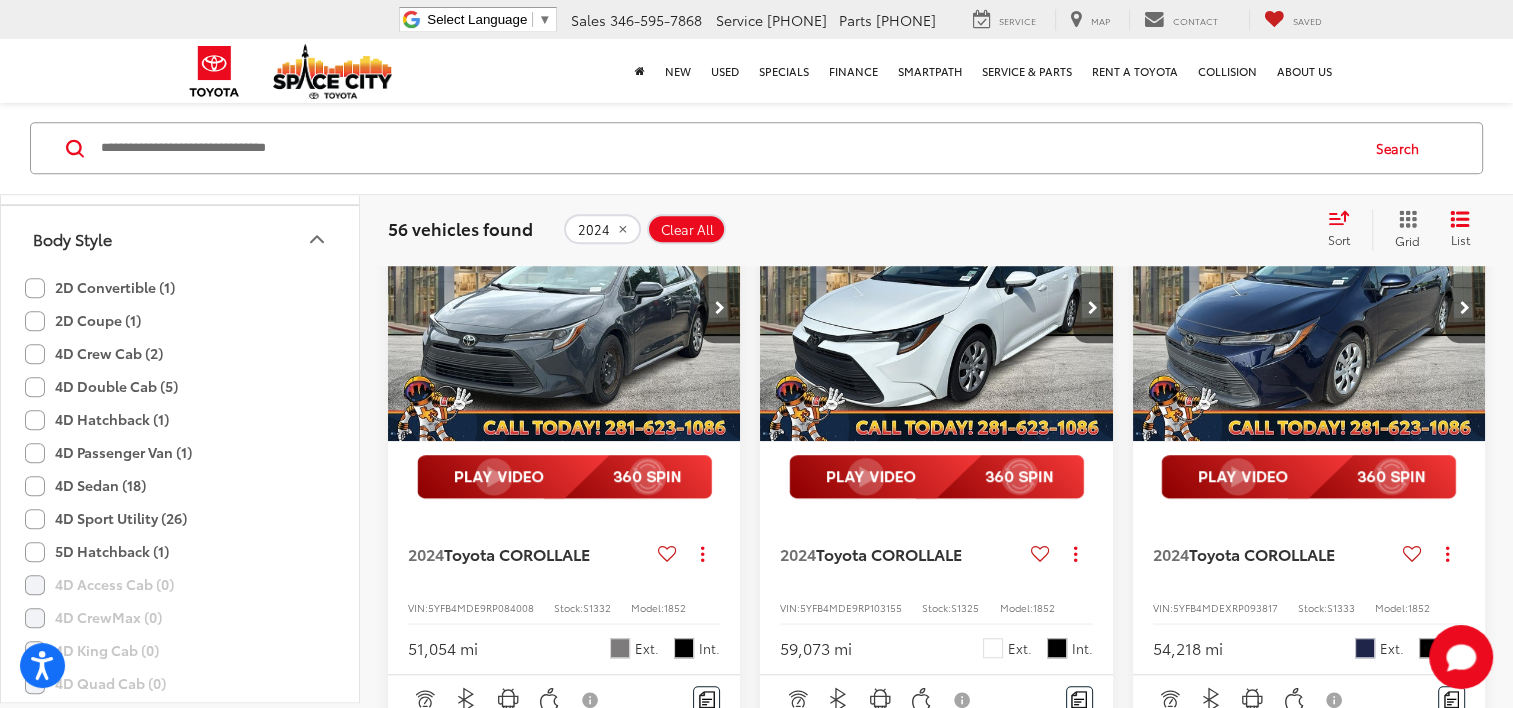 click on "4D Sport Utility (26)" 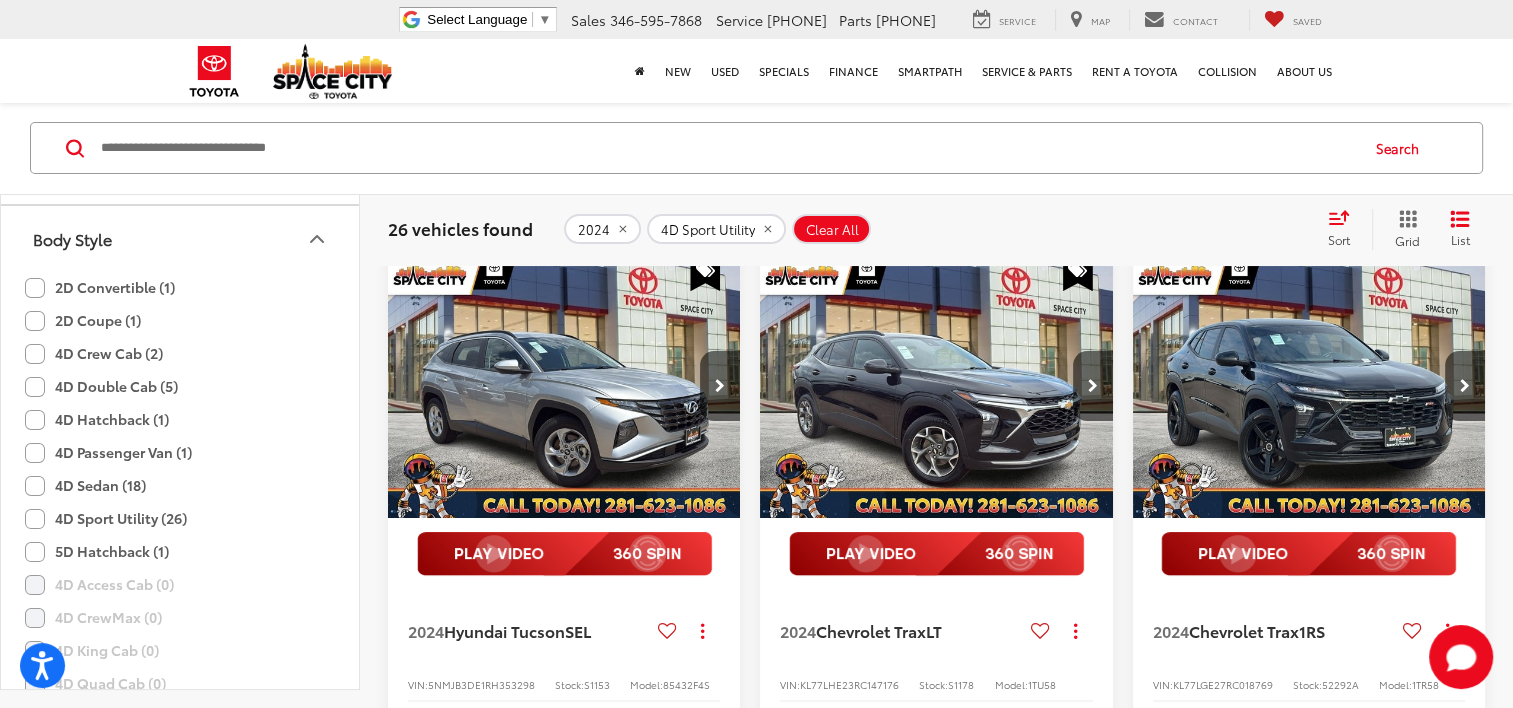 scroll, scrollTop: 133, scrollLeft: 0, axis: vertical 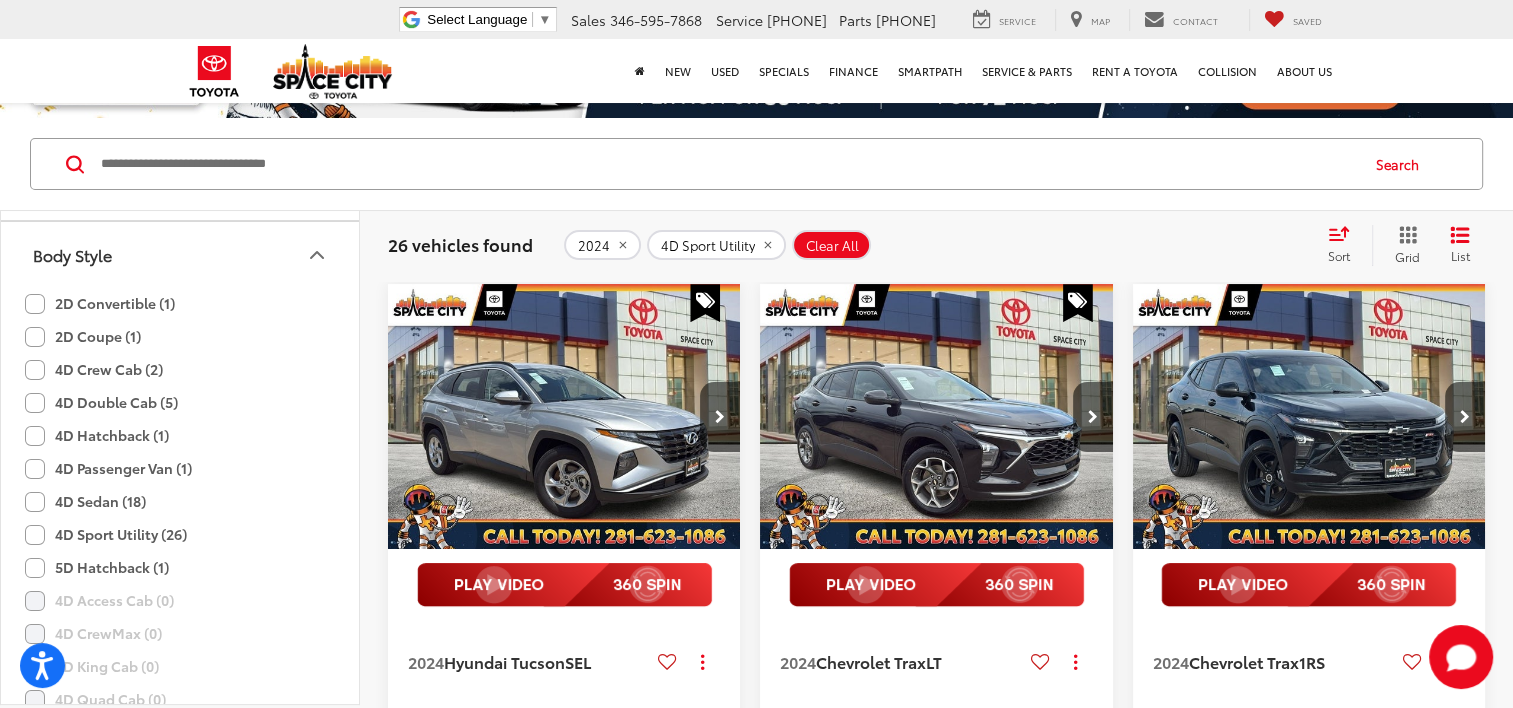 click on "Sort" at bounding box center [1345, 245] 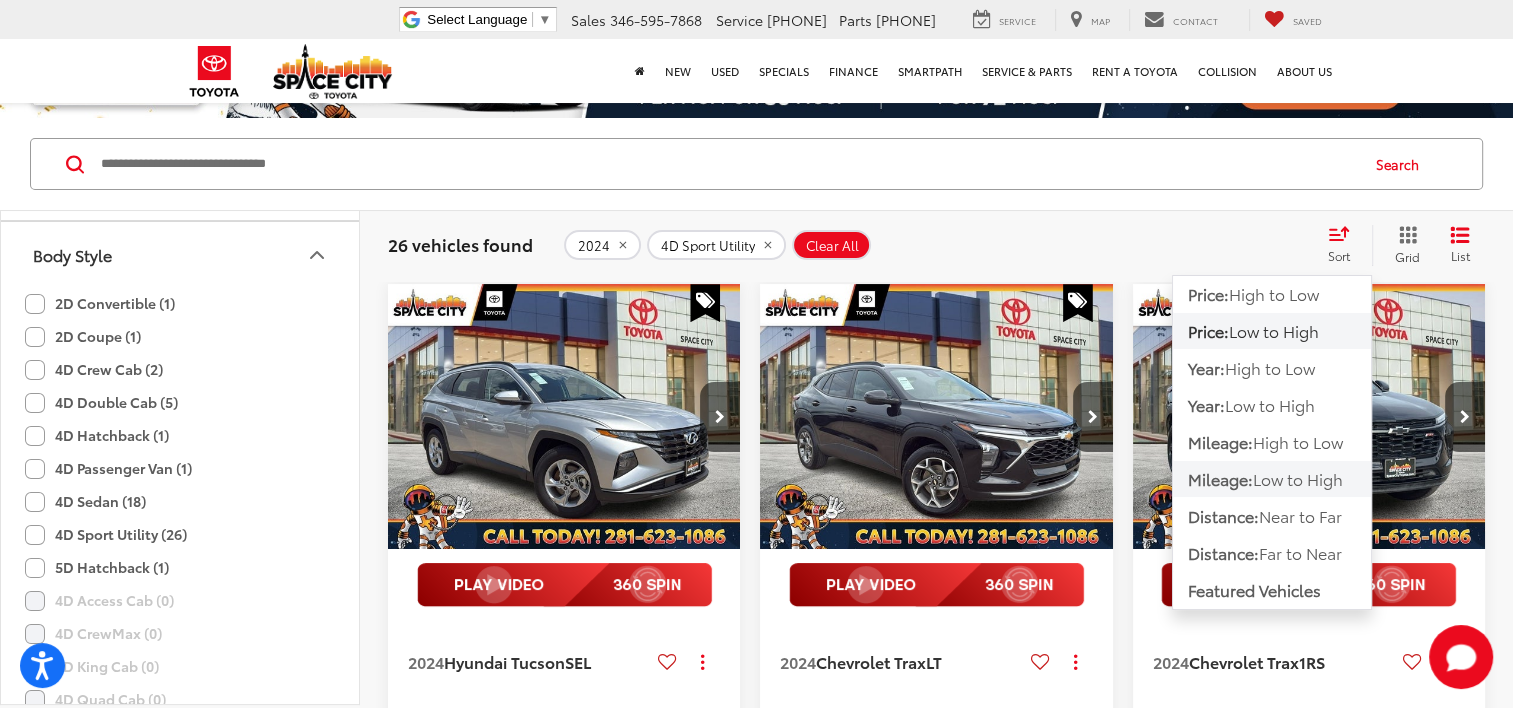 click on "Mileage:  Low to High" 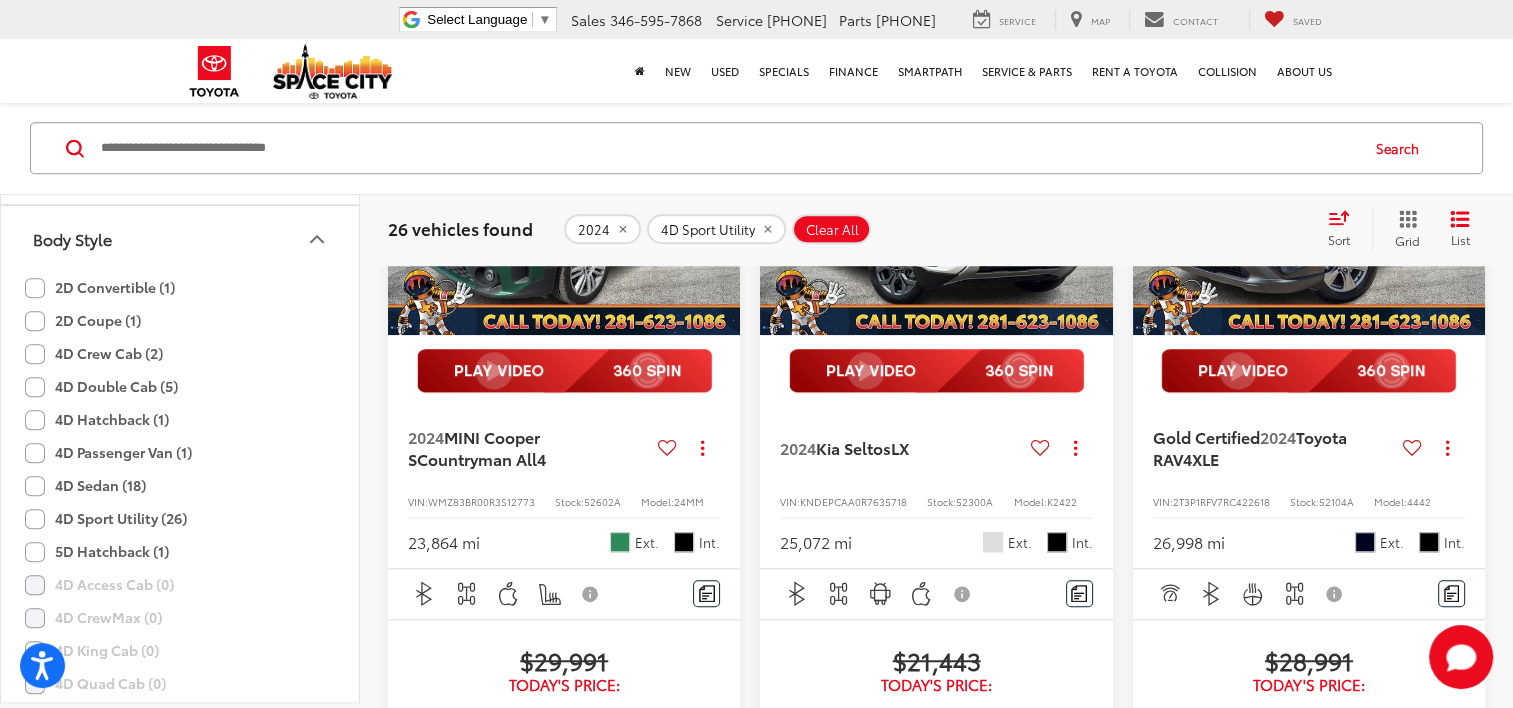 scroll, scrollTop: 1426, scrollLeft: 0, axis: vertical 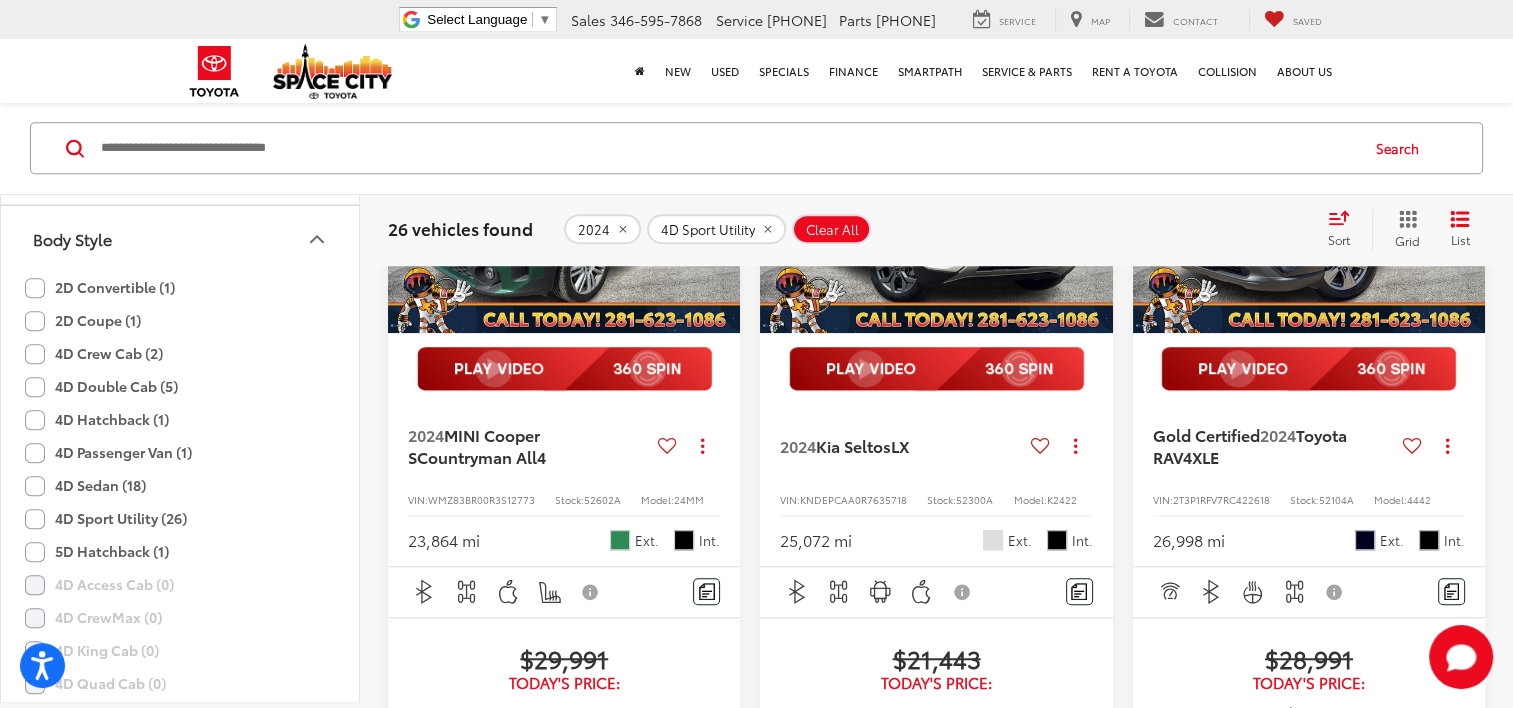 click at bounding box center (936, 201) 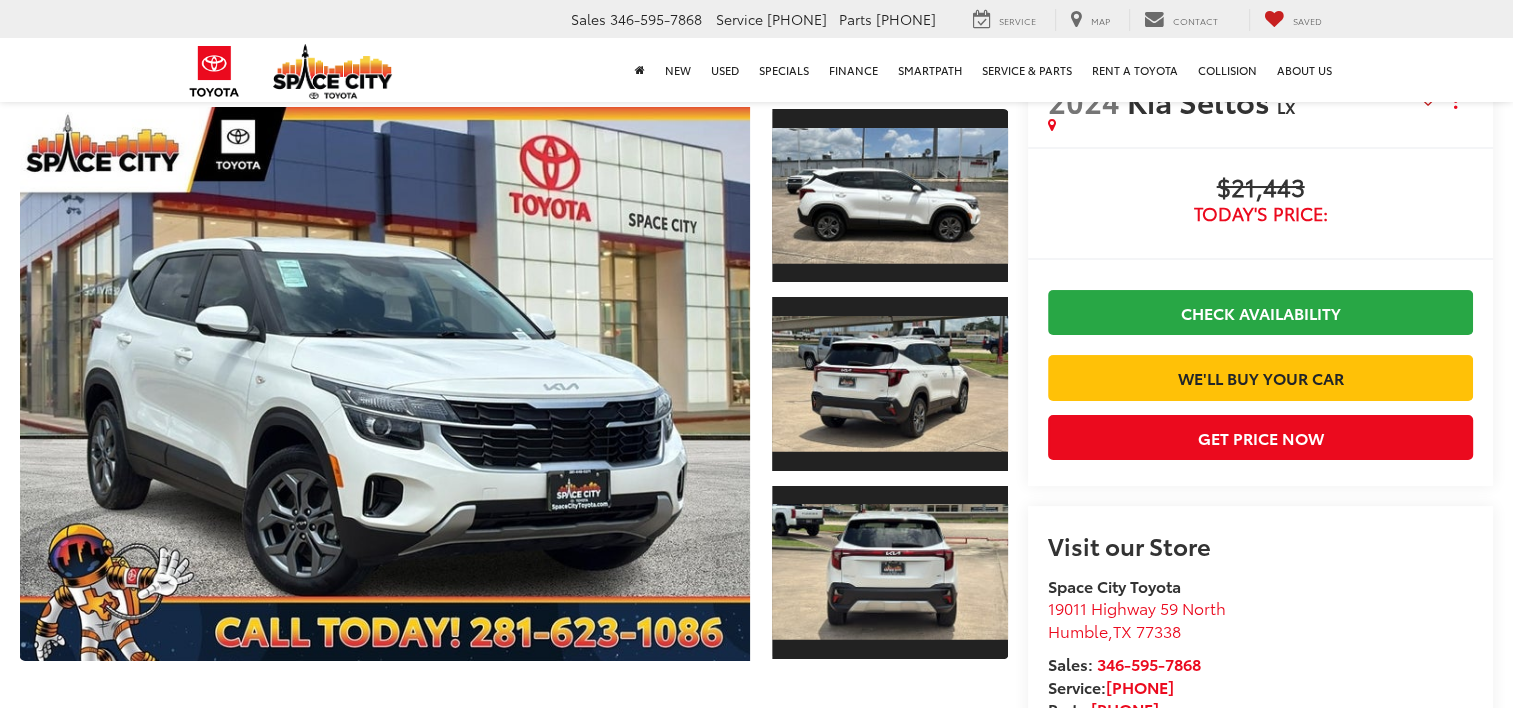 scroll, scrollTop: 74, scrollLeft: 0, axis: vertical 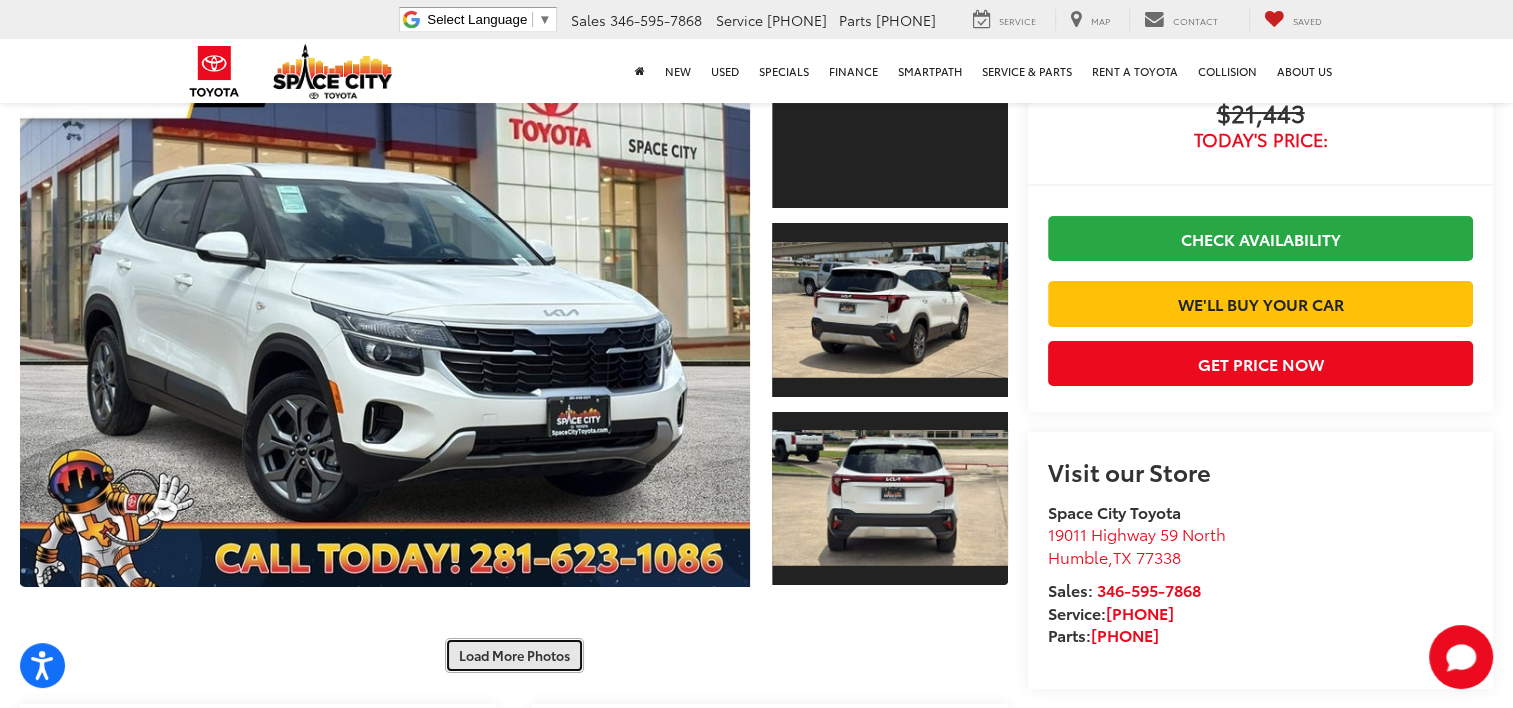 click on "Load More Photos" at bounding box center (514, 655) 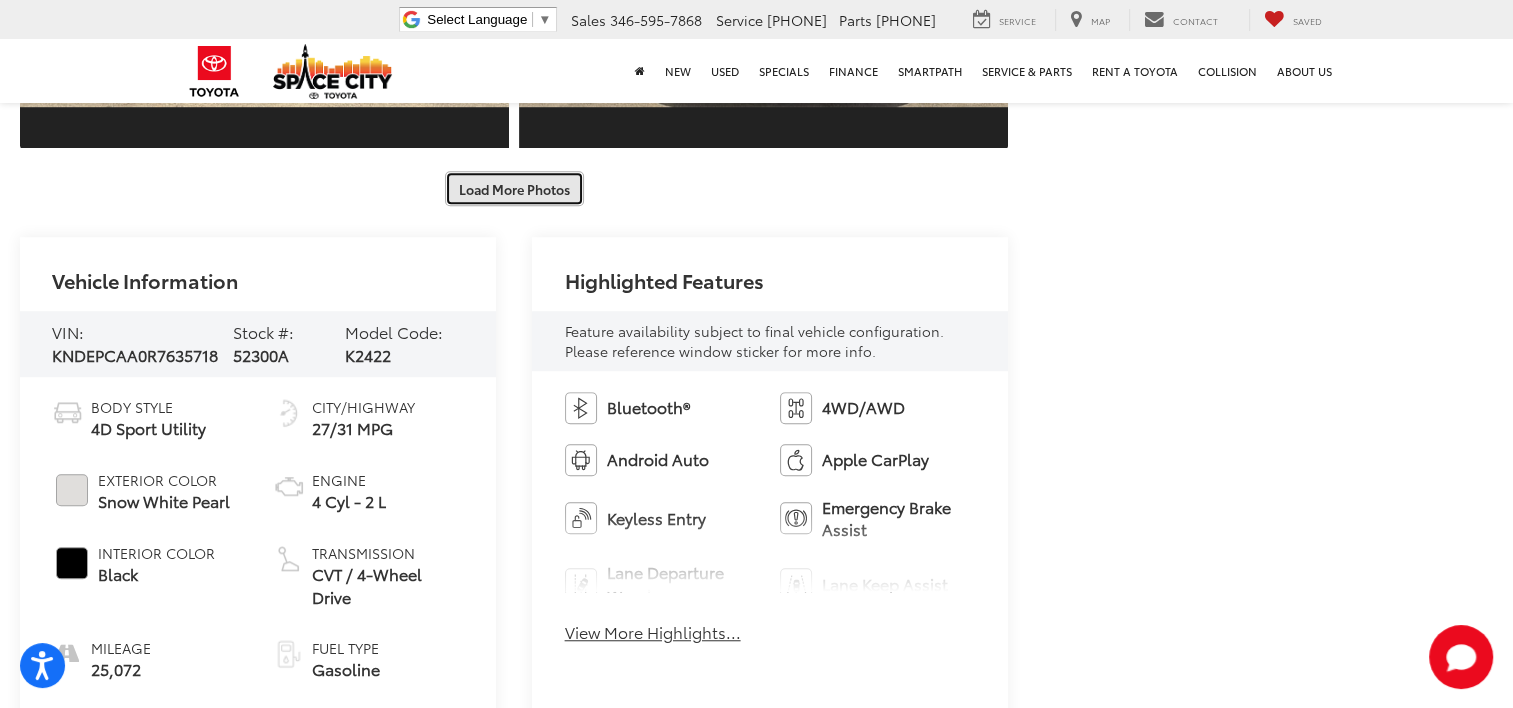 scroll, scrollTop: 1356, scrollLeft: 0, axis: vertical 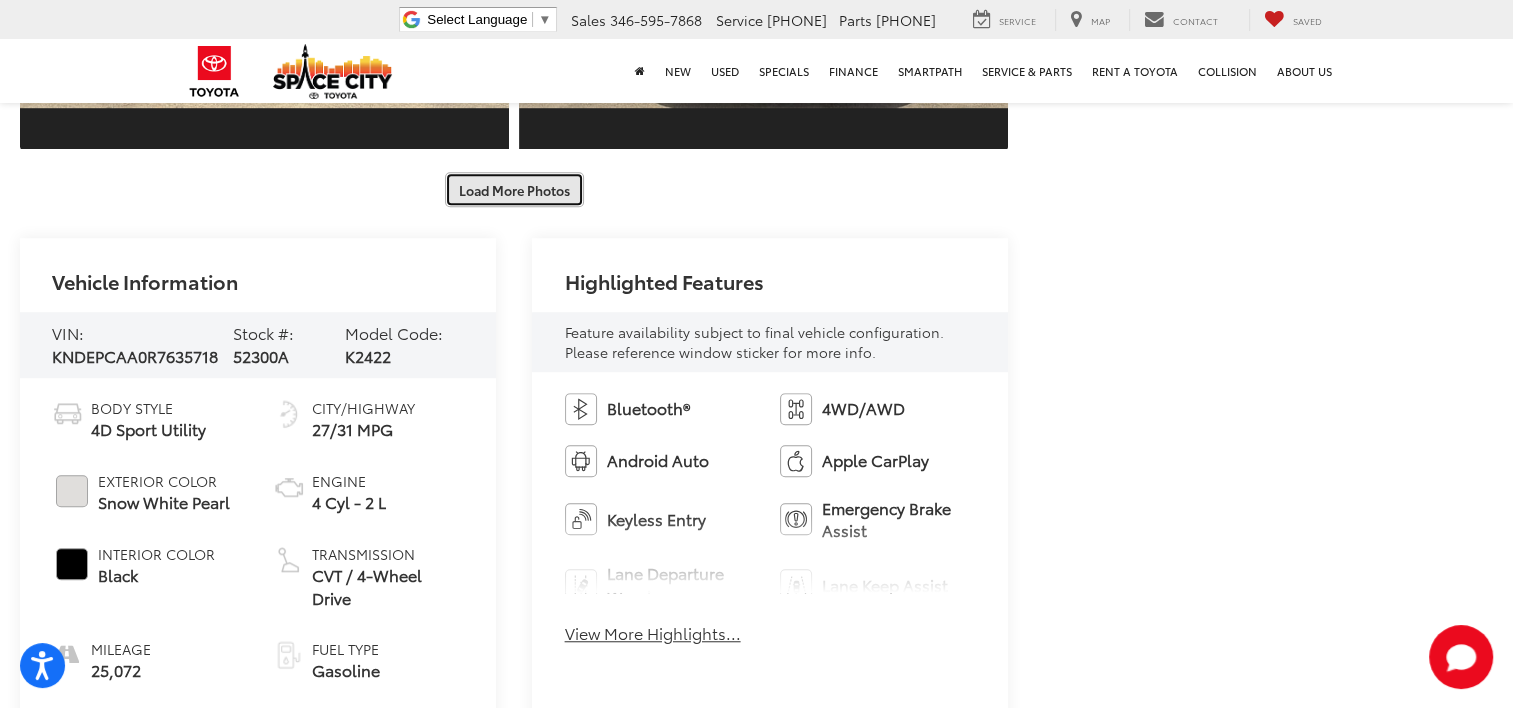 click on "Load More Photos" at bounding box center [514, 189] 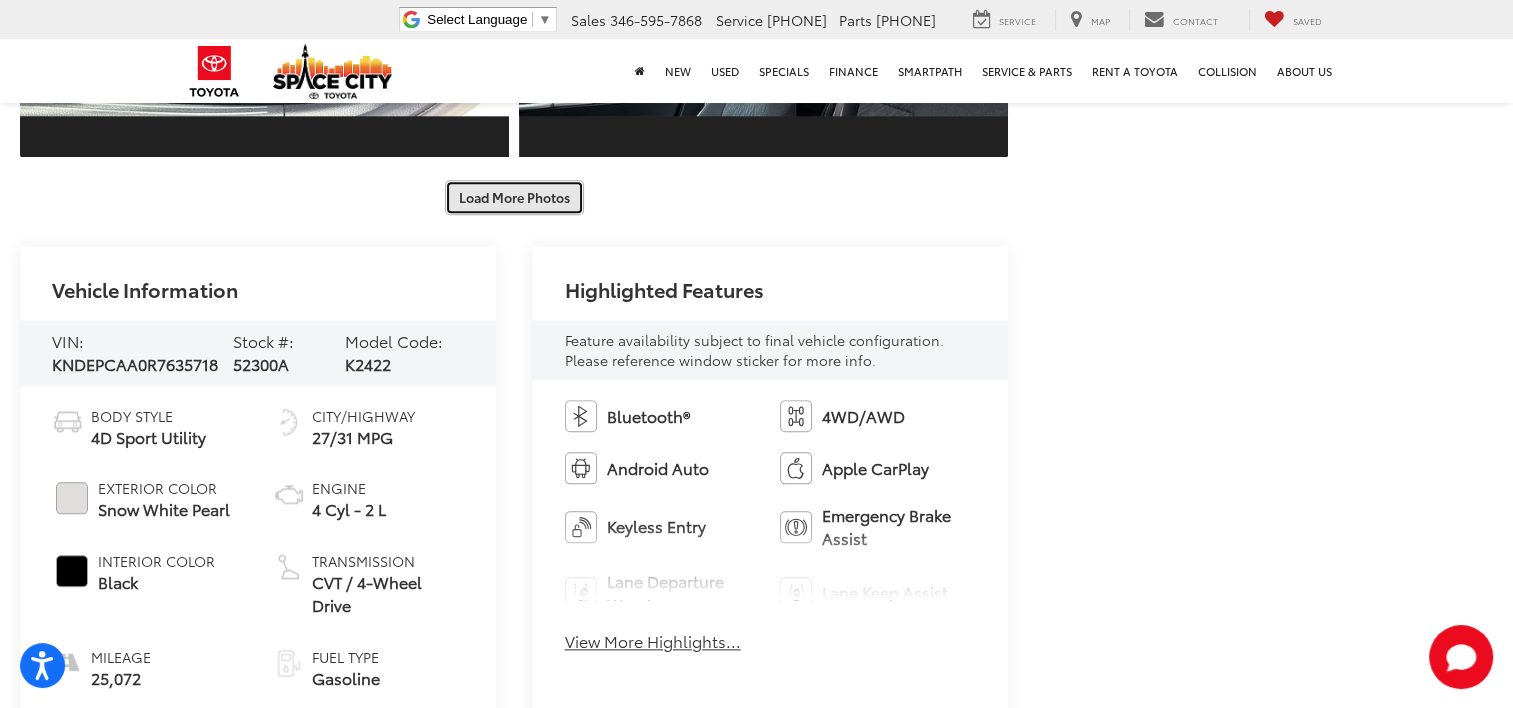 scroll, scrollTop: 2067, scrollLeft: 0, axis: vertical 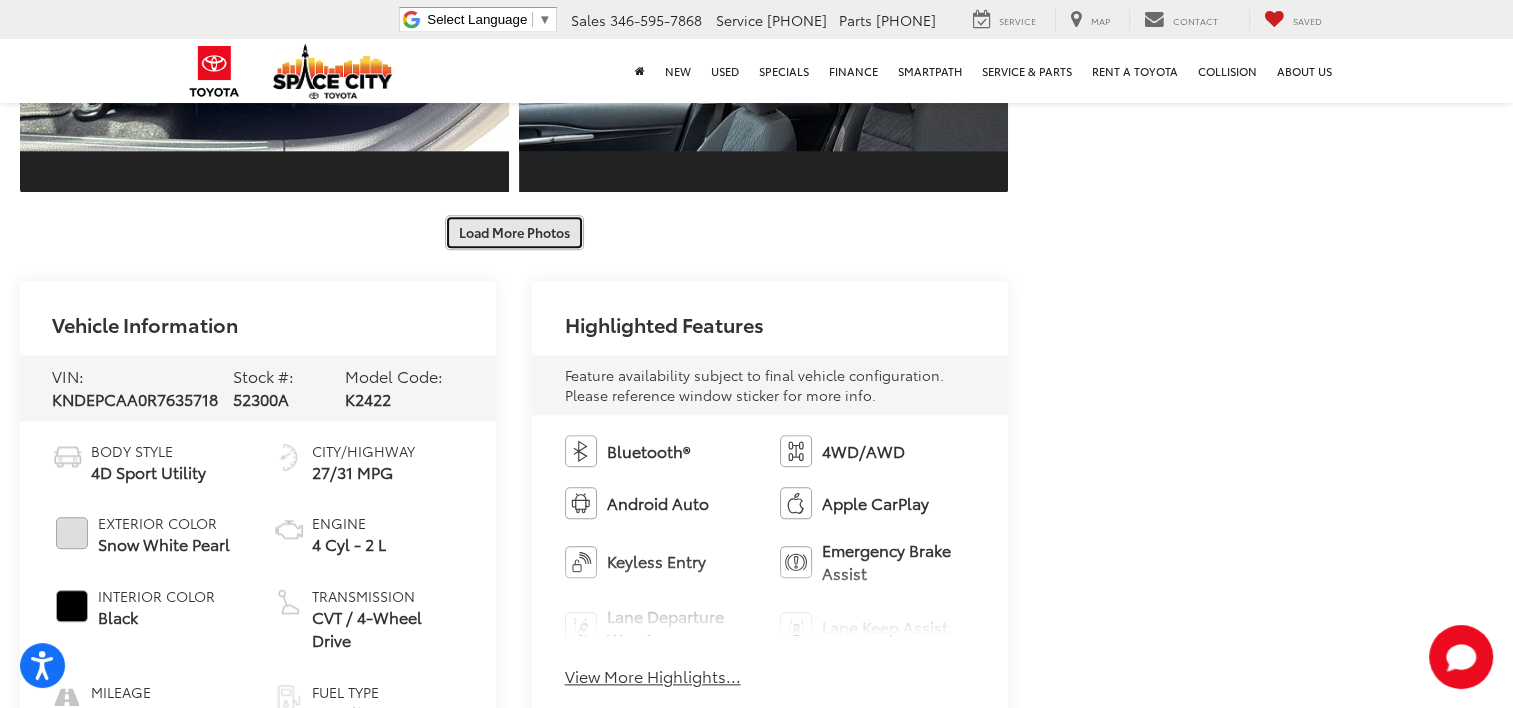 click on "Load More Photos" at bounding box center [514, 232] 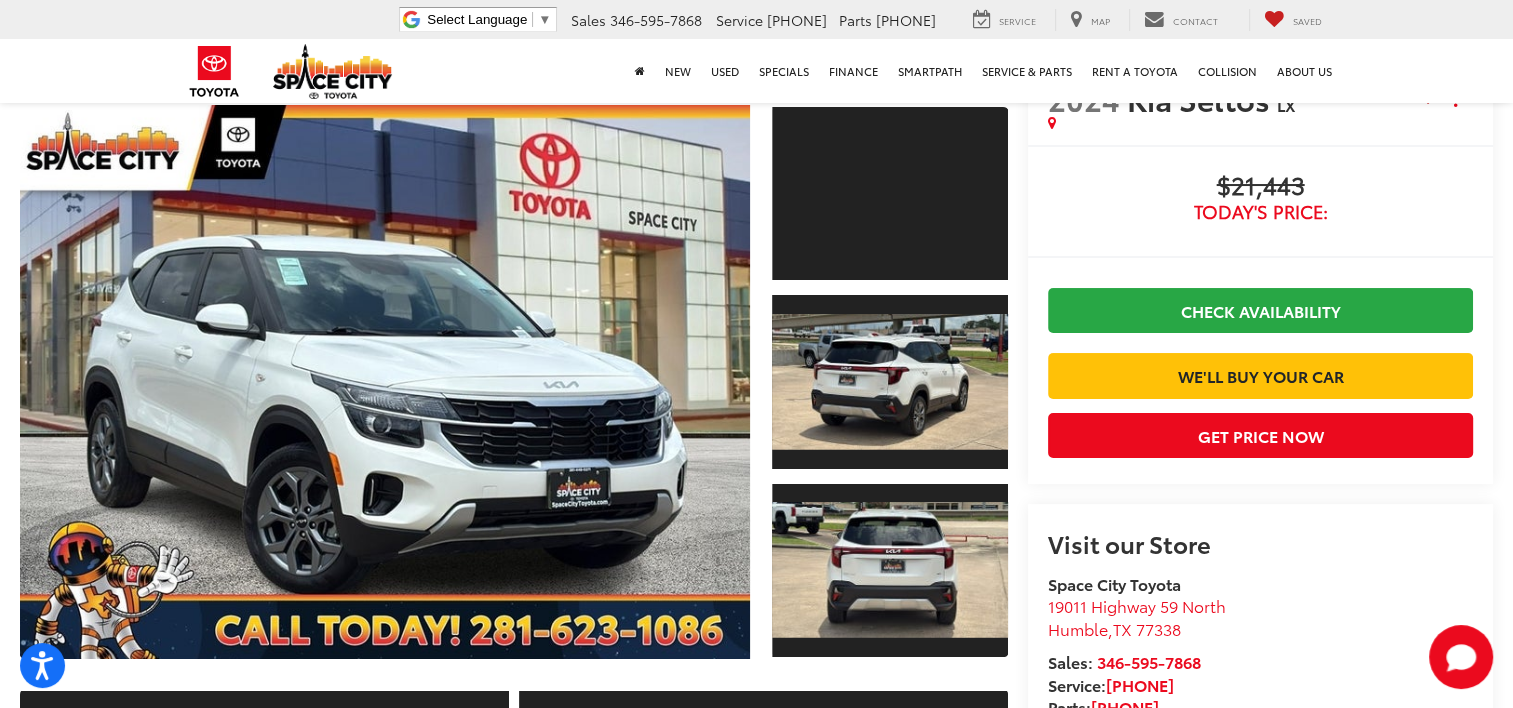 scroll, scrollTop: 0, scrollLeft: 0, axis: both 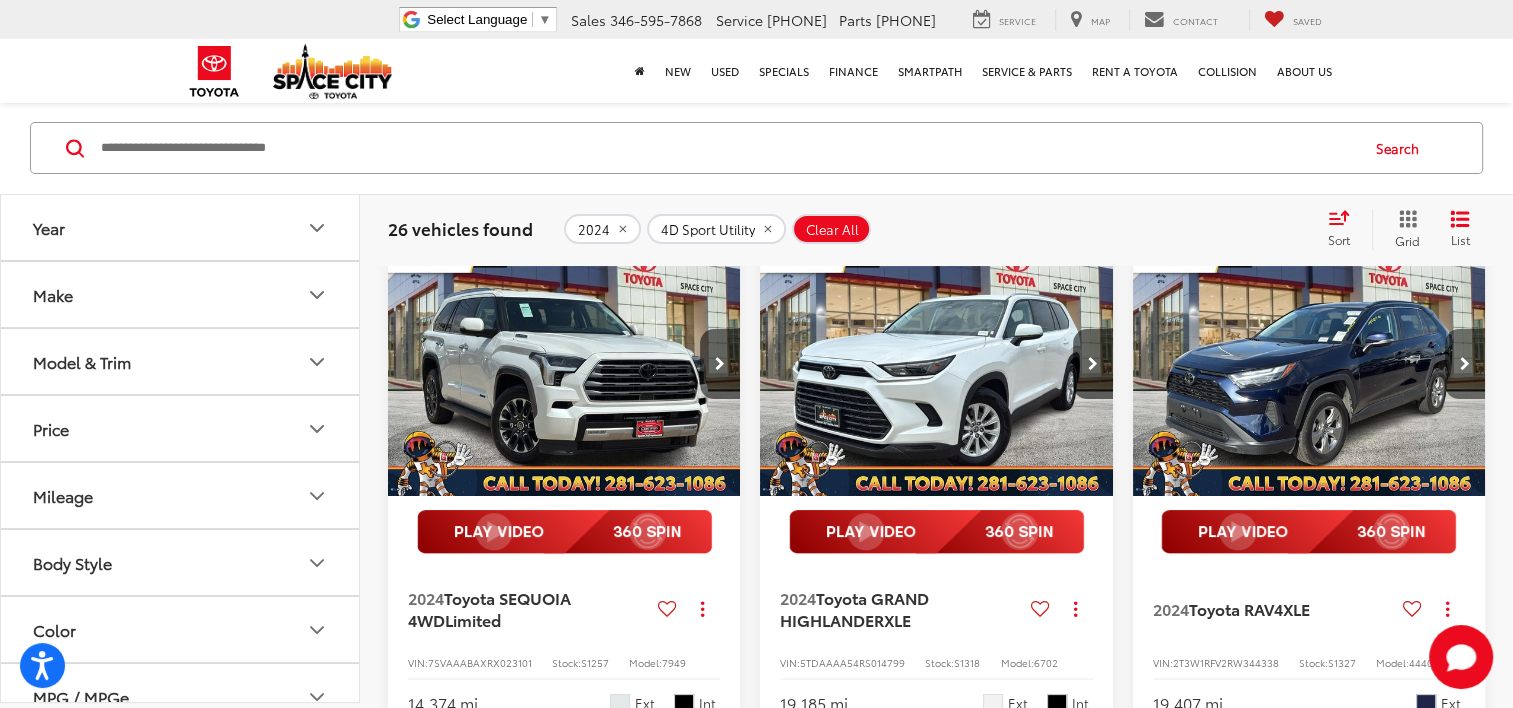 click at bounding box center (1465, 364) 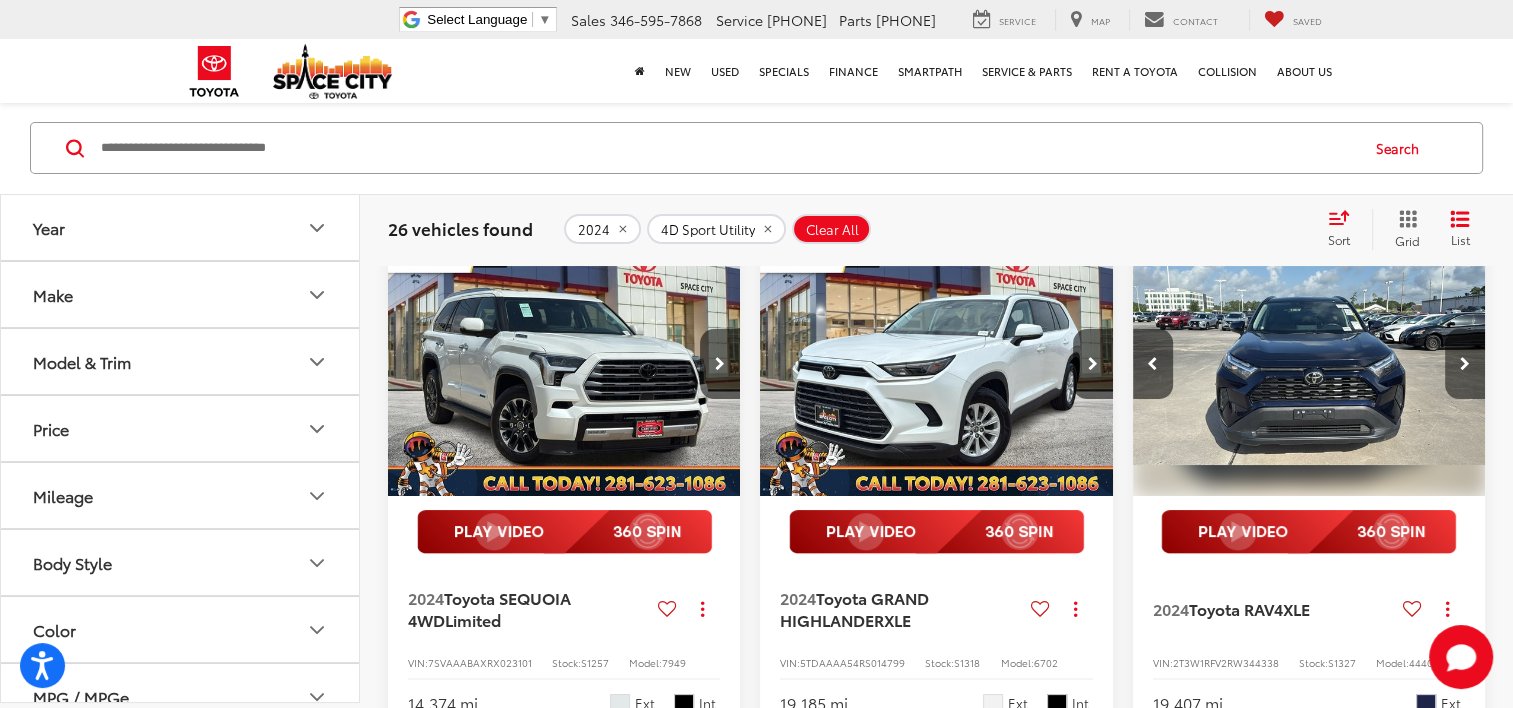 click at bounding box center [1465, 364] 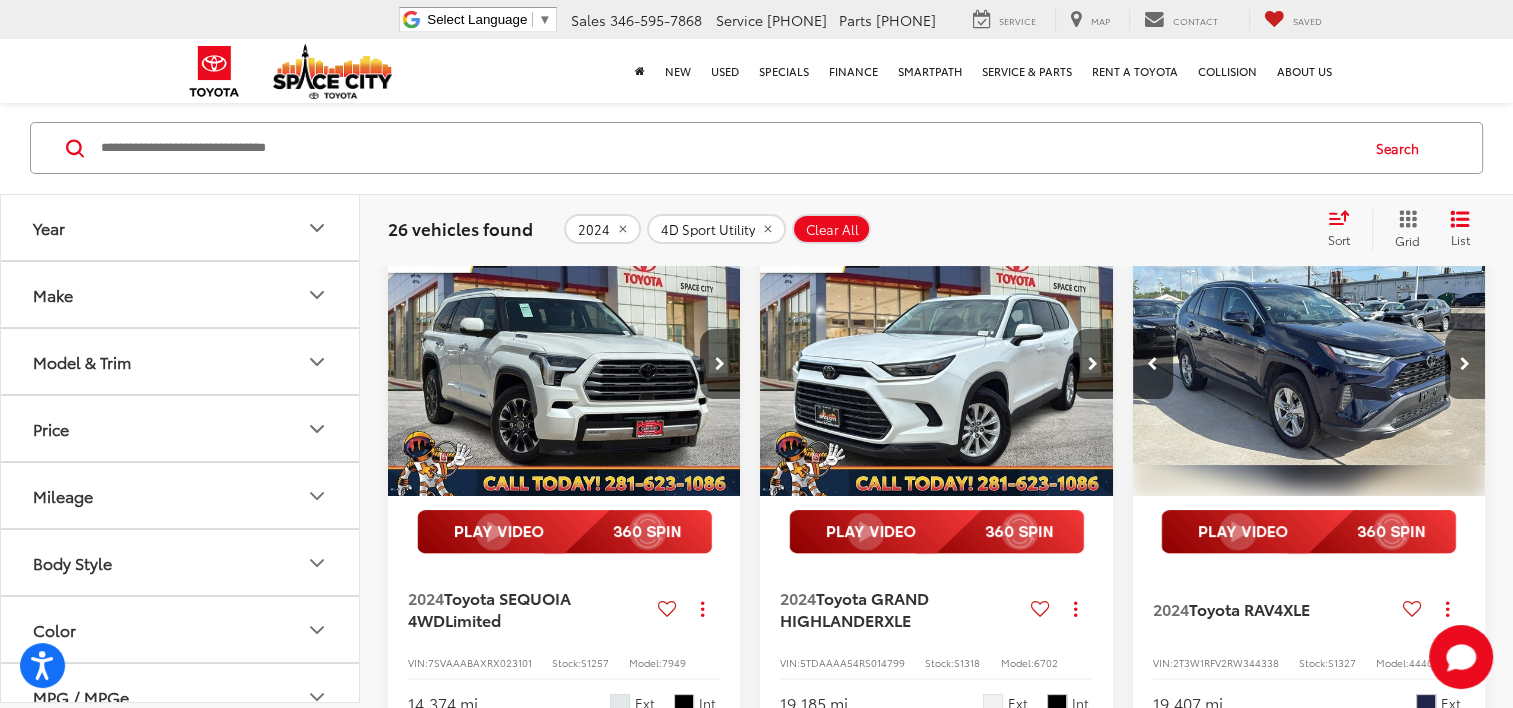 click at bounding box center [1465, 364] 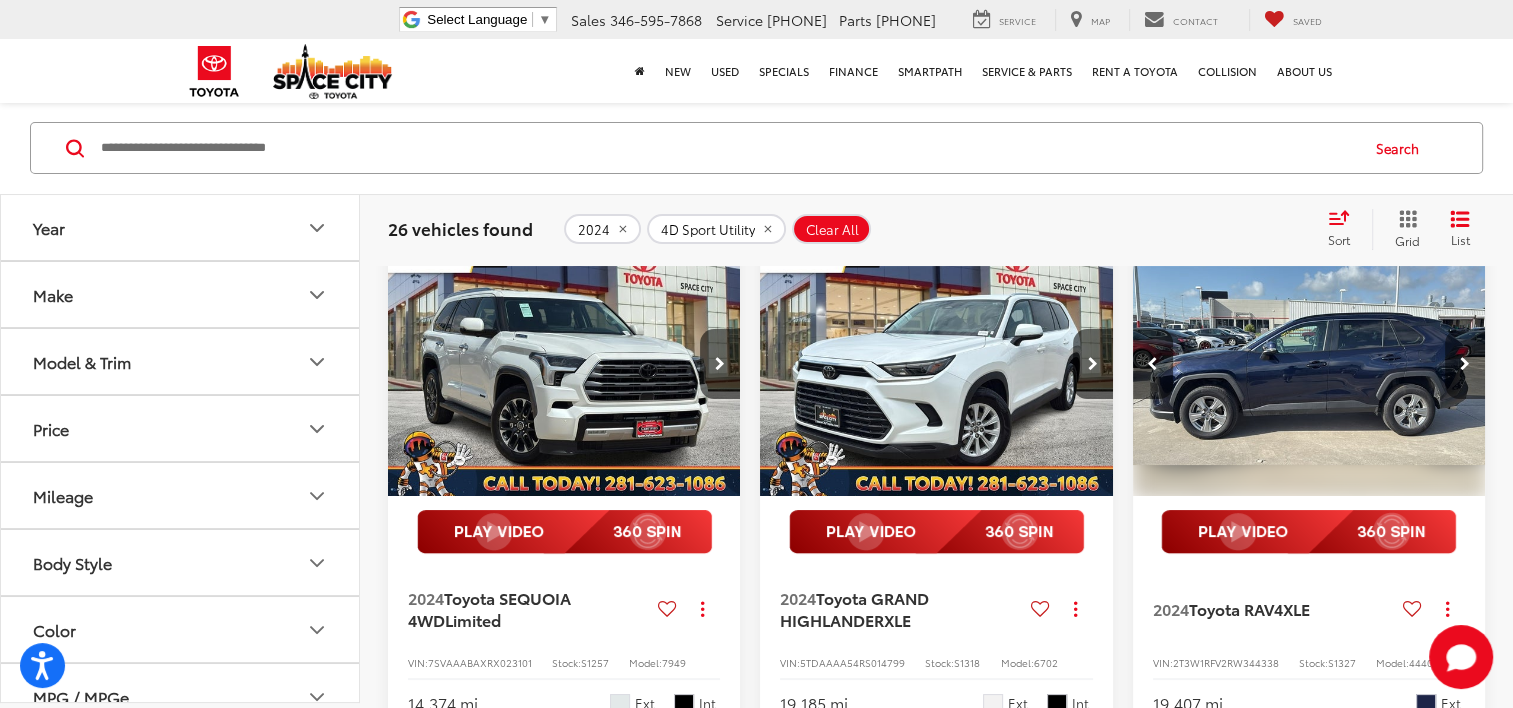 click at bounding box center [1465, 364] 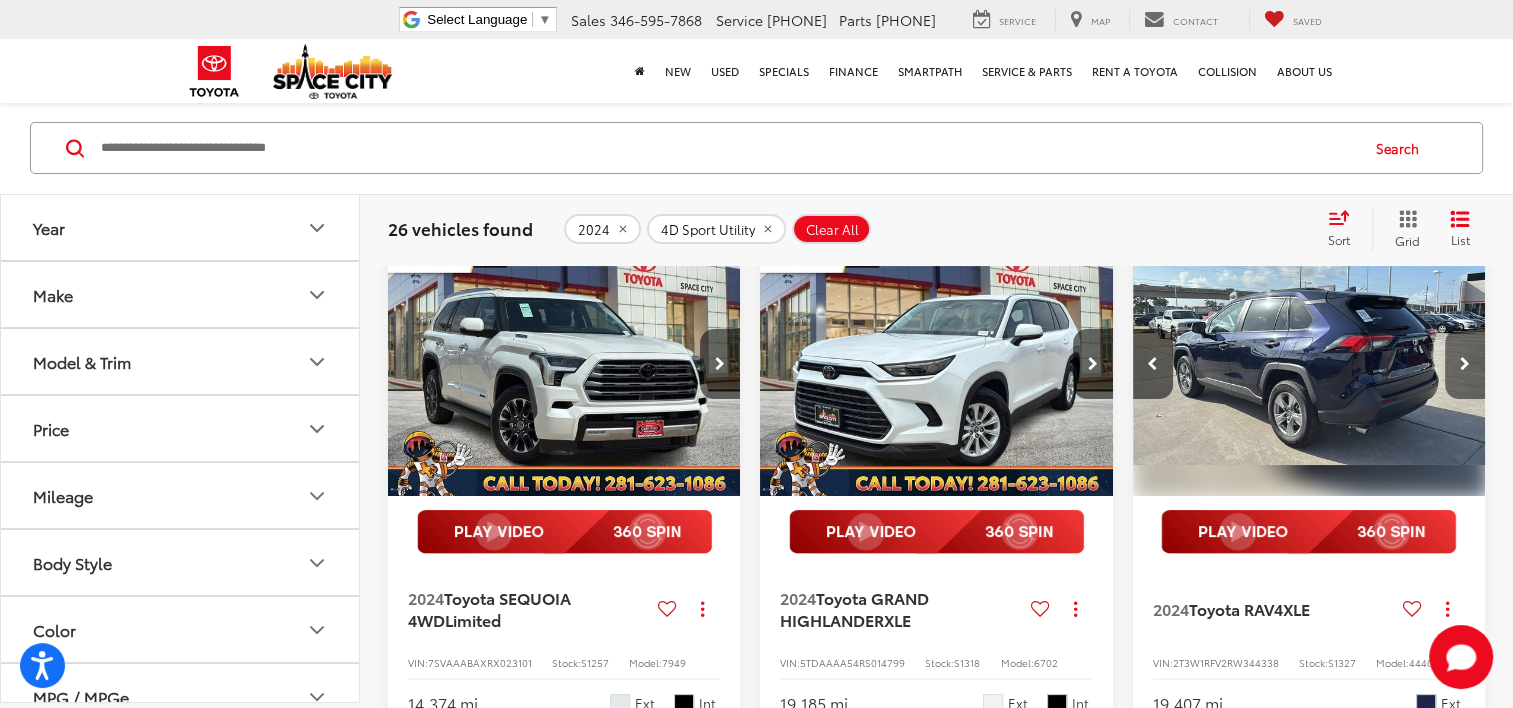 click at bounding box center (1465, 364) 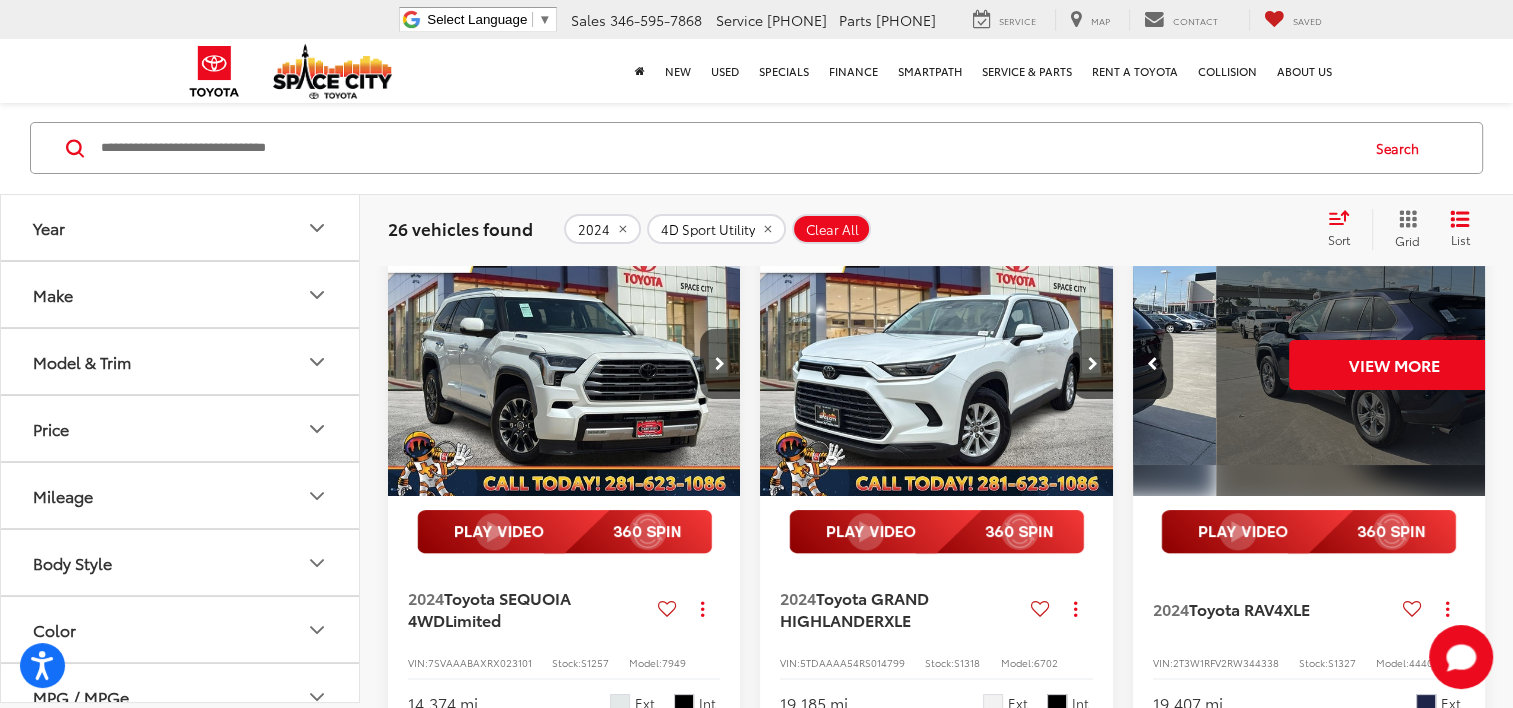 scroll, scrollTop: 0, scrollLeft: 1776, axis: horizontal 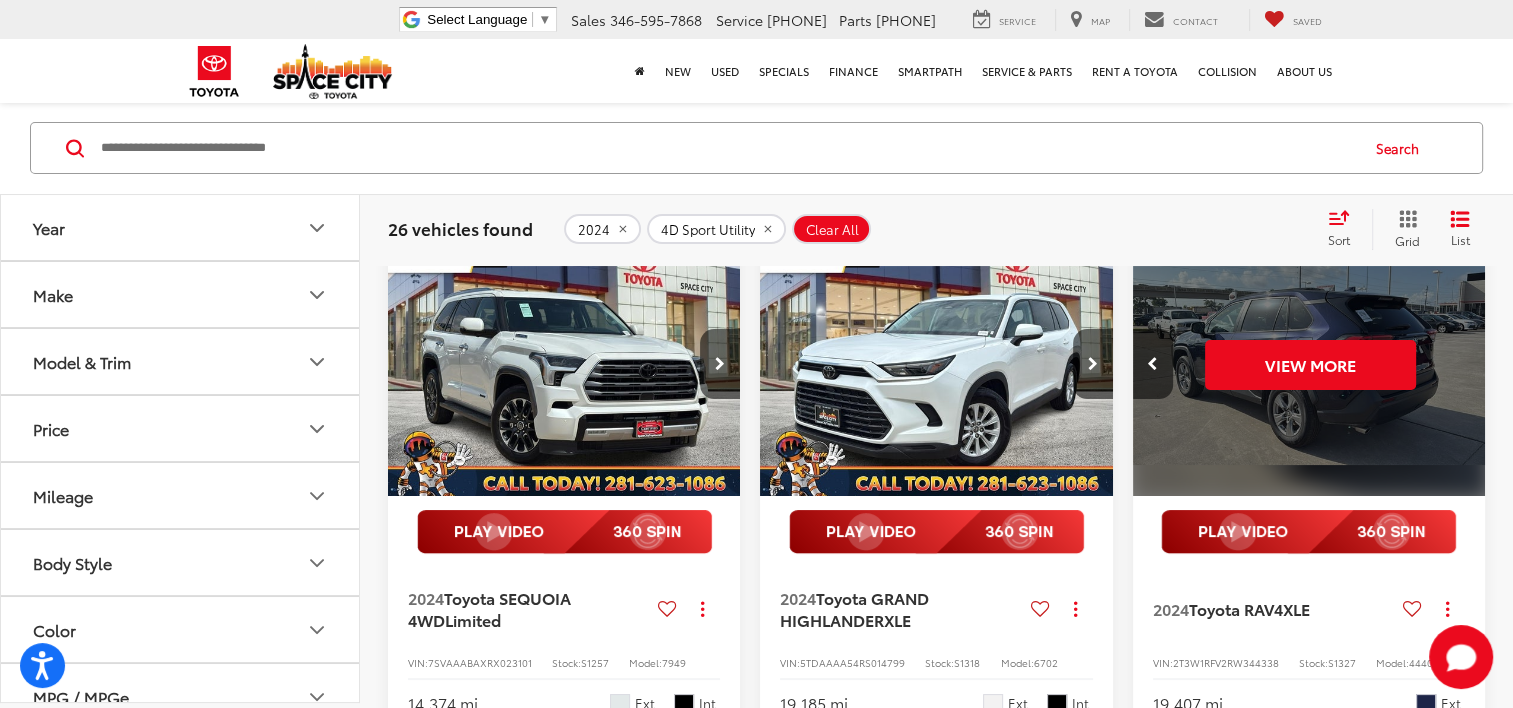 click on "View More" at bounding box center (1309, 364) 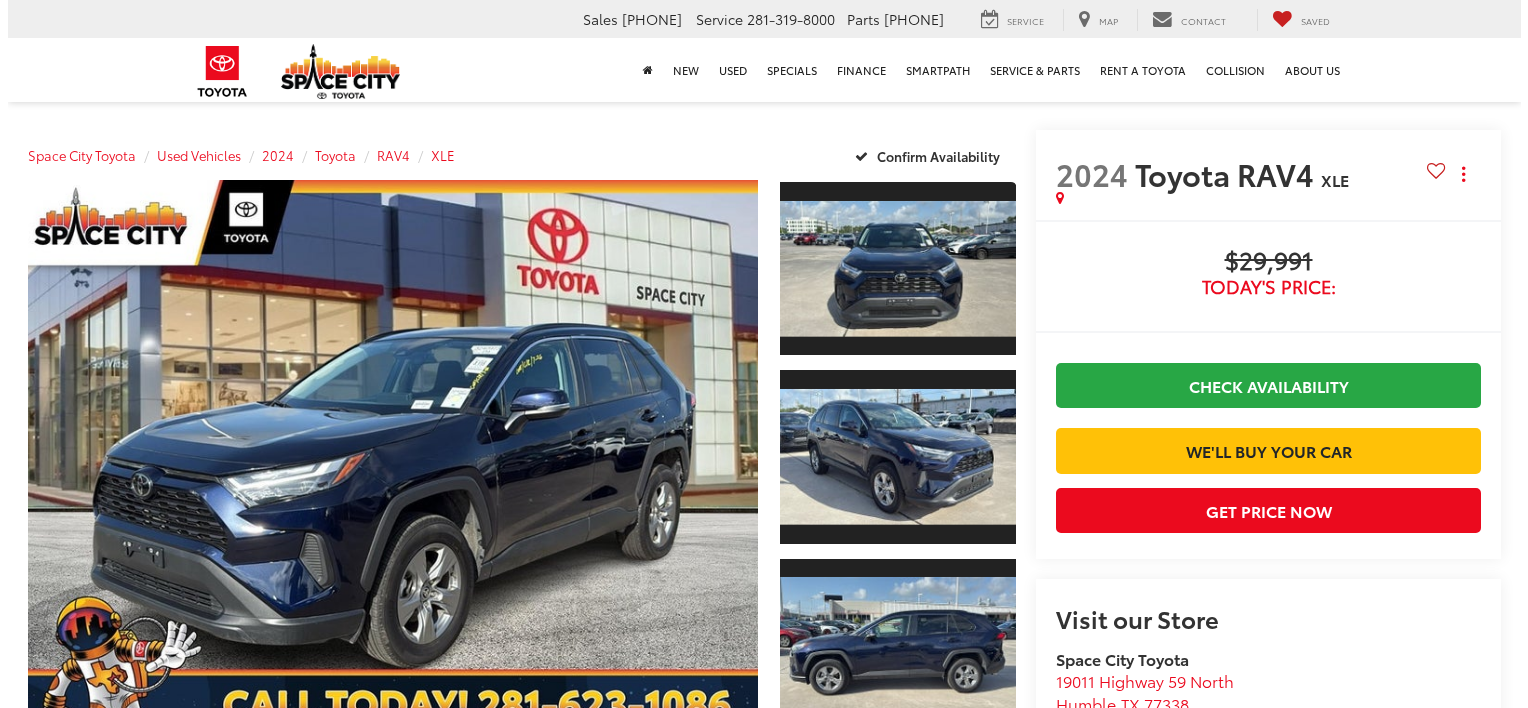 scroll, scrollTop: 0, scrollLeft: 0, axis: both 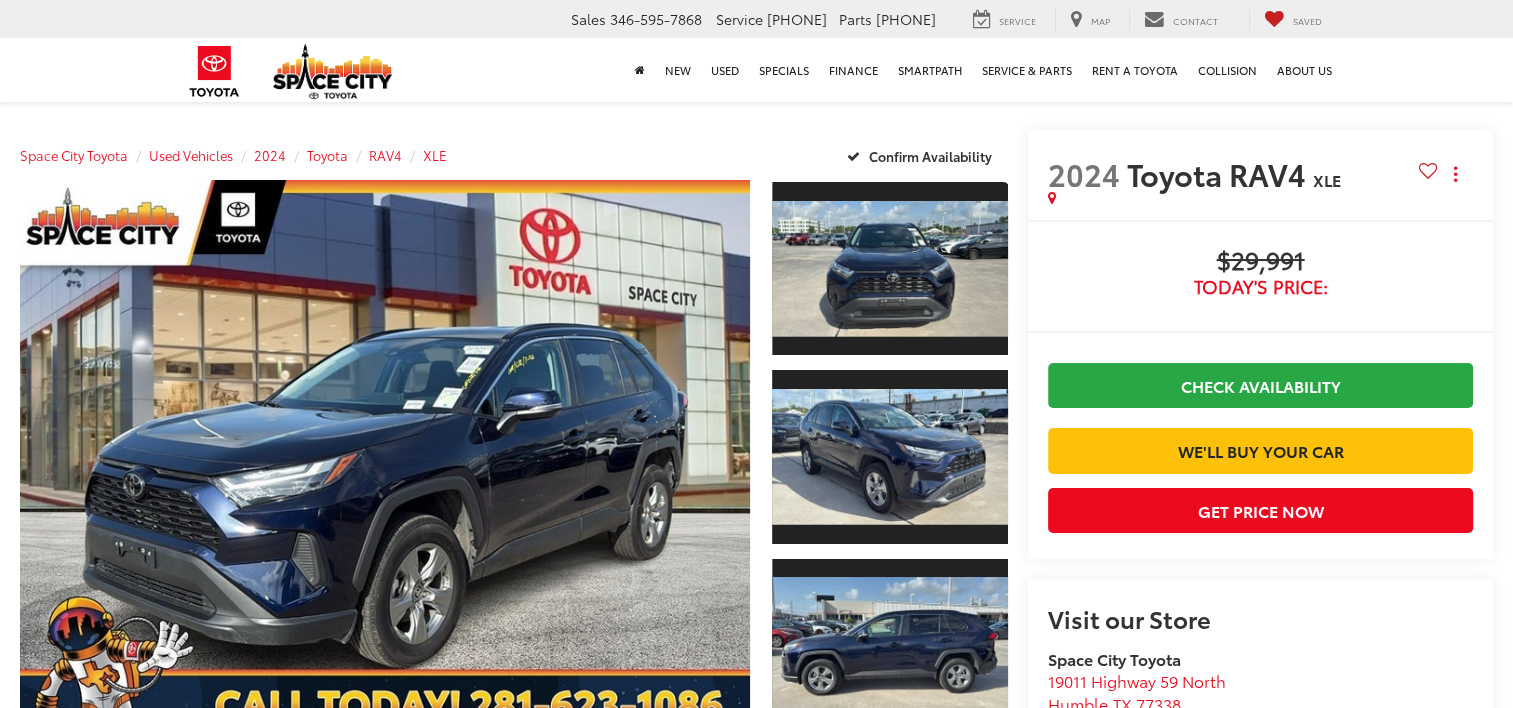 click at bounding box center (1260, 418) 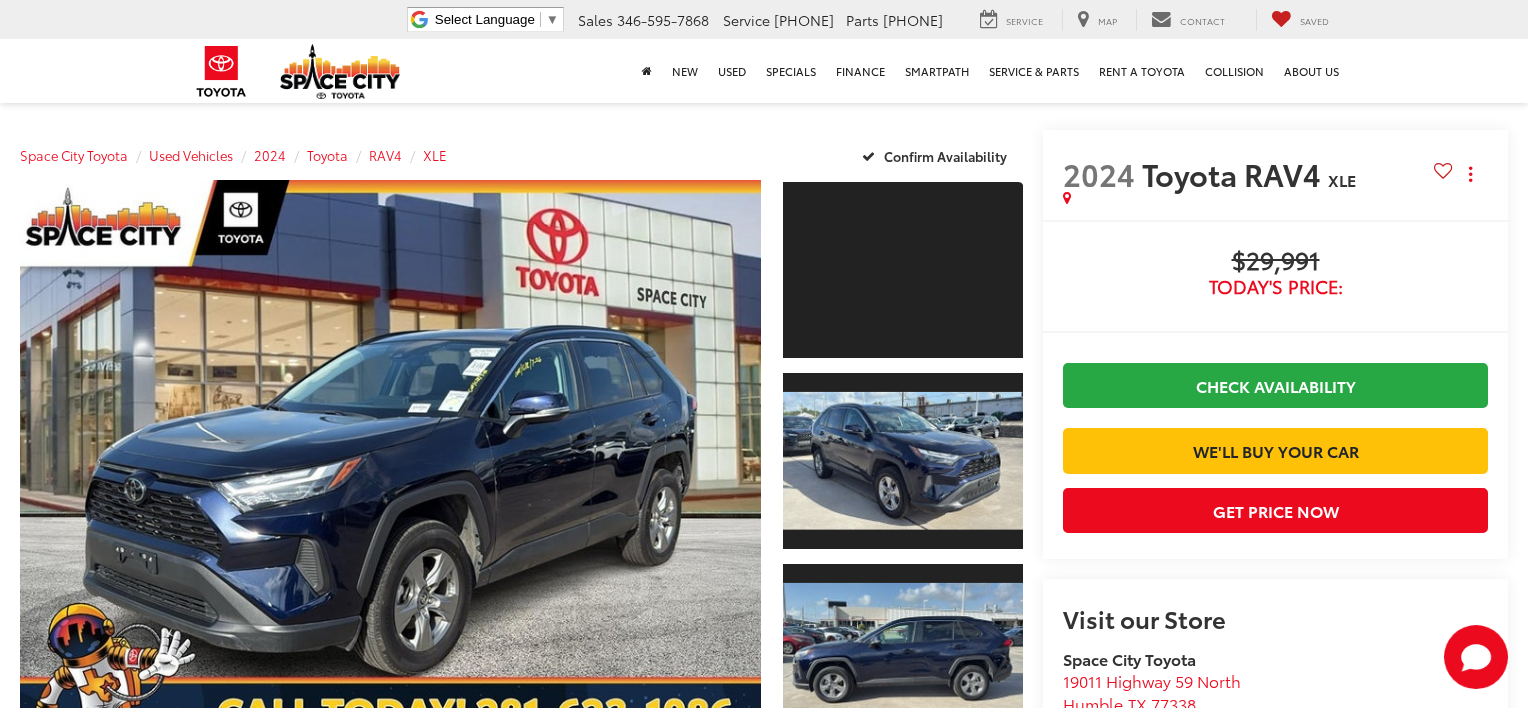 scroll, scrollTop: 0, scrollLeft: 0, axis: both 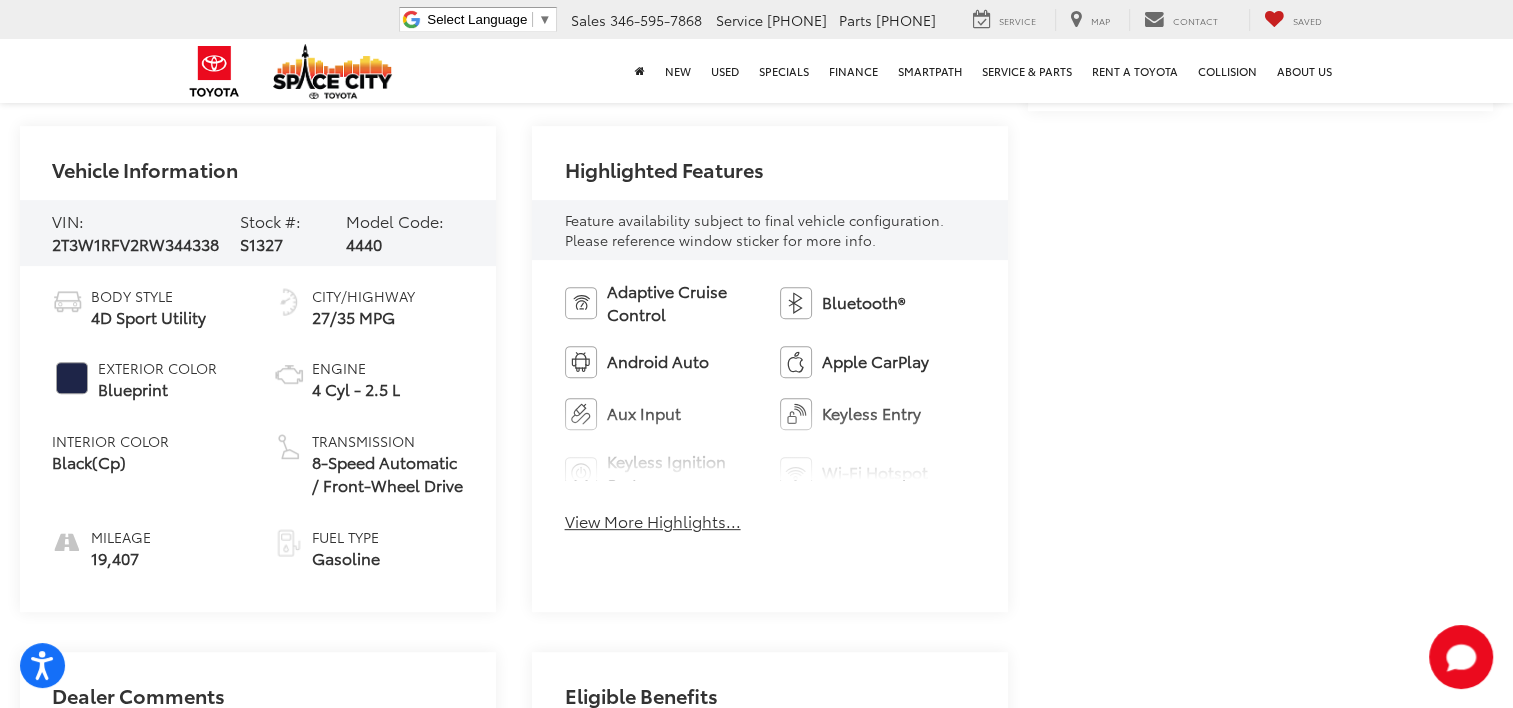 click on "Space City Toyota
Used Vehicles
2024
Toyota
RAV4
XLE
Confirm Availability
Photos
1
/
10
Load More Photos
2024   Toyota RAV4
1
/
10
2024
Toyota RAV4
XLE
Copy Link
Share
Print
Buy" at bounding box center (756, 2880) 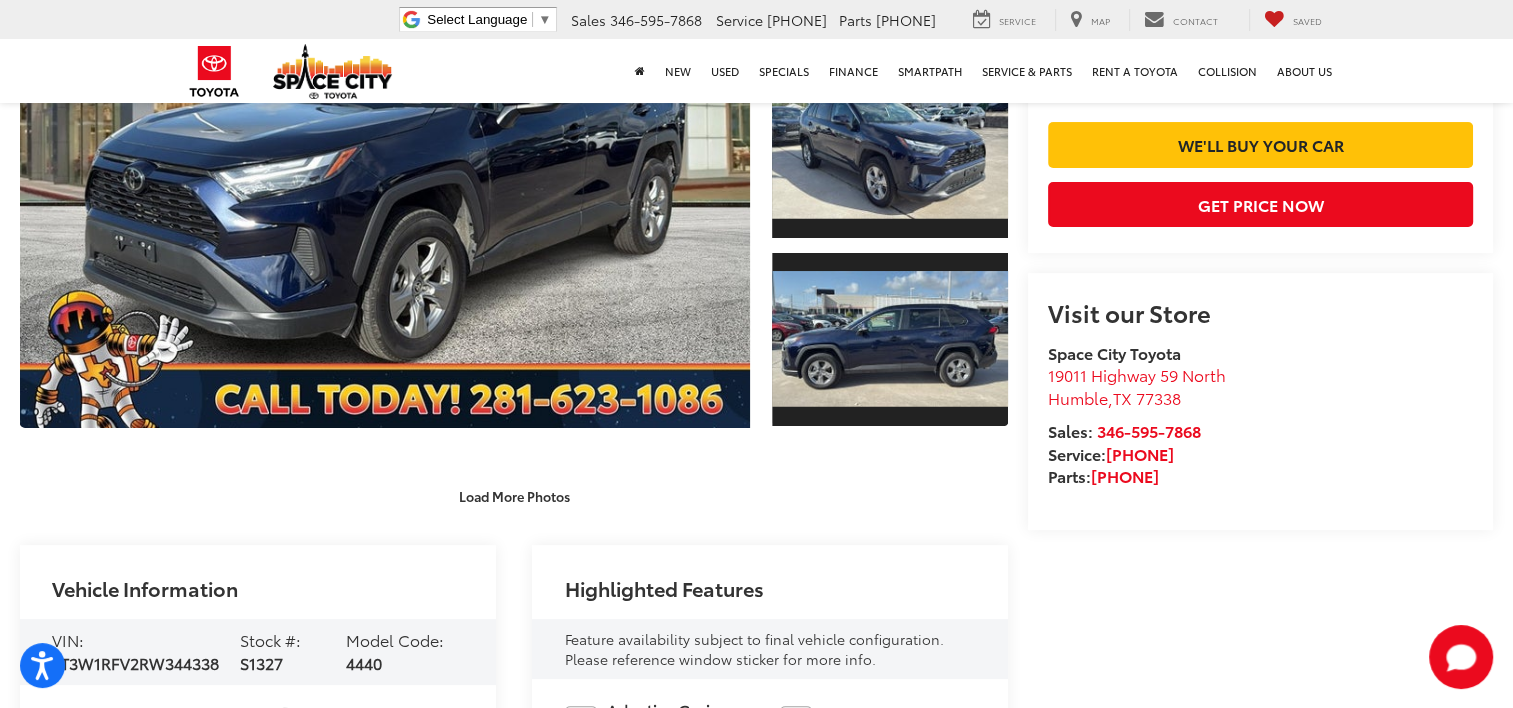 scroll, scrollTop: 304, scrollLeft: 0, axis: vertical 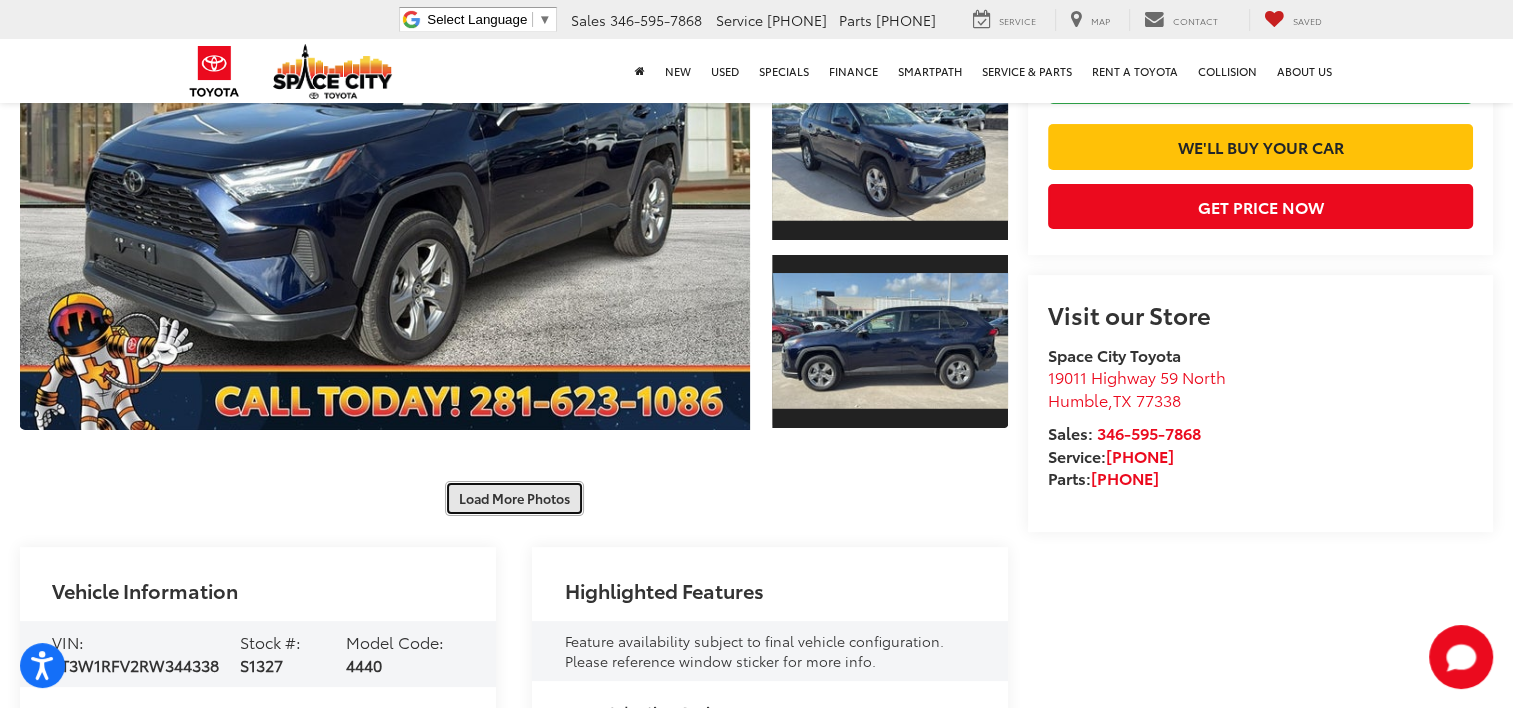 click on "Load More Photos" at bounding box center [514, 498] 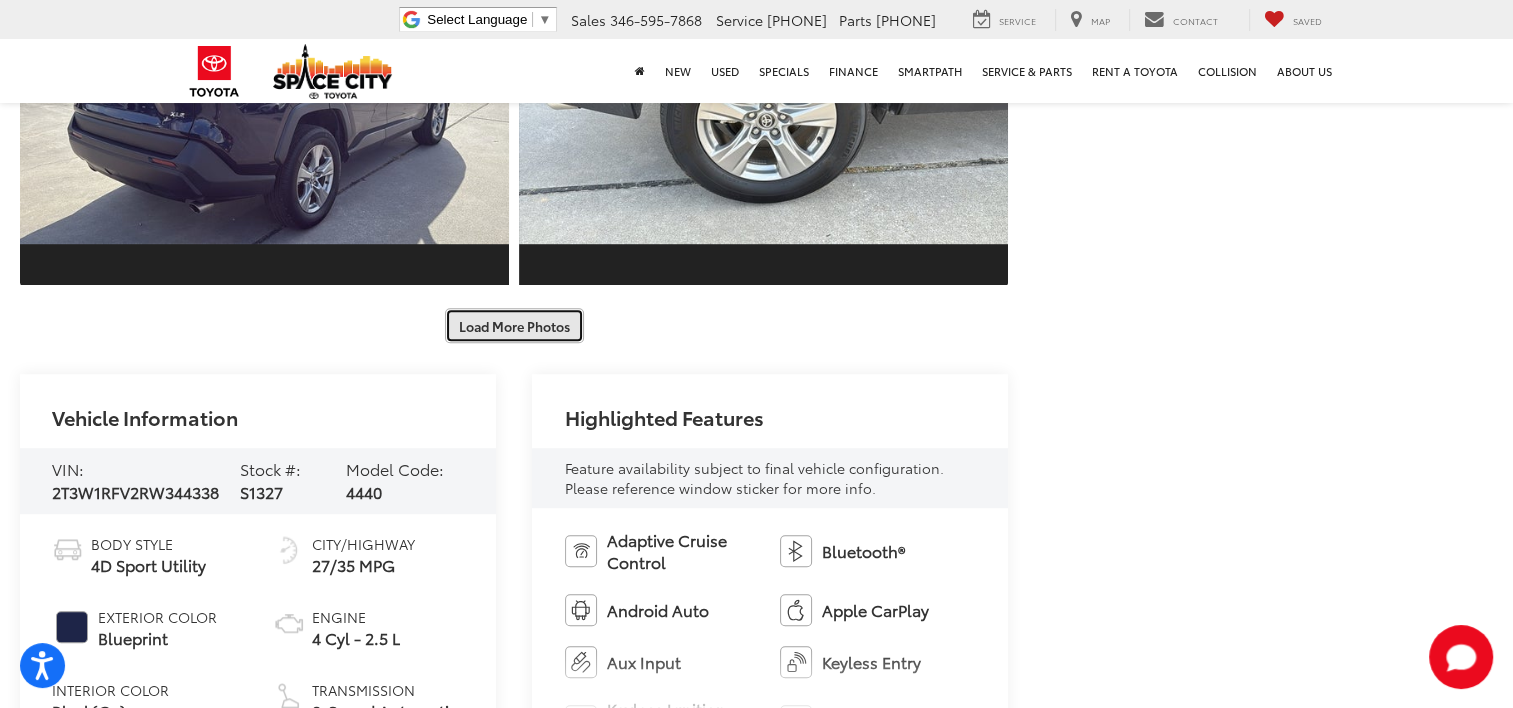 scroll, scrollTop: 1224, scrollLeft: 0, axis: vertical 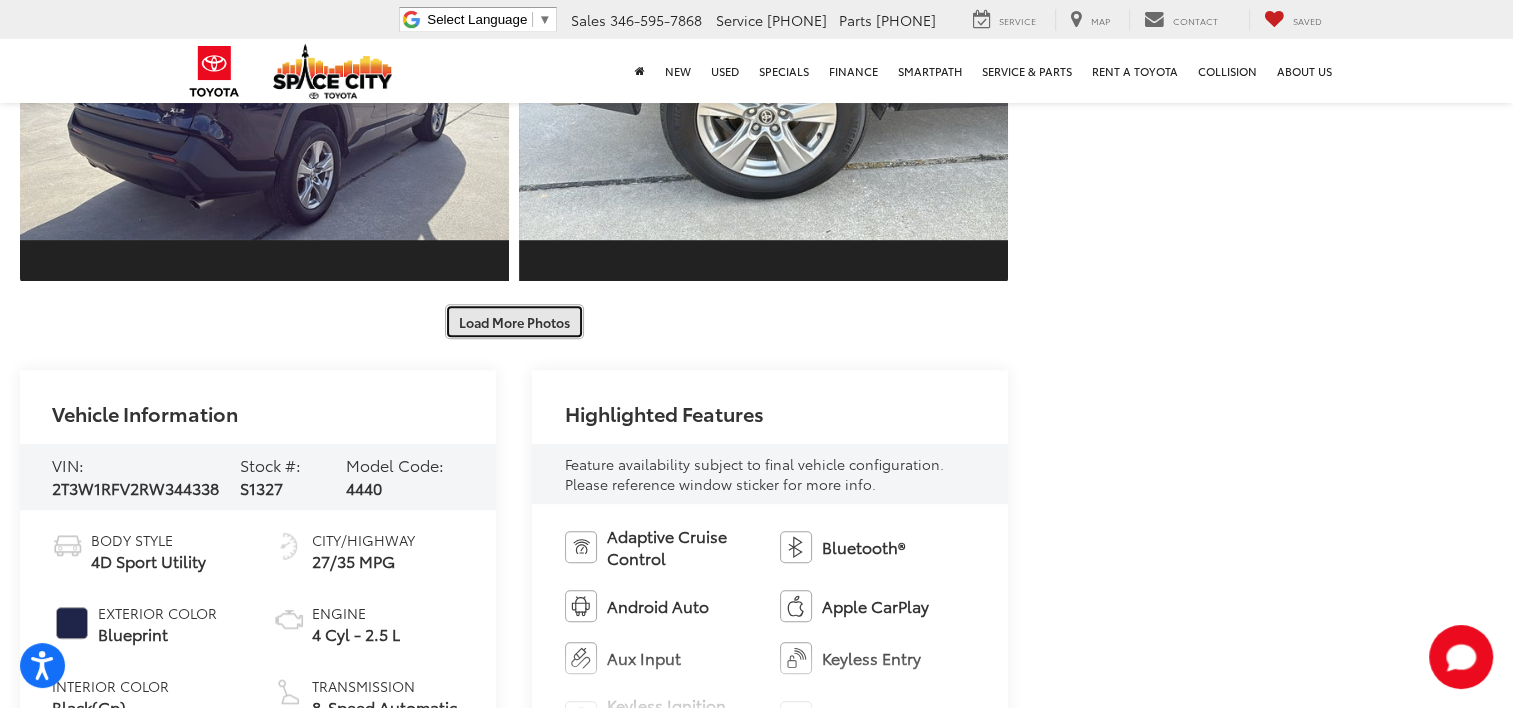 click on "Load More Photos" at bounding box center (514, 321) 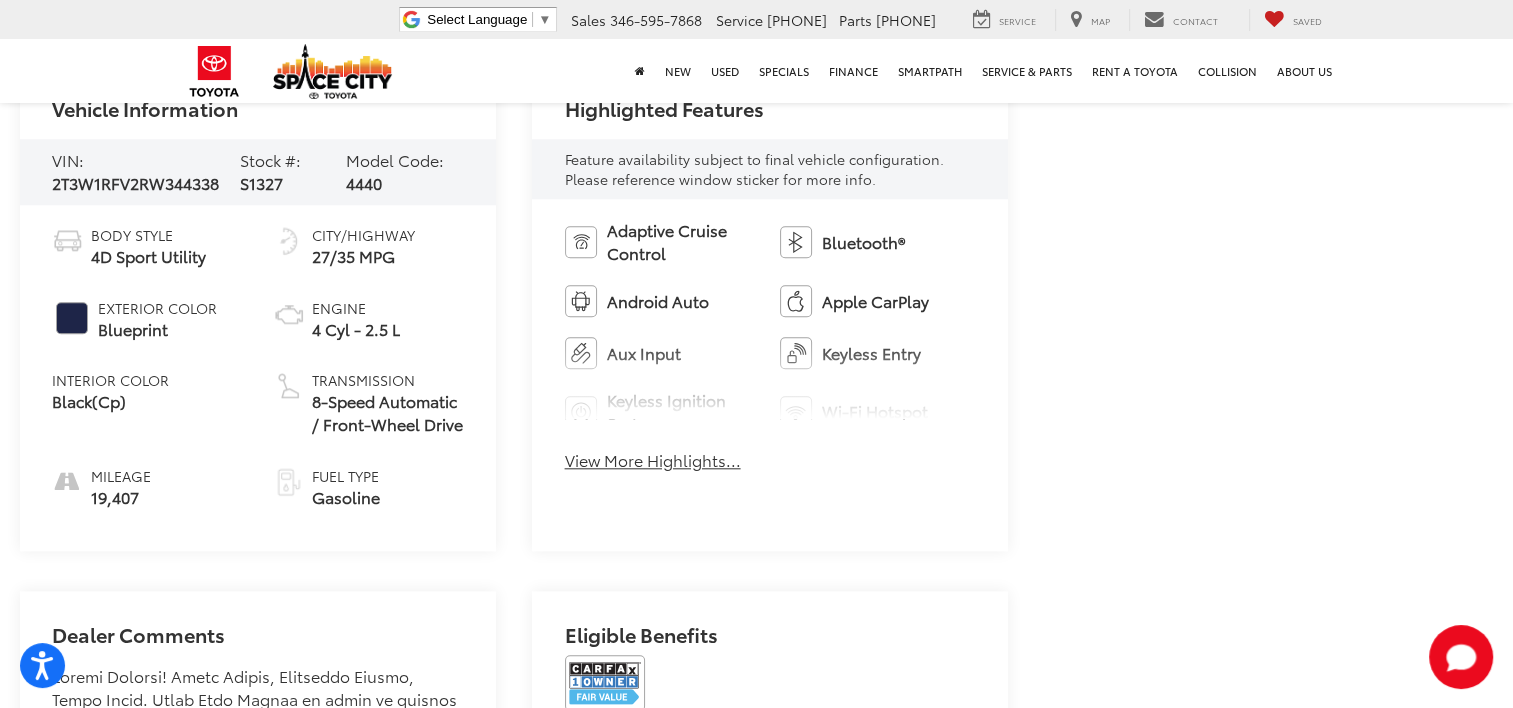 scroll, scrollTop: 1853, scrollLeft: 0, axis: vertical 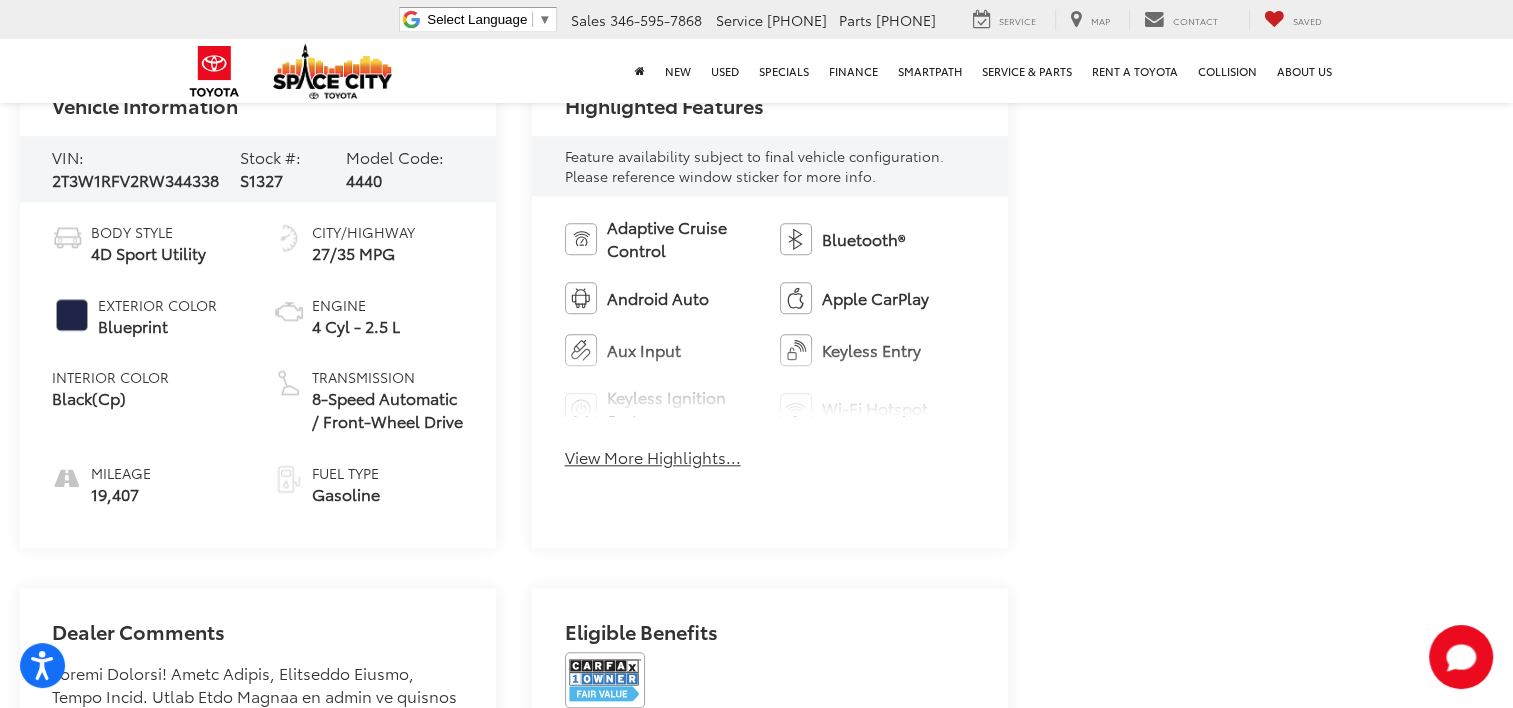 click on "View More Highlights..." at bounding box center [653, 457] 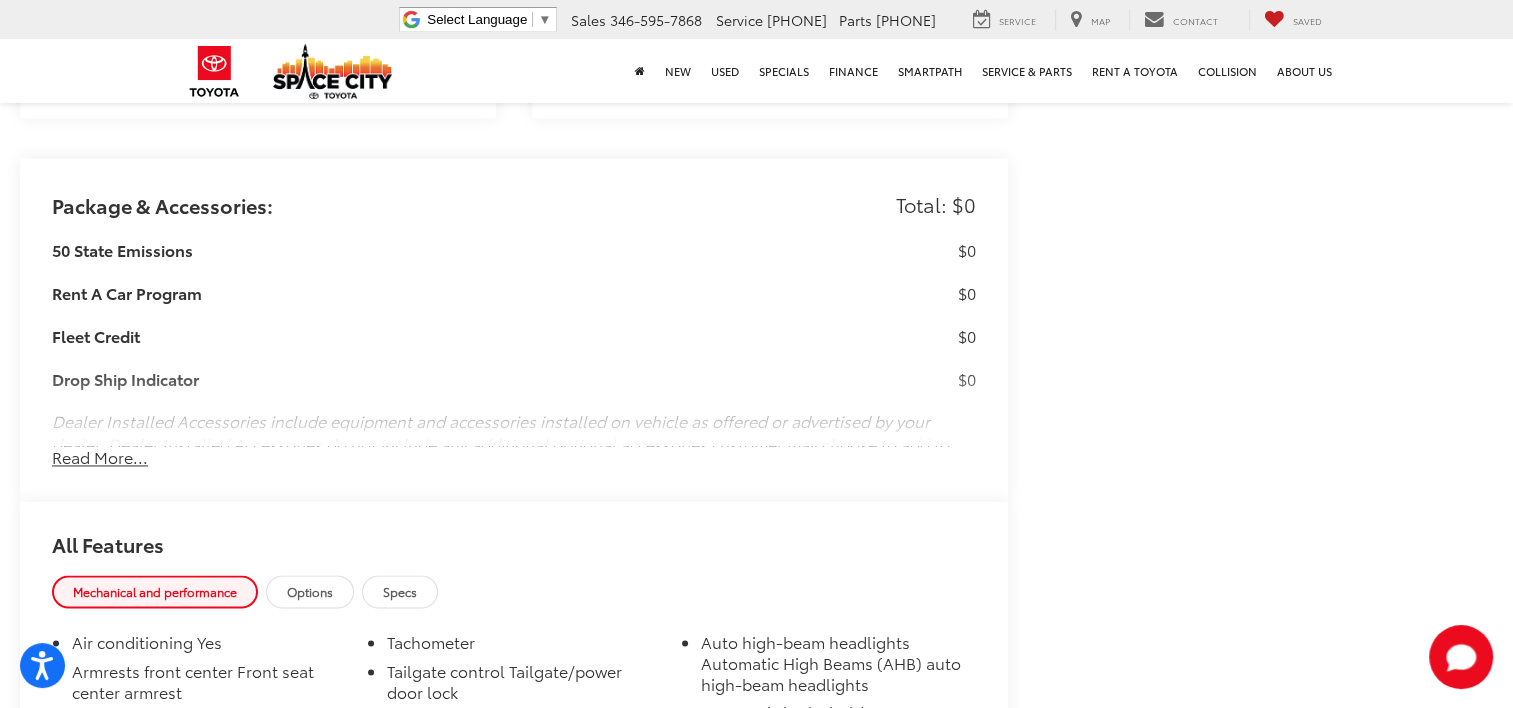 scroll, scrollTop: 2899, scrollLeft: 0, axis: vertical 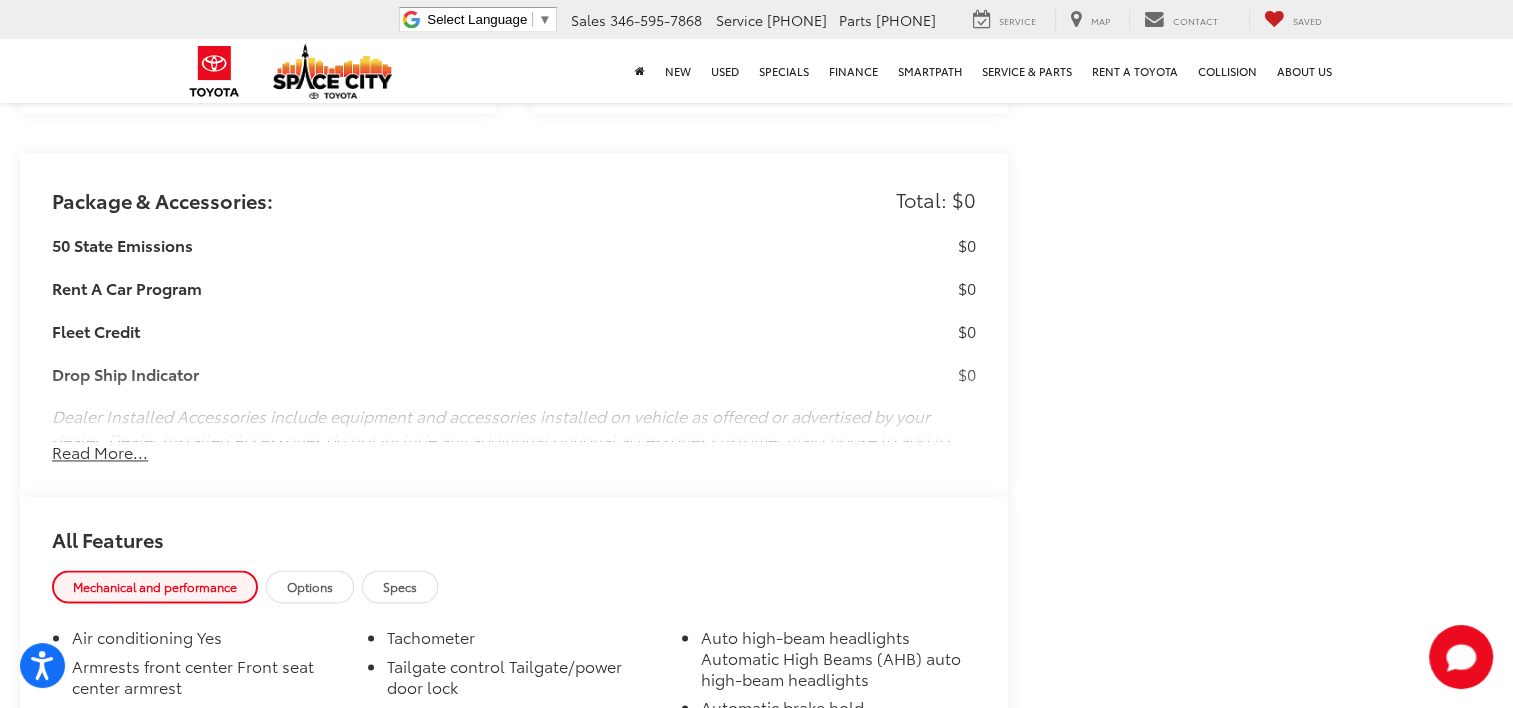 click on "Read More..." at bounding box center (100, 452) 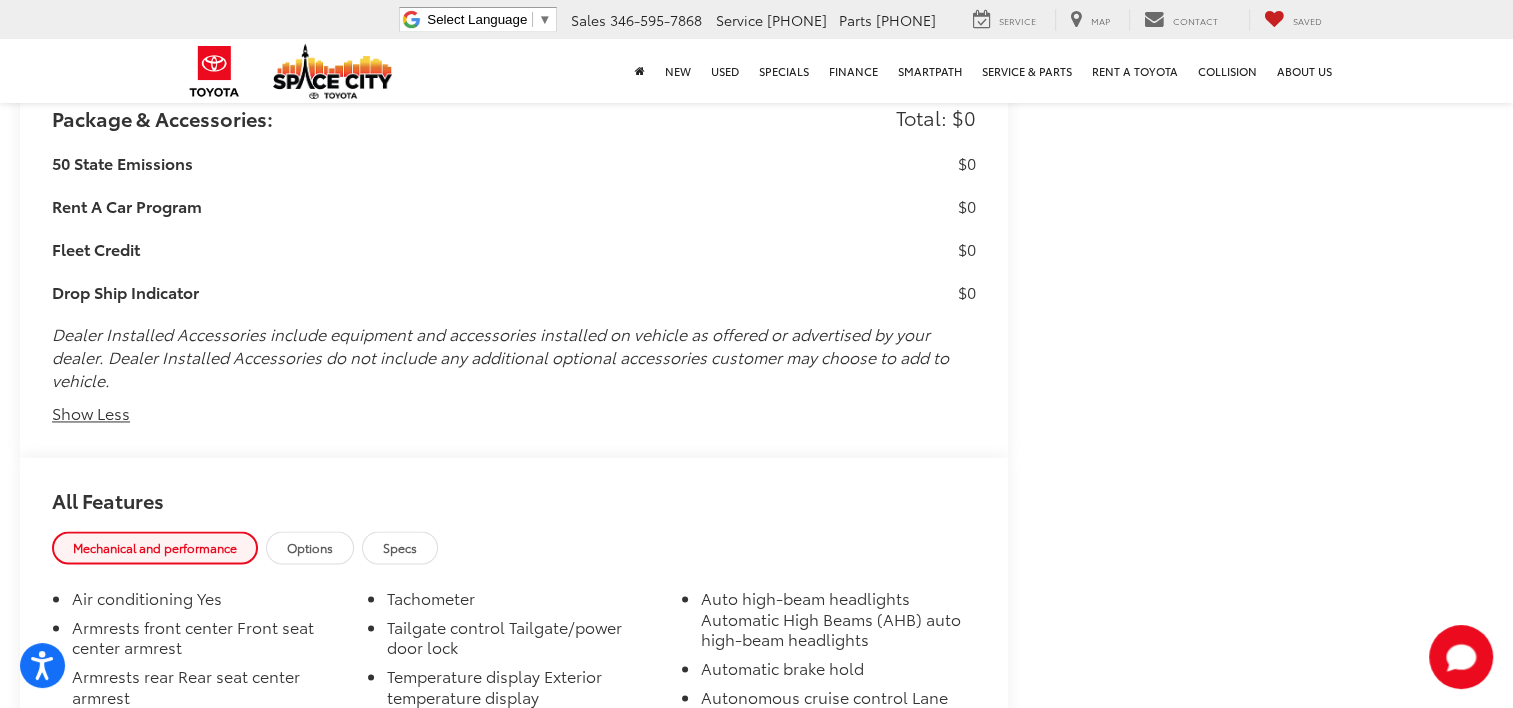 scroll, scrollTop: 2976, scrollLeft: 0, axis: vertical 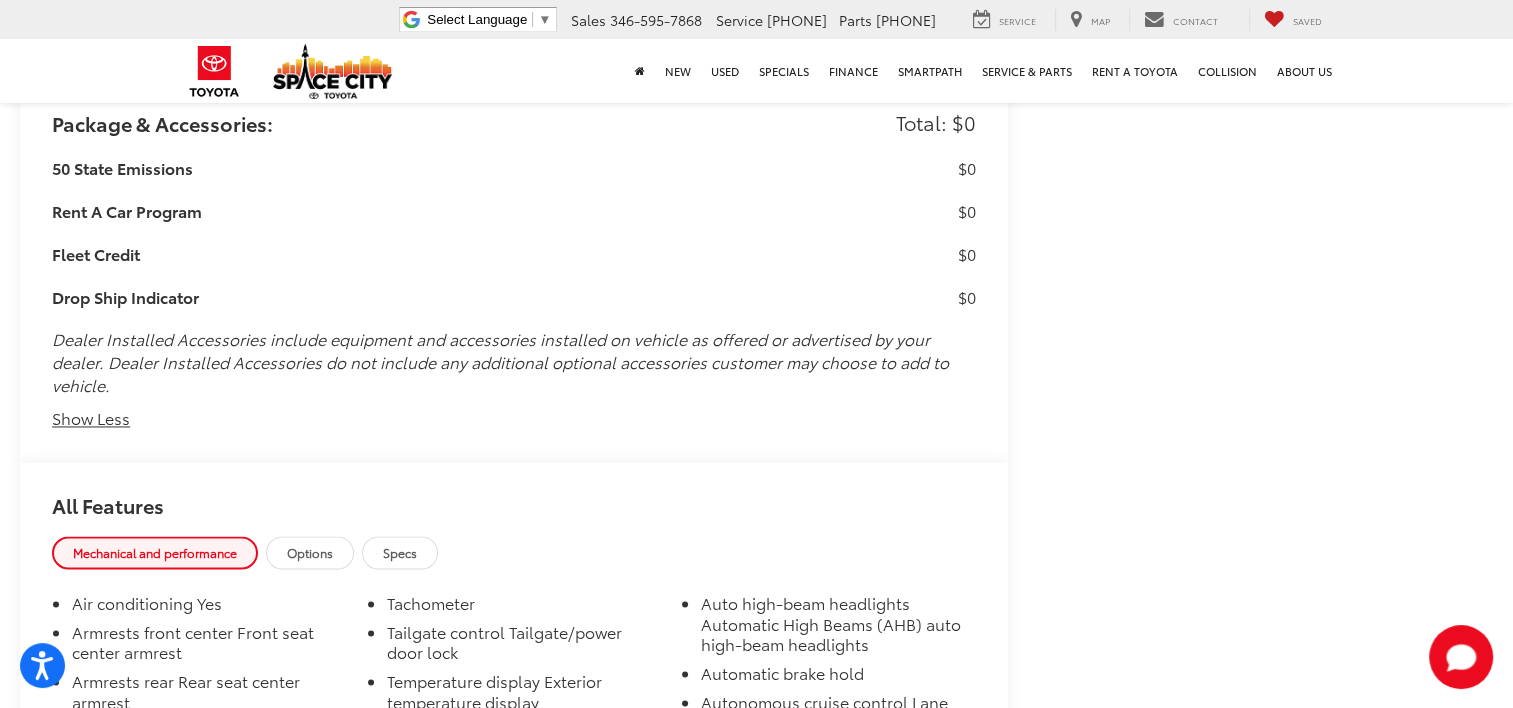 click on "Specs" at bounding box center (400, 552) 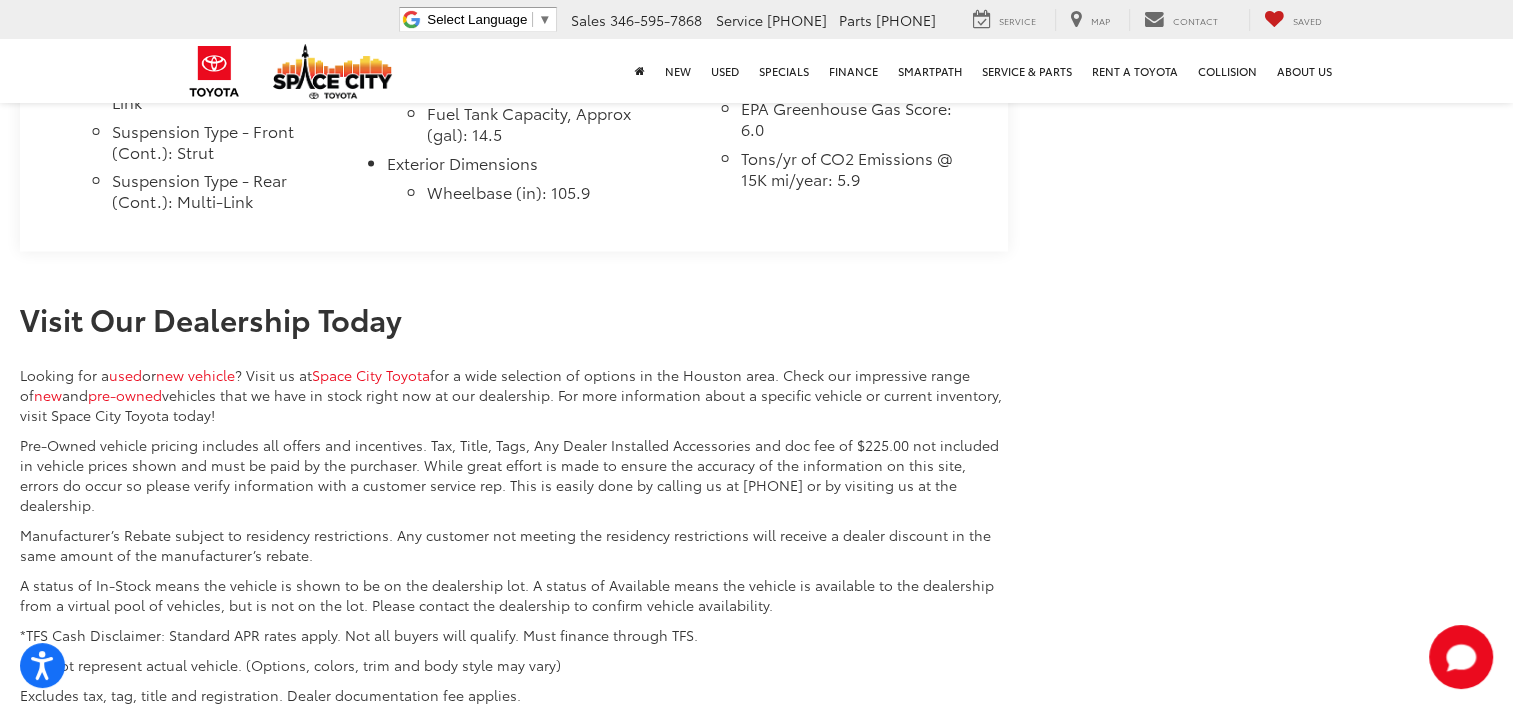 scroll, scrollTop: 4203, scrollLeft: 0, axis: vertical 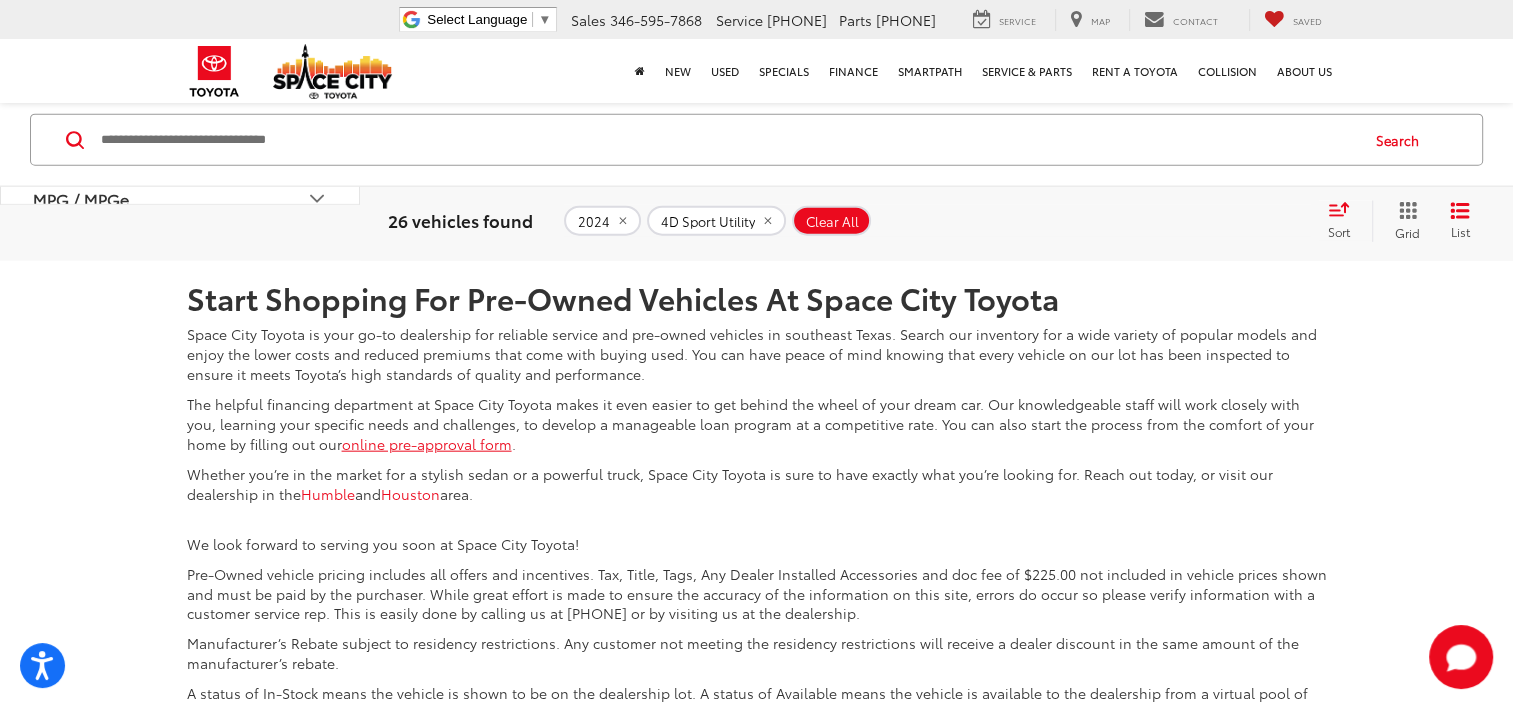 click on "2" at bounding box center [1199, 112] 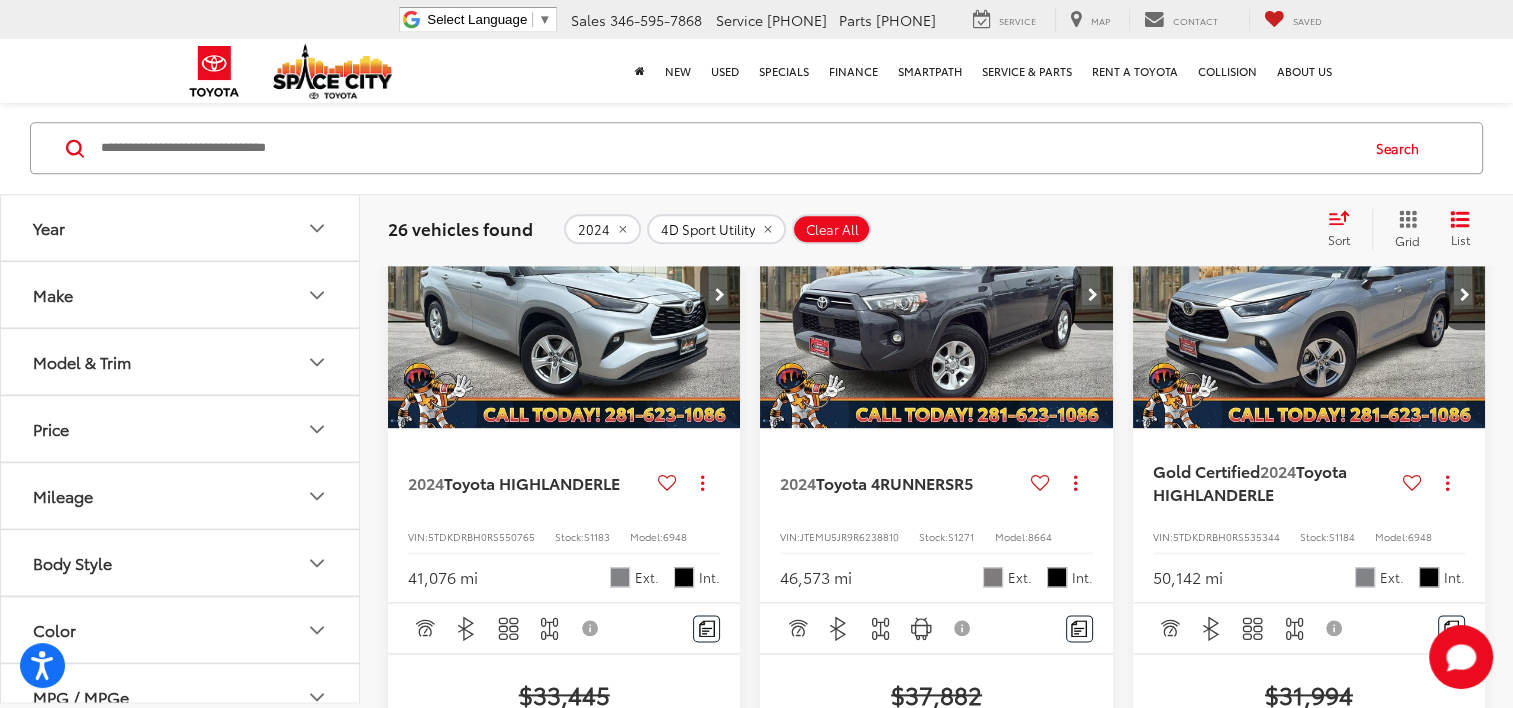 scroll, scrollTop: 2411, scrollLeft: 0, axis: vertical 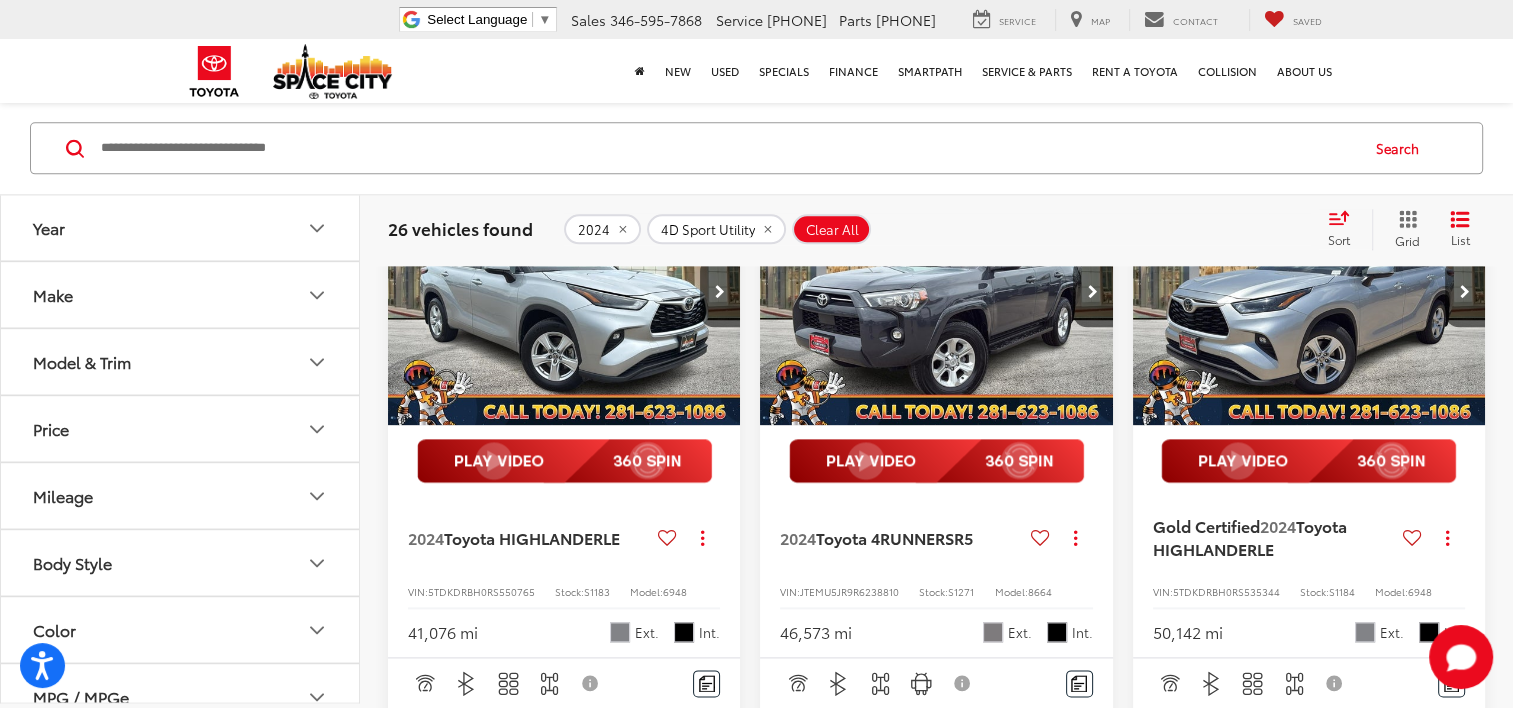 click on "Sort" at bounding box center (1339, 240) 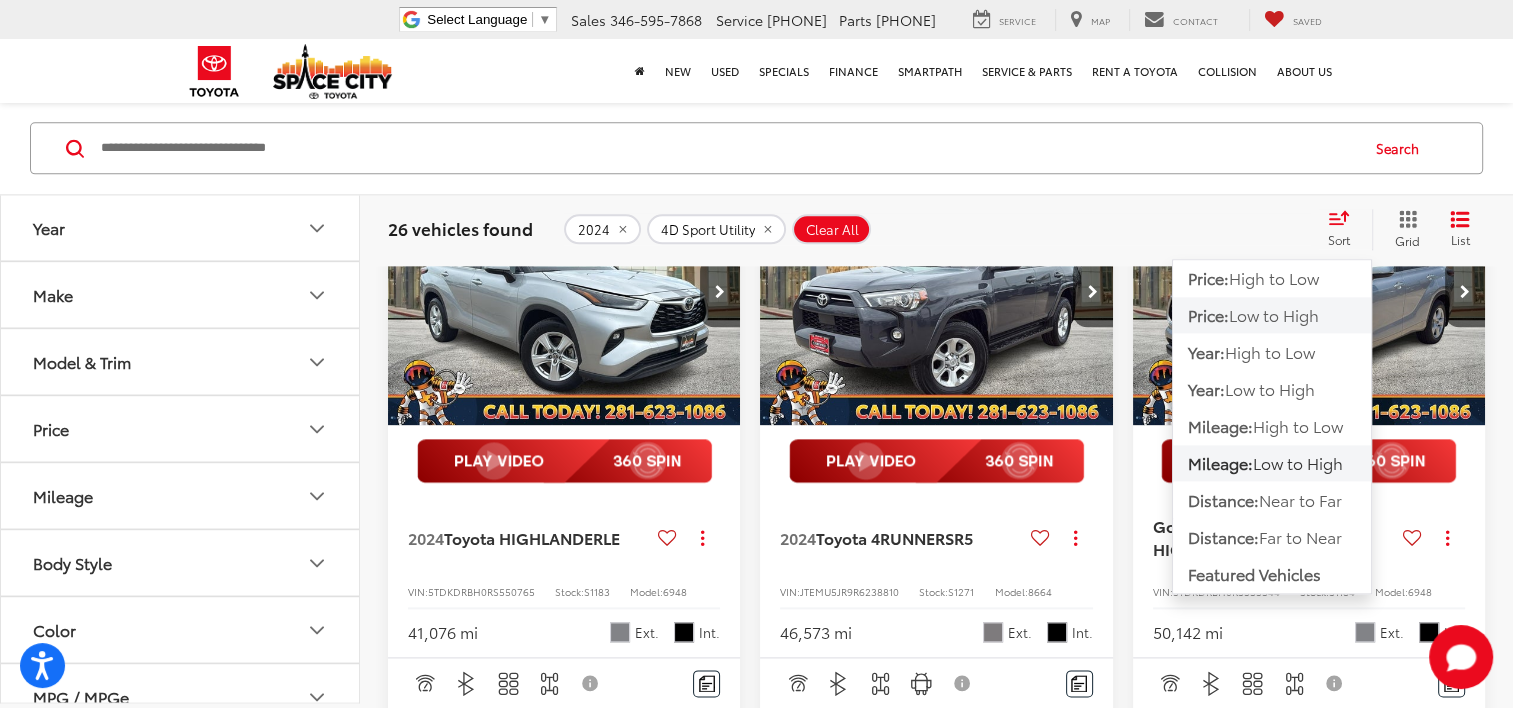 click on "Low to High" at bounding box center [1274, 314] 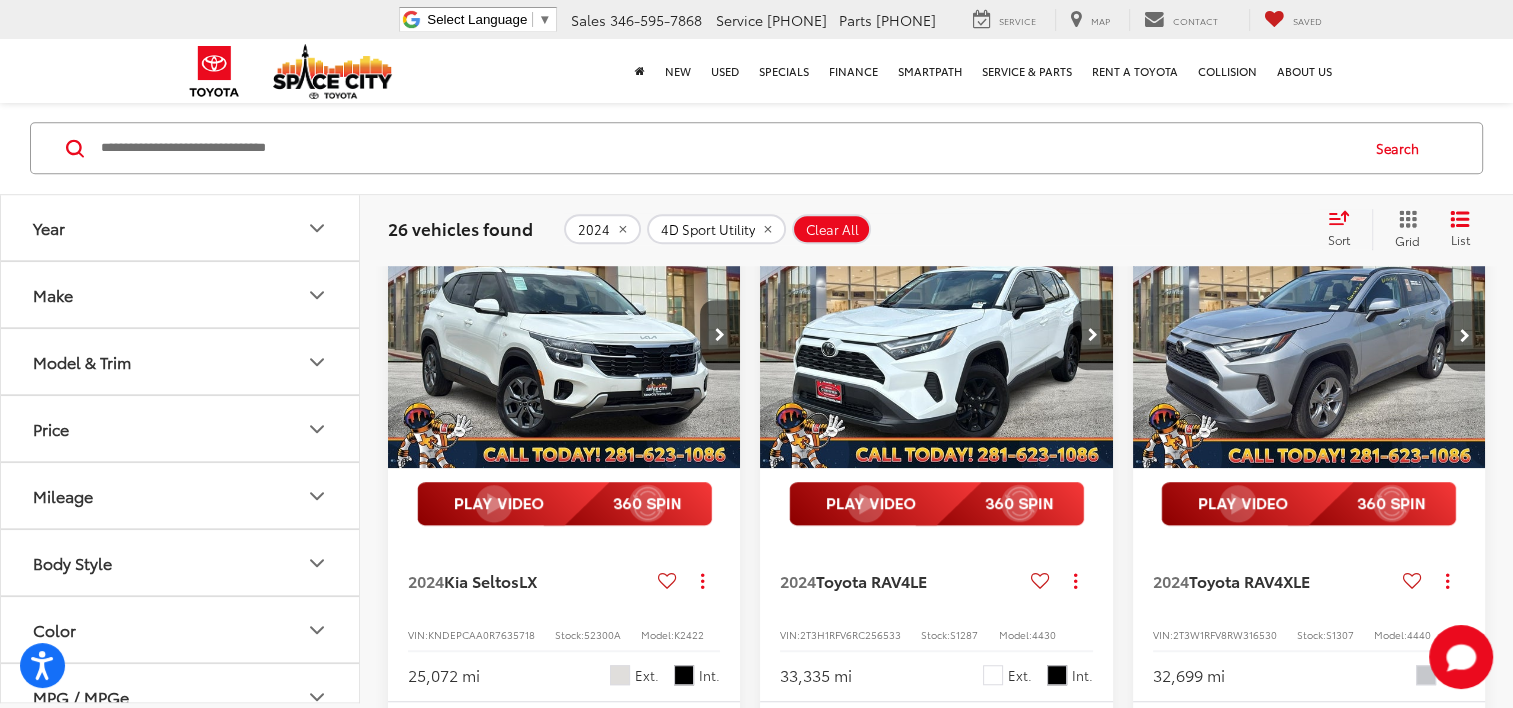 scroll, scrollTop: 1287, scrollLeft: 0, axis: vertical 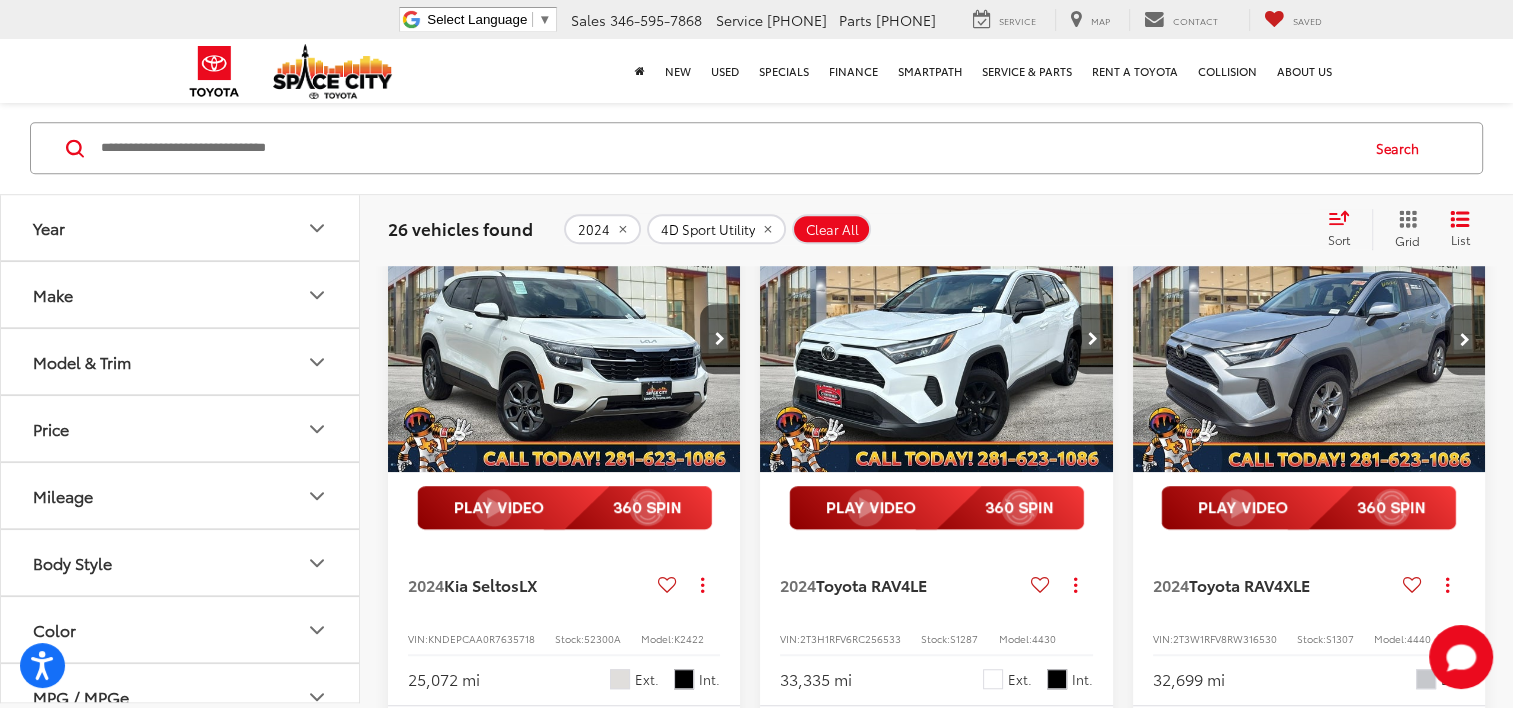 click at bounding box center (936, 340) 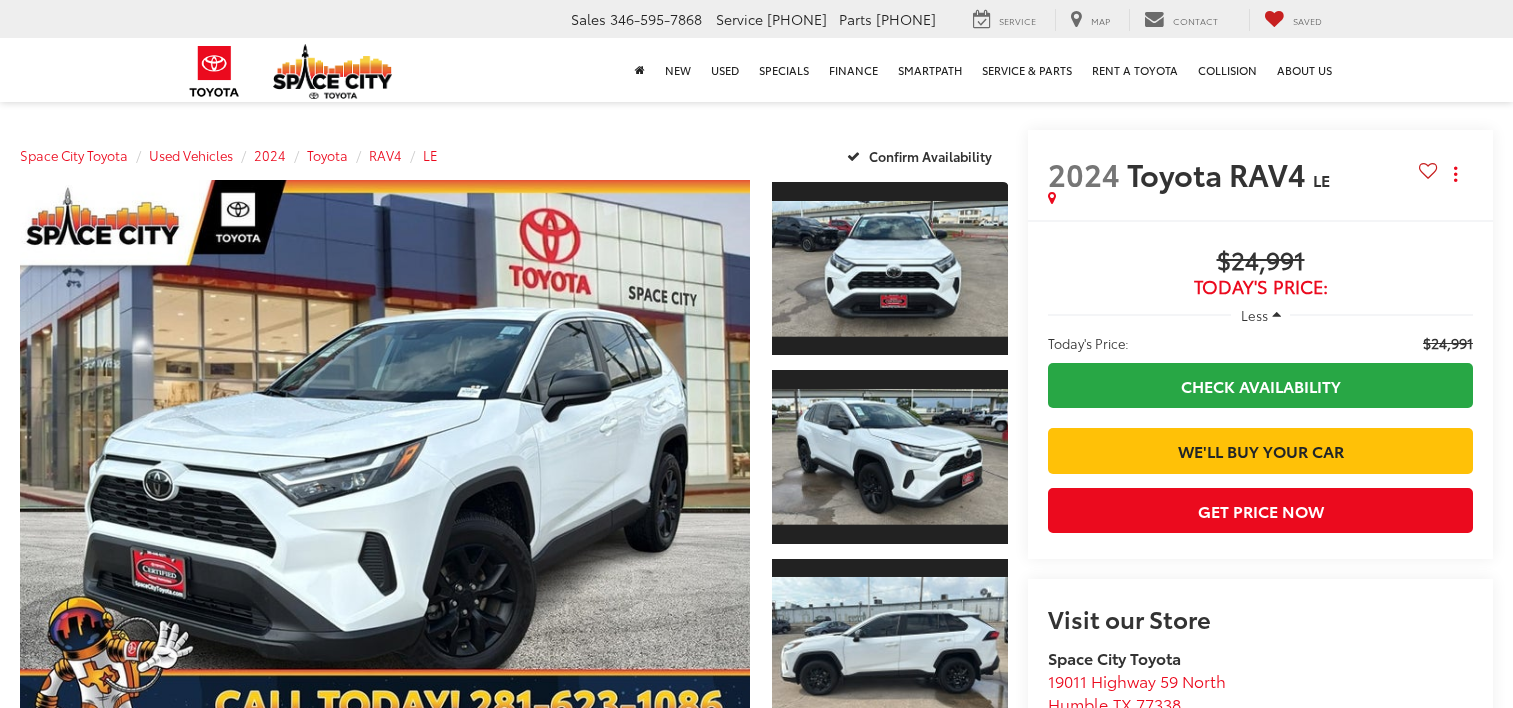 scroll, scrollTop: 0, scrollLeft: 0, axis: both 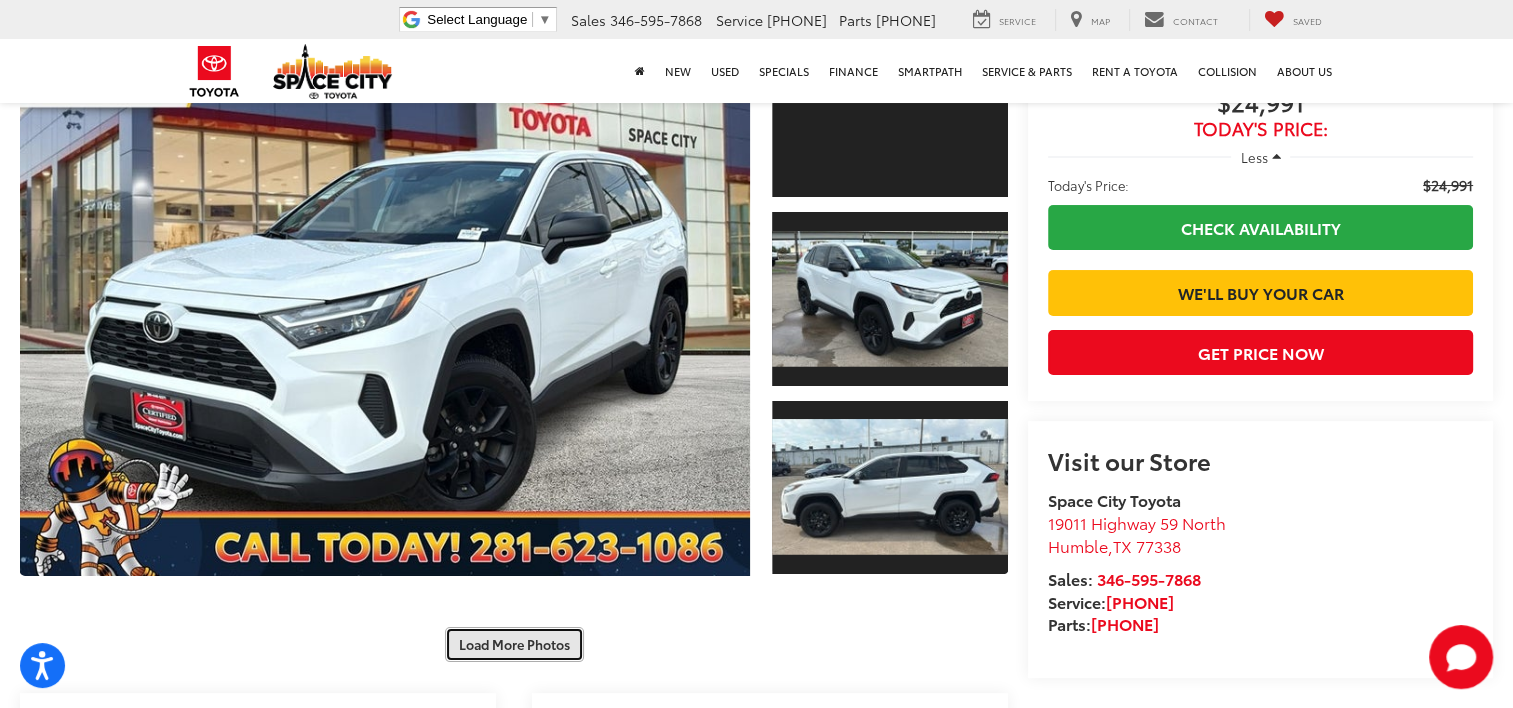 click on "Load More Photos" 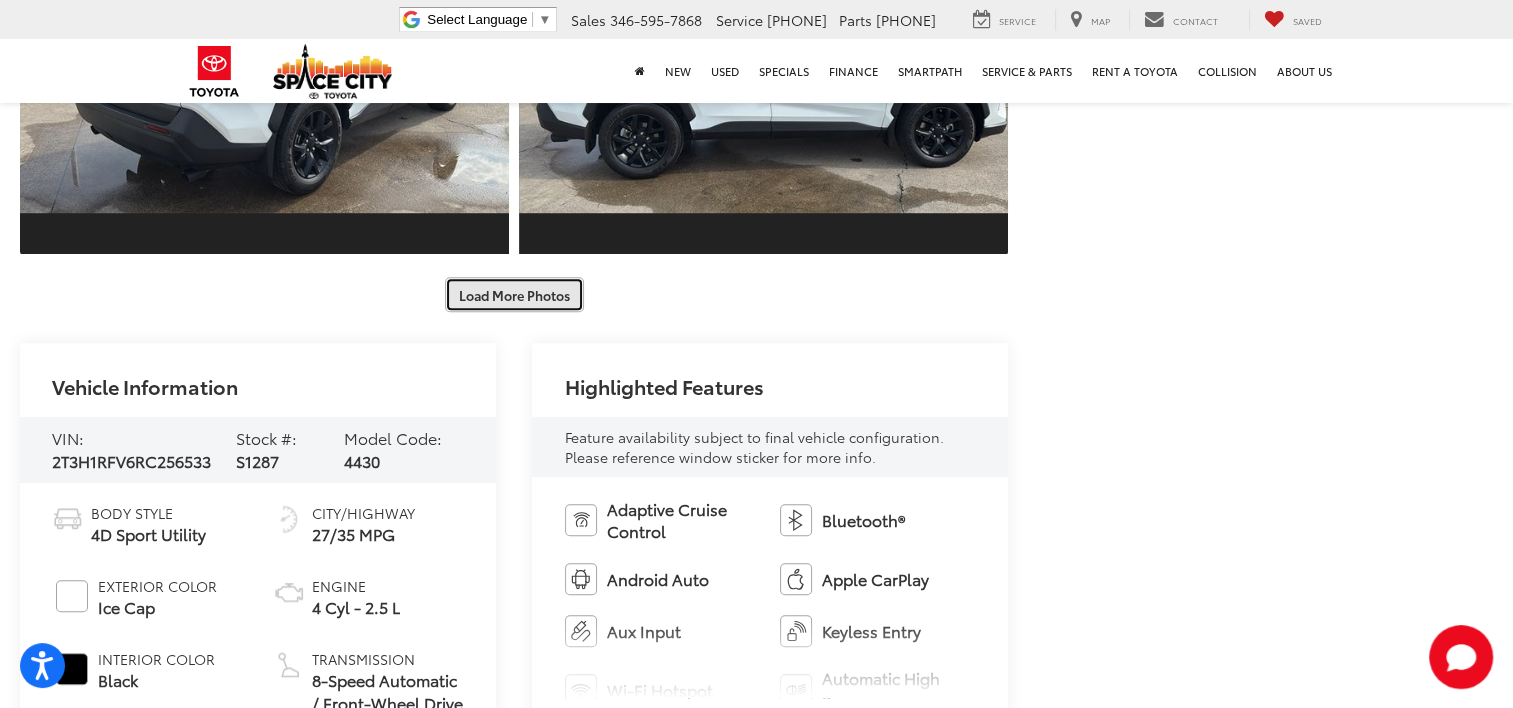 scroll, scrollTop: 1246, scrollLeft: 0, axis: vertical 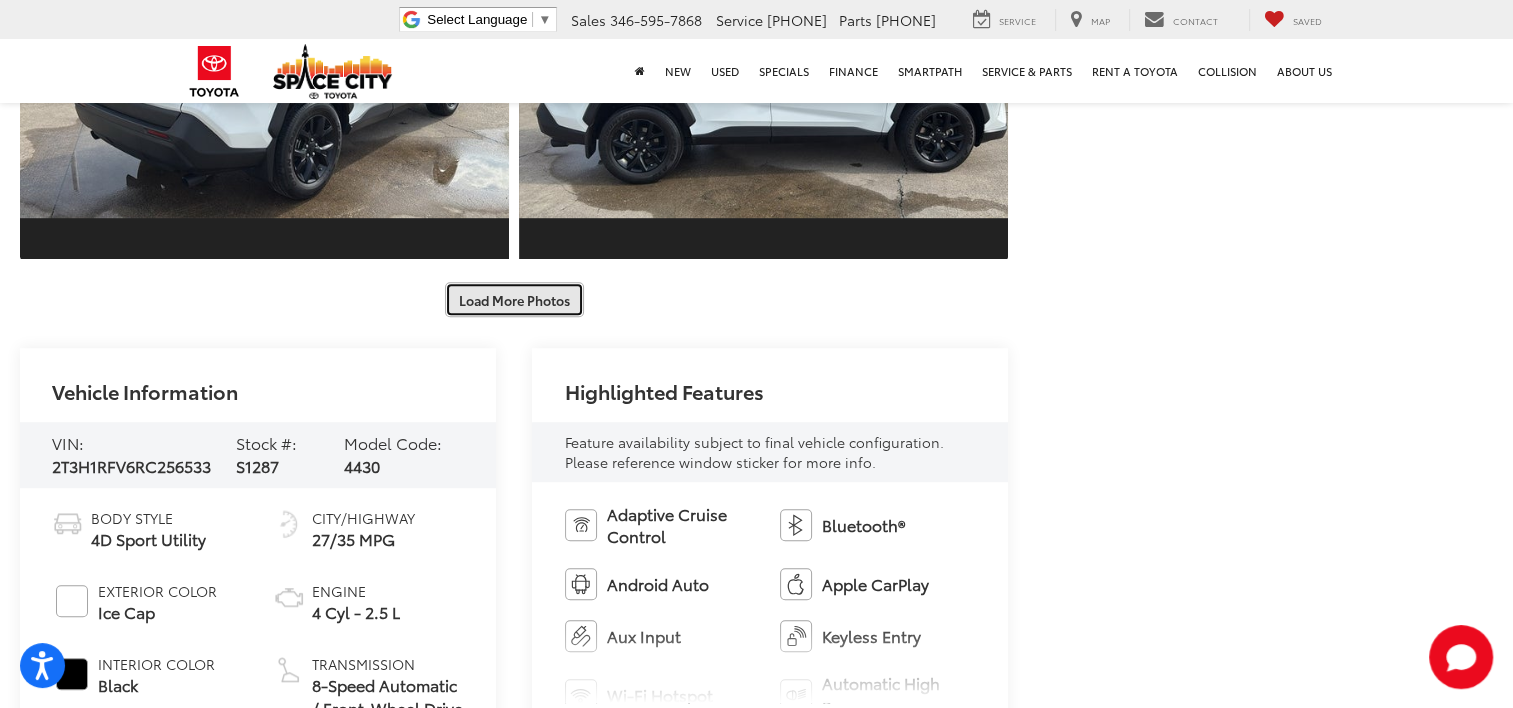 click on "Load More Photos" 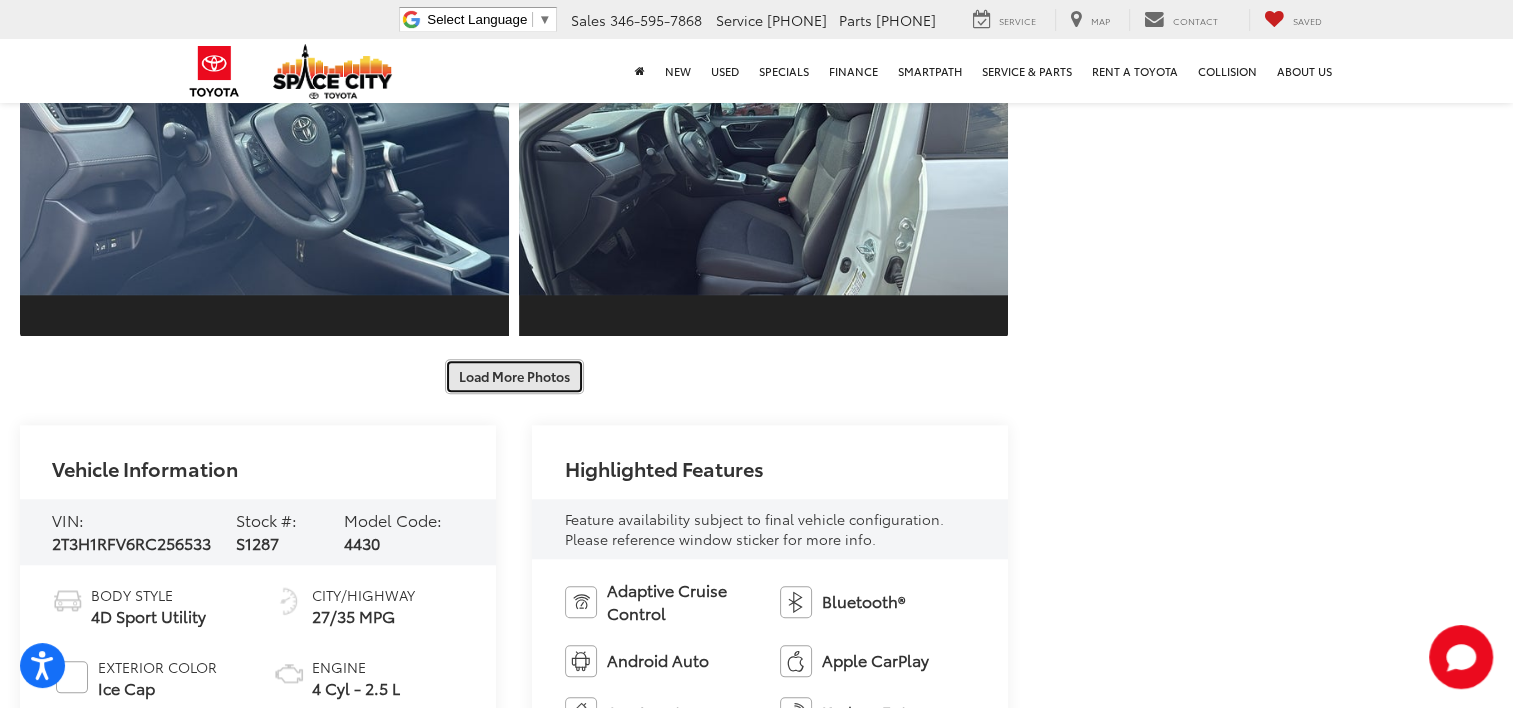 scroll, scrollTop: 1926, scrollLeft: 0, axis: vertical 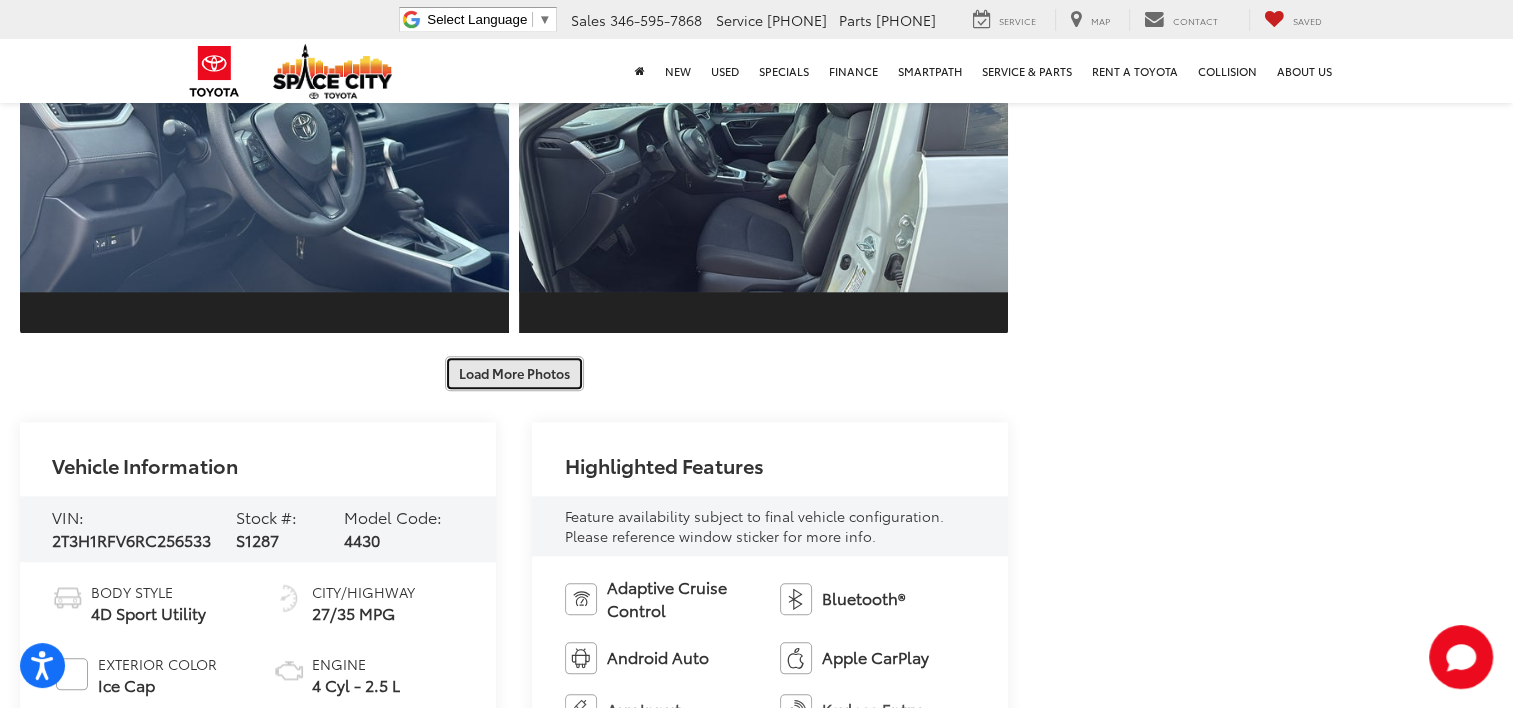 click on "Load More Photos" 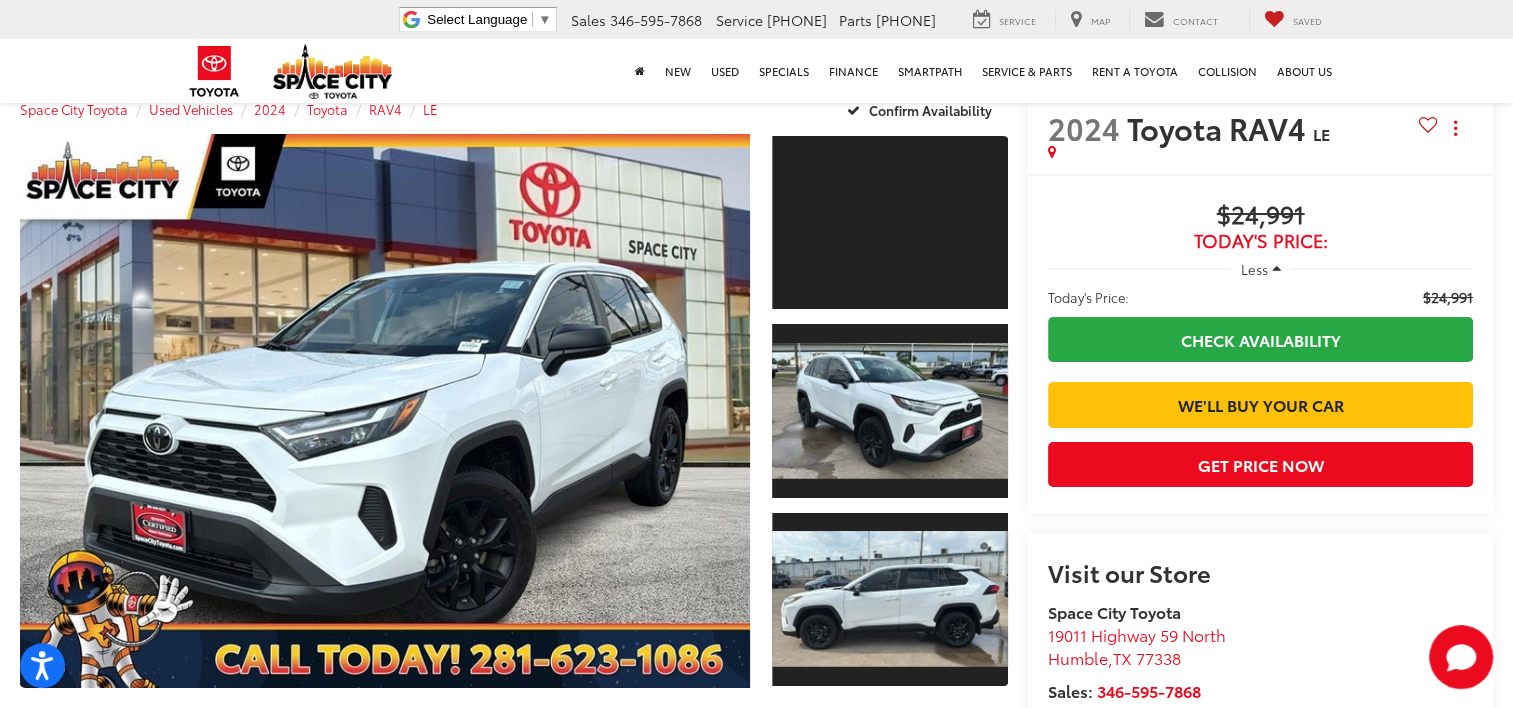 scroll, scrollTop: 0, scrollLeft: 0, axis: both 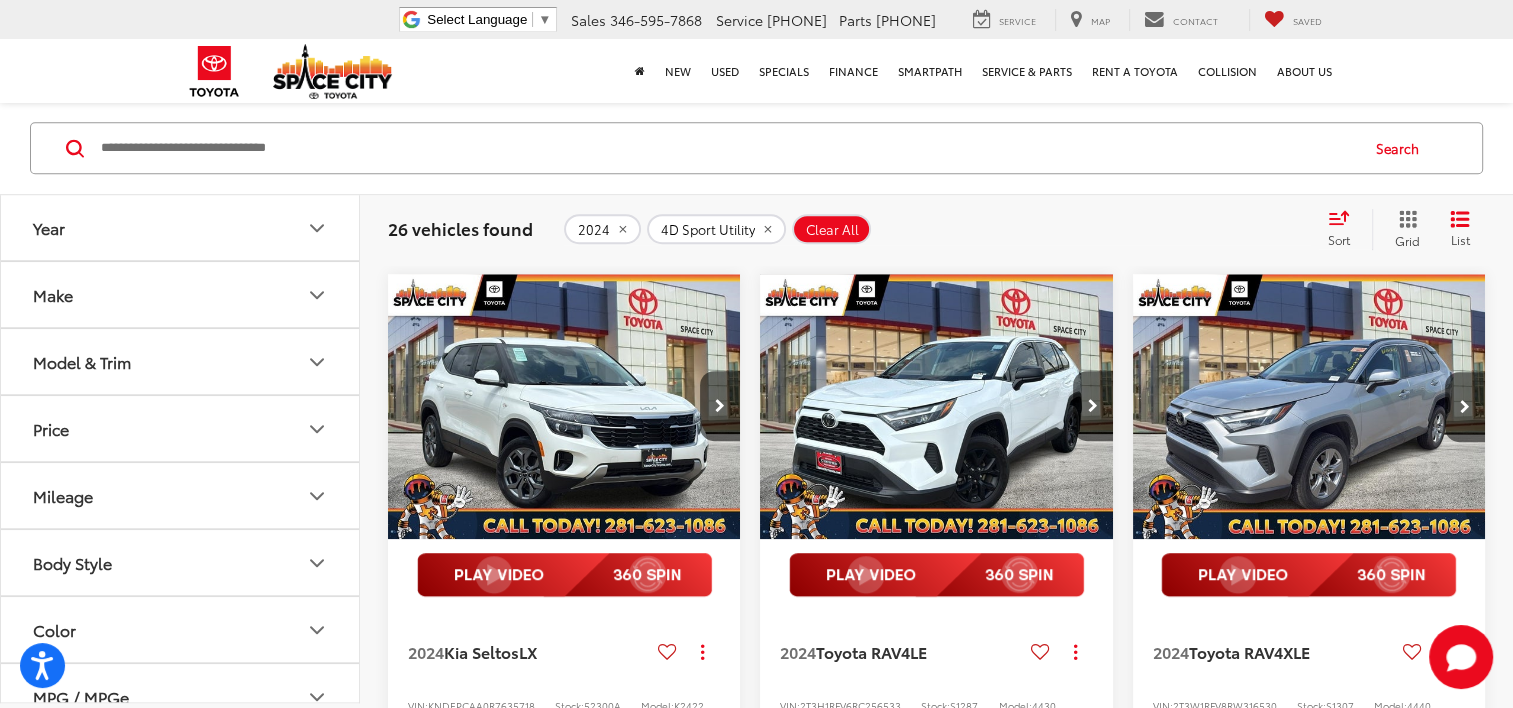click at bounding box center (936, 407) 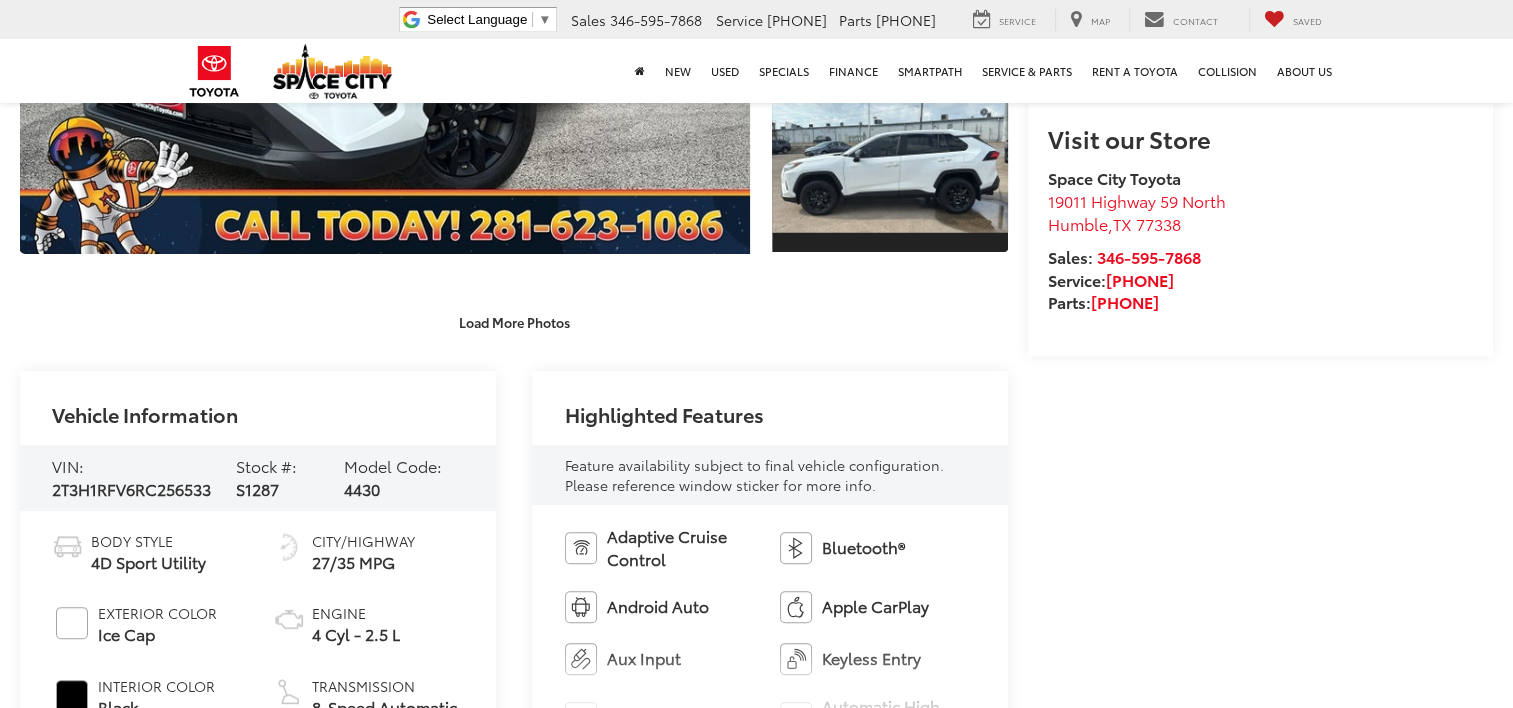 scroll, scrollTop: 654, scrollLeft: 0, axis: vertical 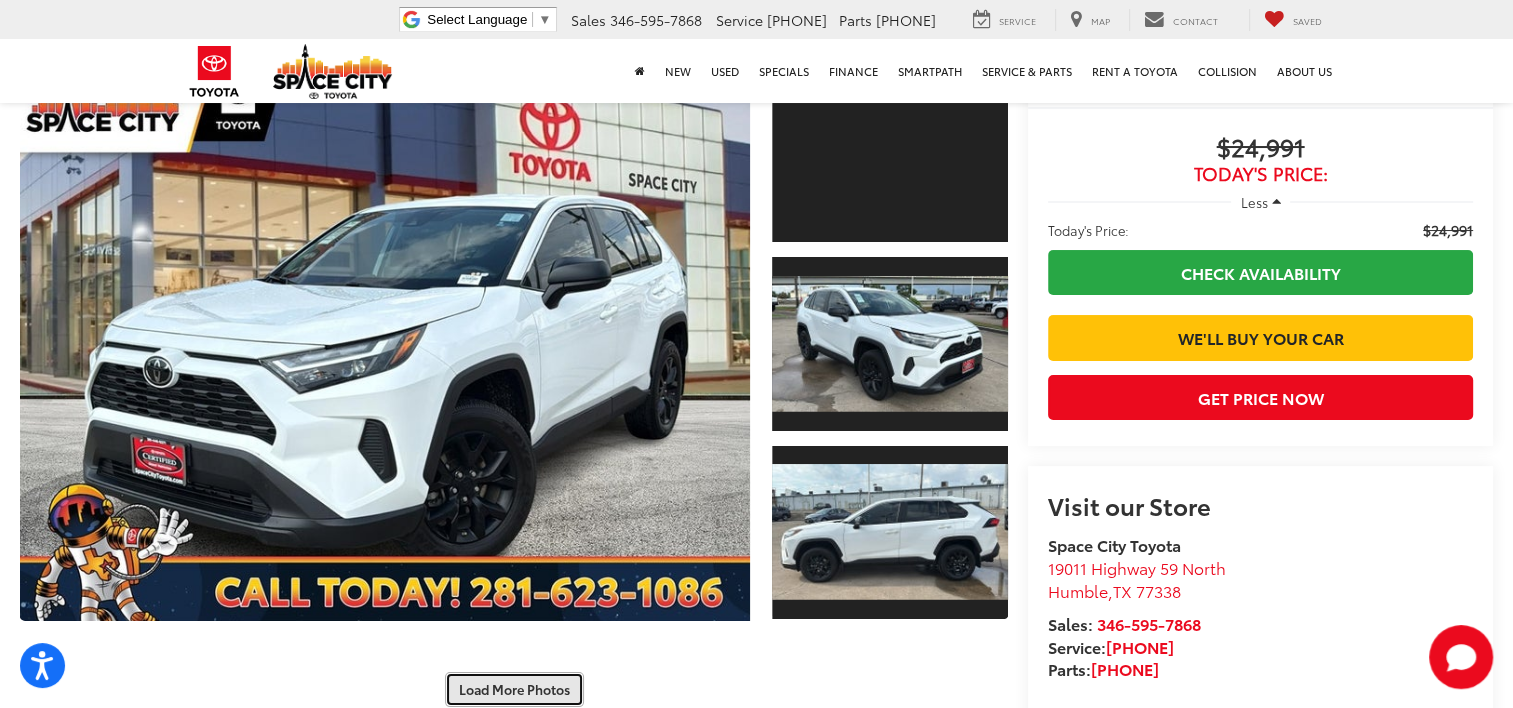 click on "Load More Photos" at bounding box center [514, 689] 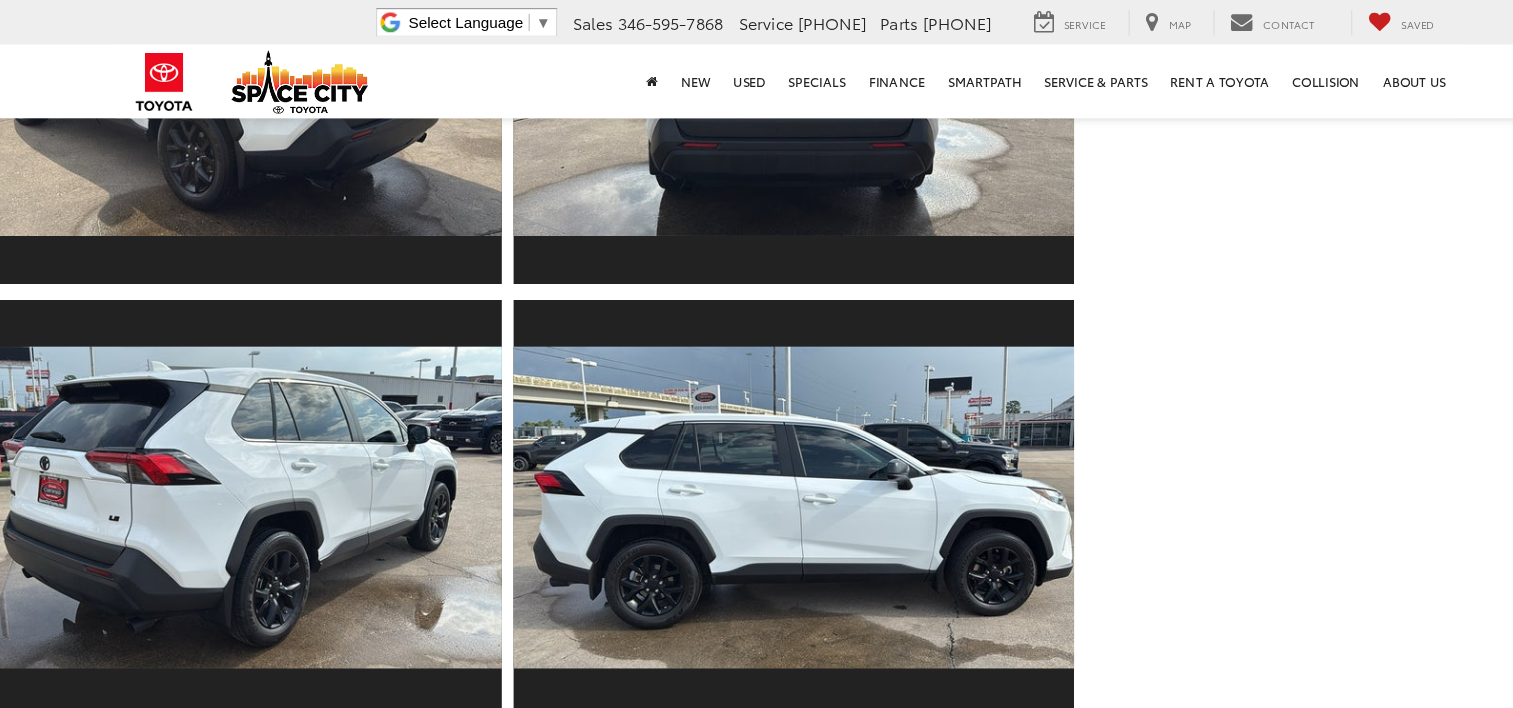 scroll, scrollTop: 876, scrollLeft: 0, axis: vertical 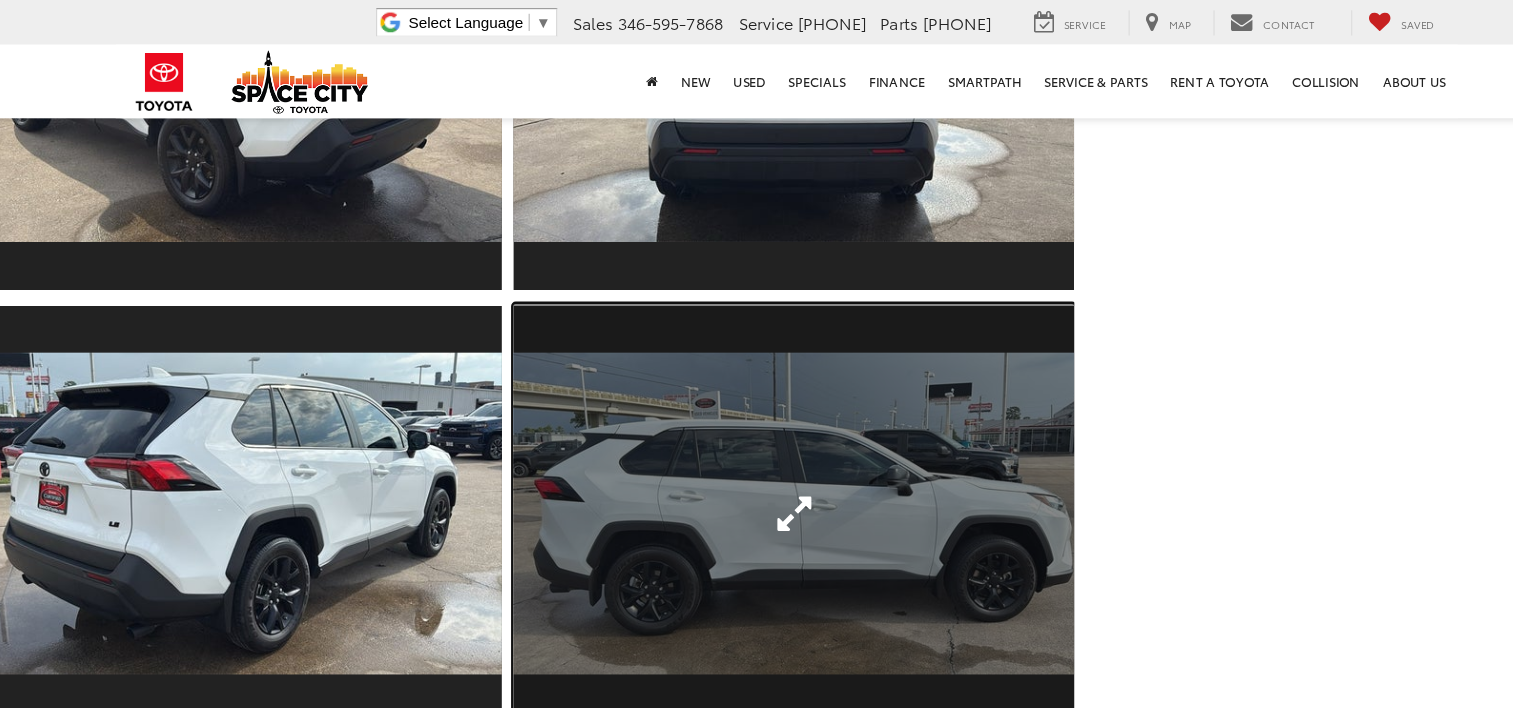 click at bounding box center [763, 448] 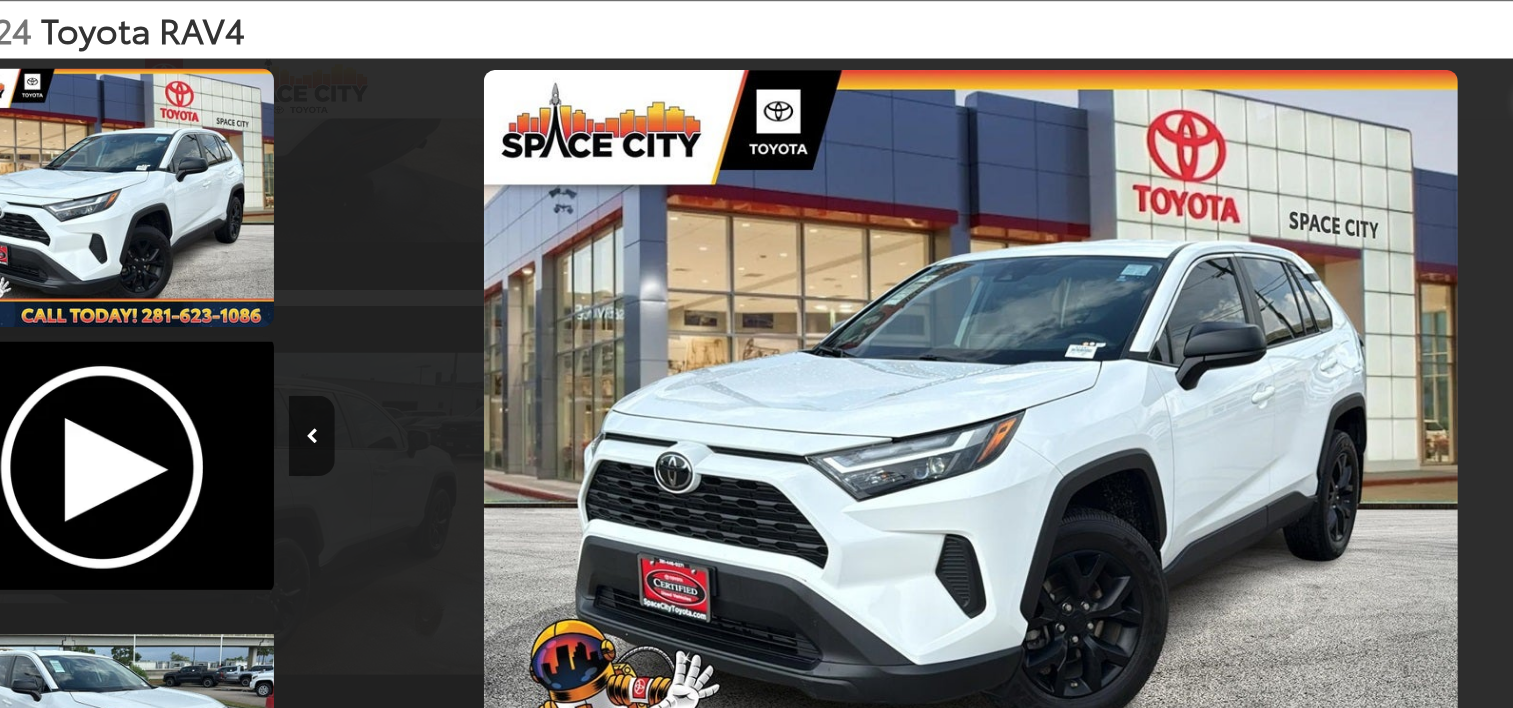 click at bounding box center [160, 2047] 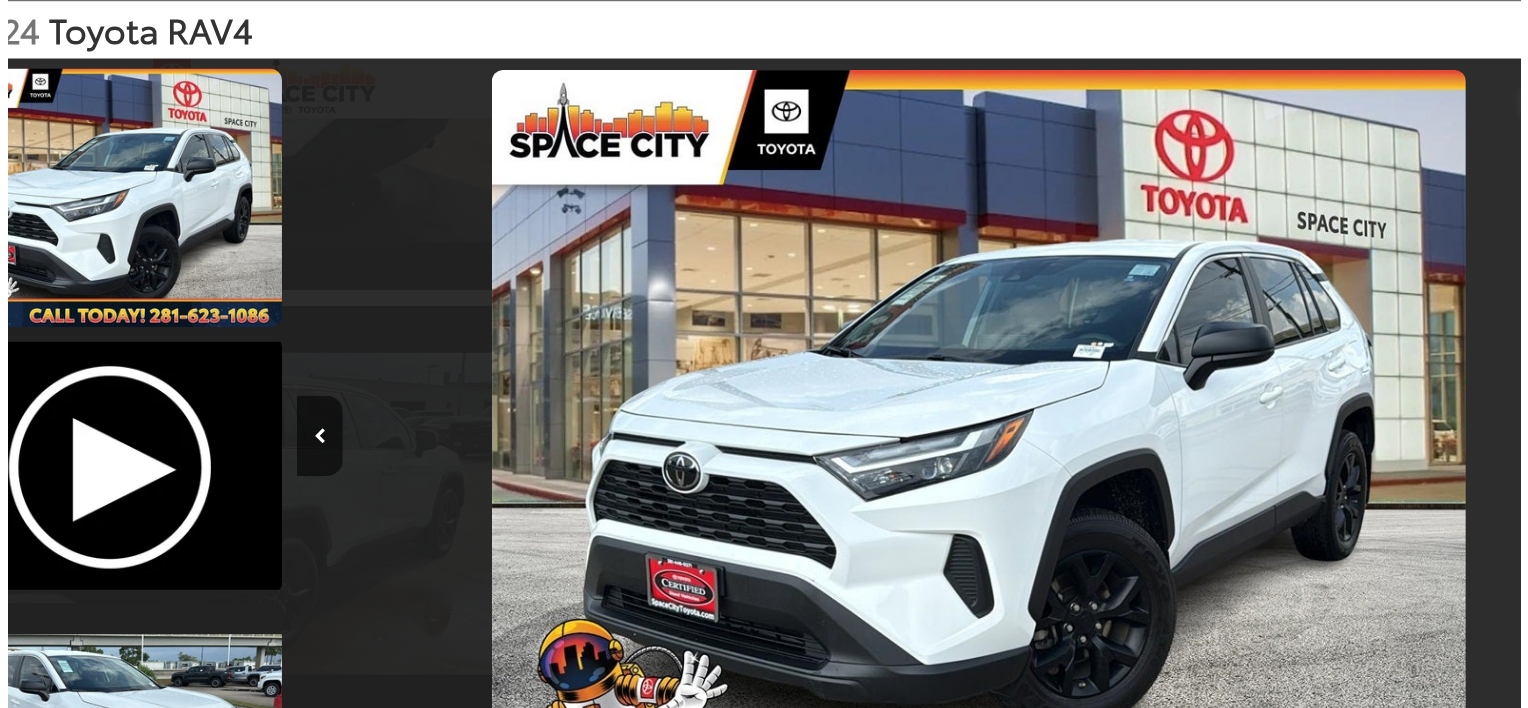 scroll, scrollTop: 884, scrollLeft: 0, axis: vertical 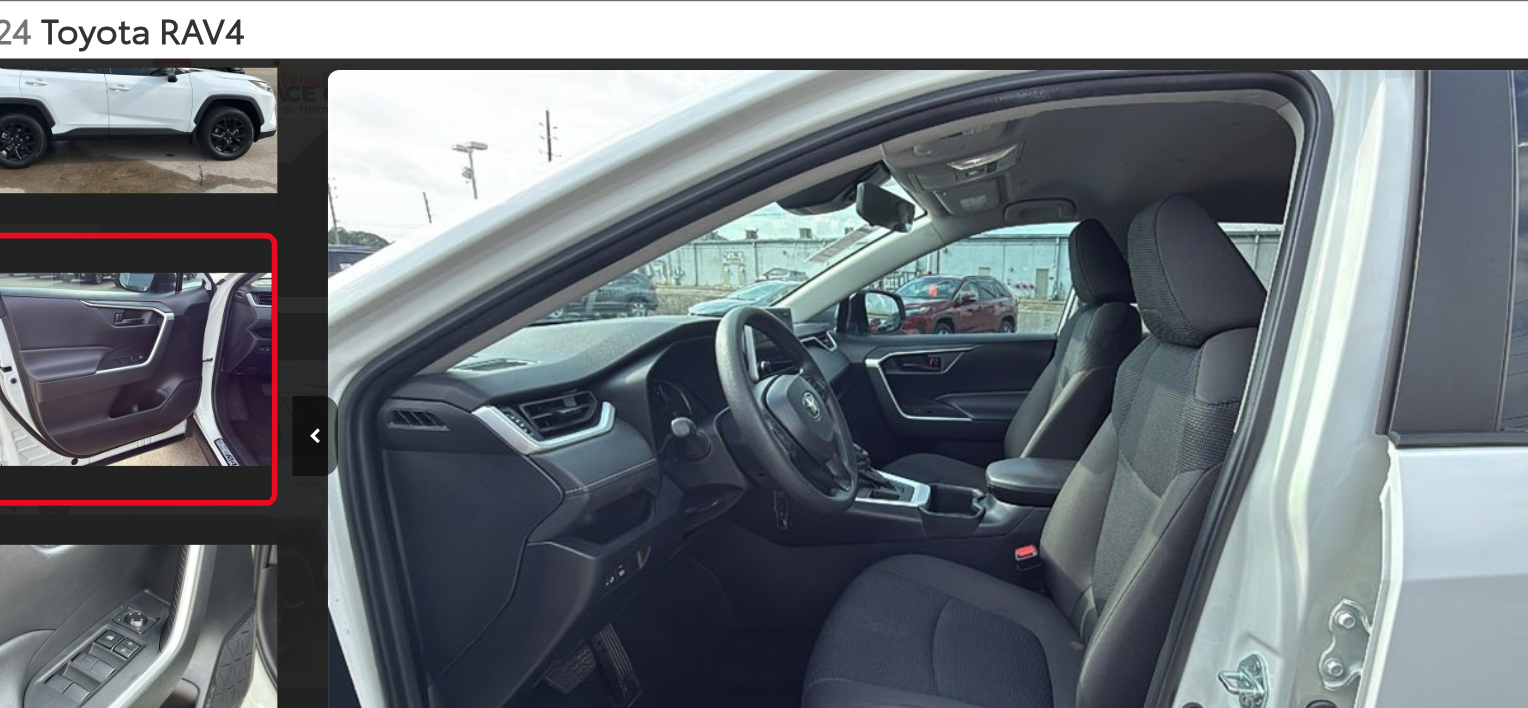 click at bounding box center (923, 379) 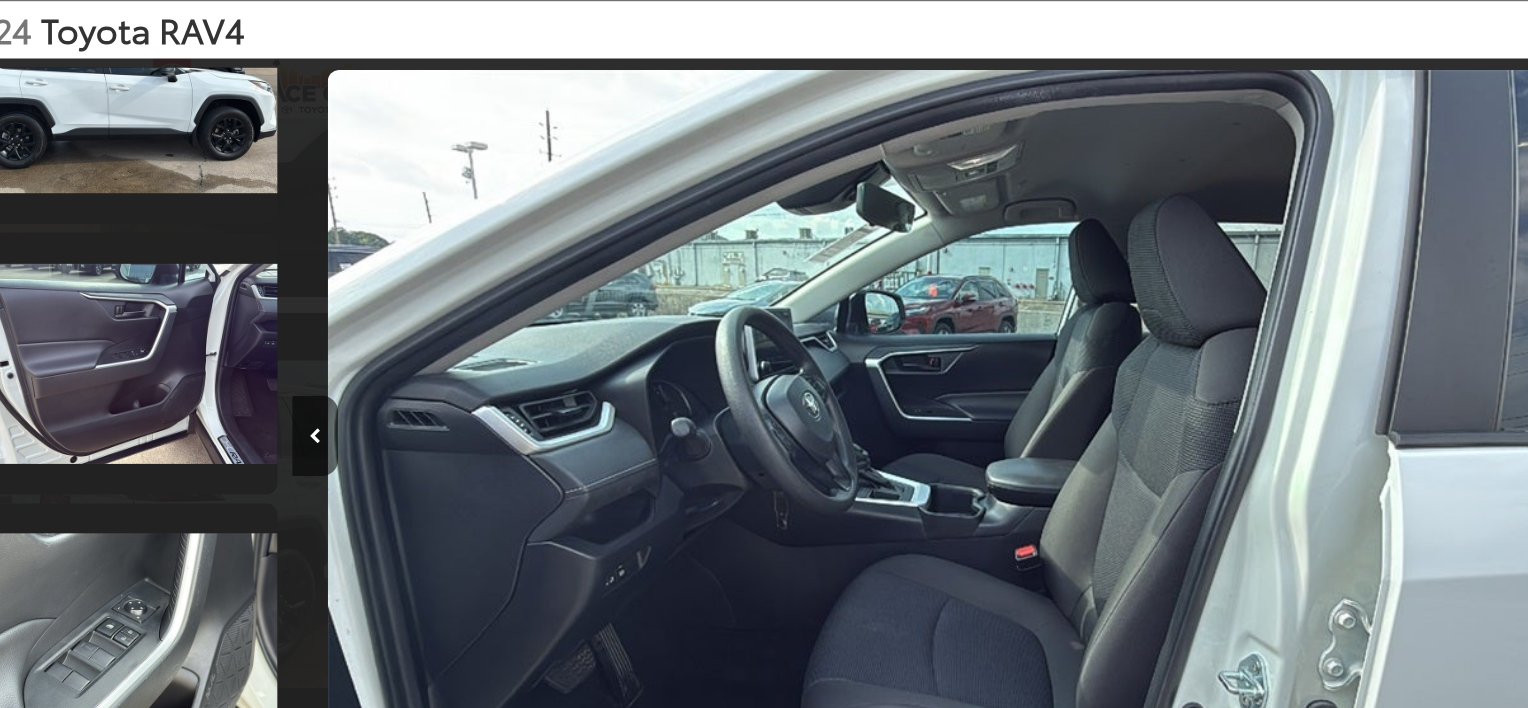 scroll, scrollTop: 2447, scrollLeft: 0, axis: vertical 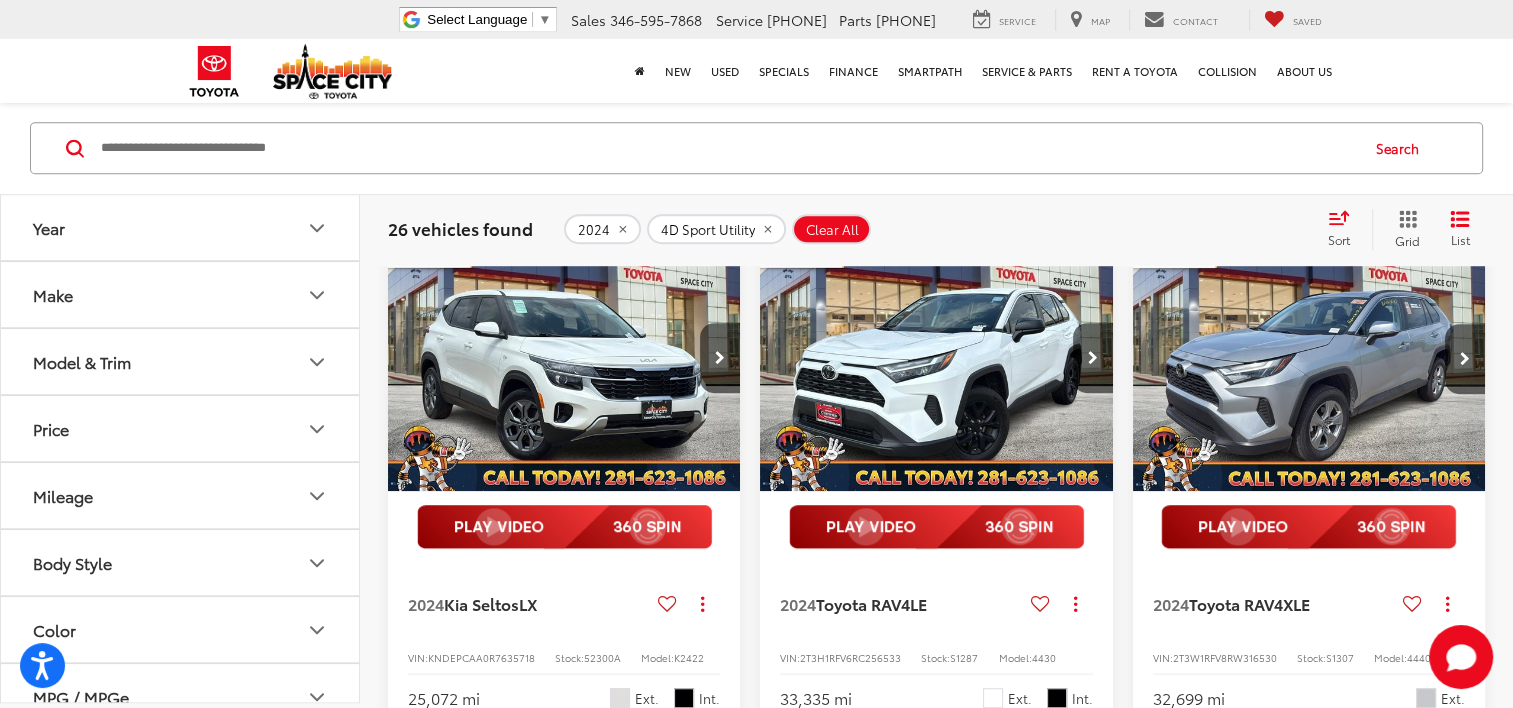 click at bounding box center [564, 359] 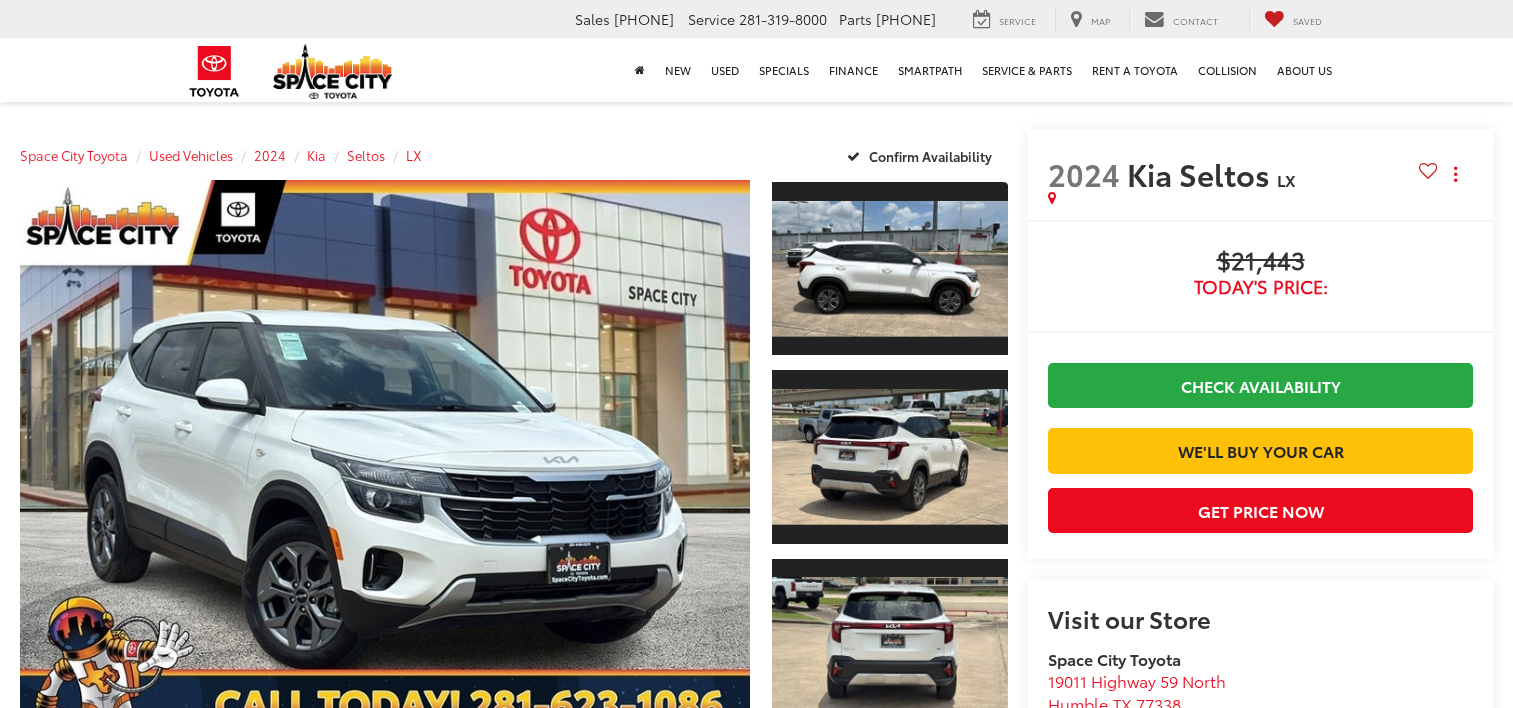 scroll, scrollTop: 0, scrollLeft: 0, axis: both 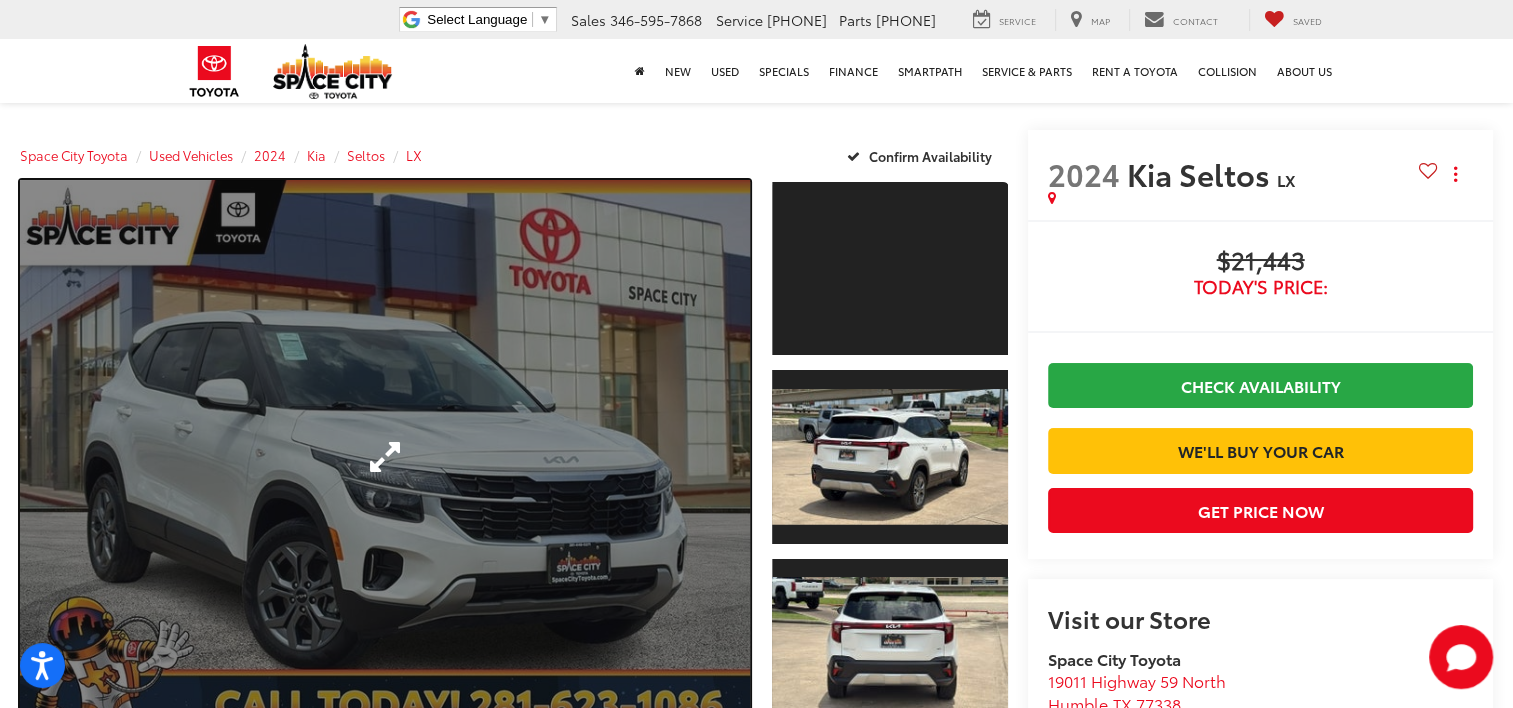 click at bounding box center (385, 457) 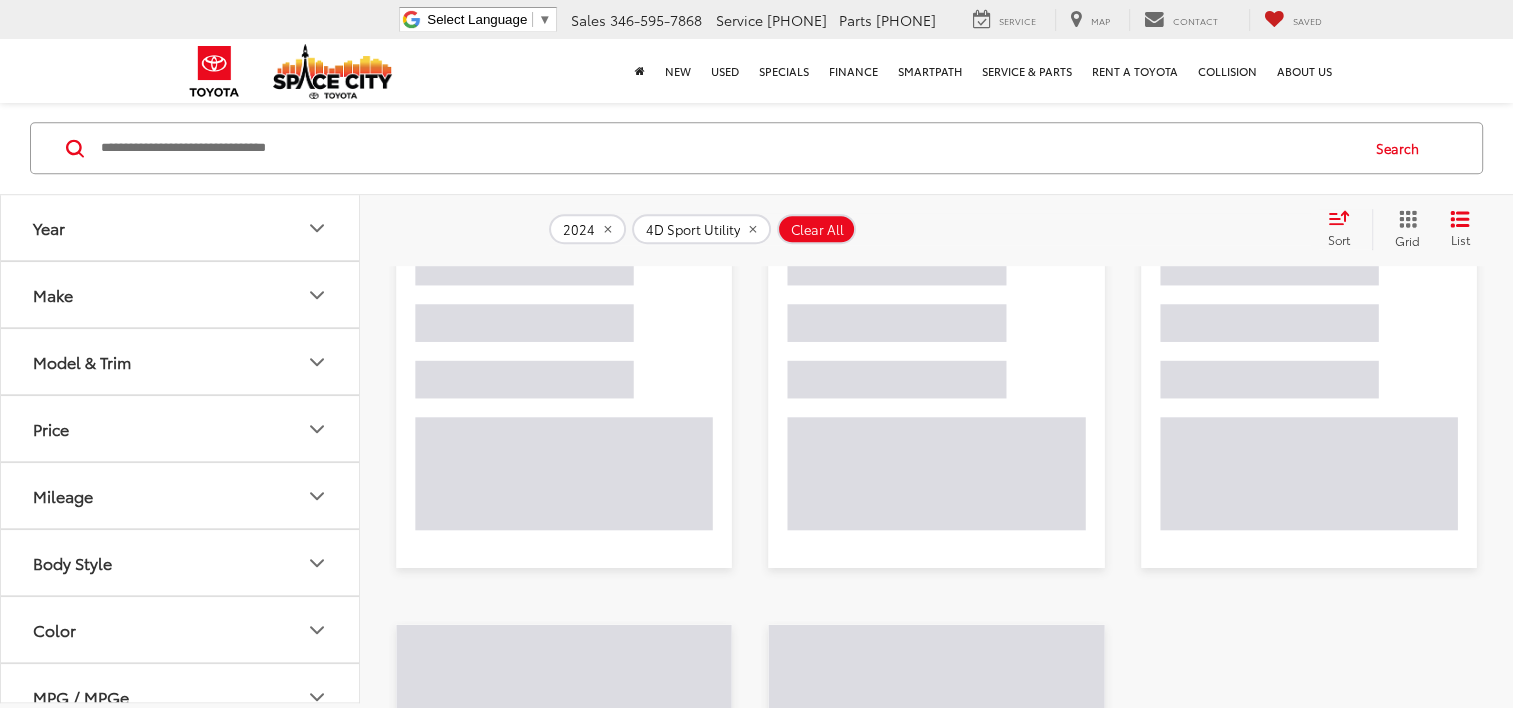 scroll, scrollTop: 148, scrollLeft: 0, axis: vertical 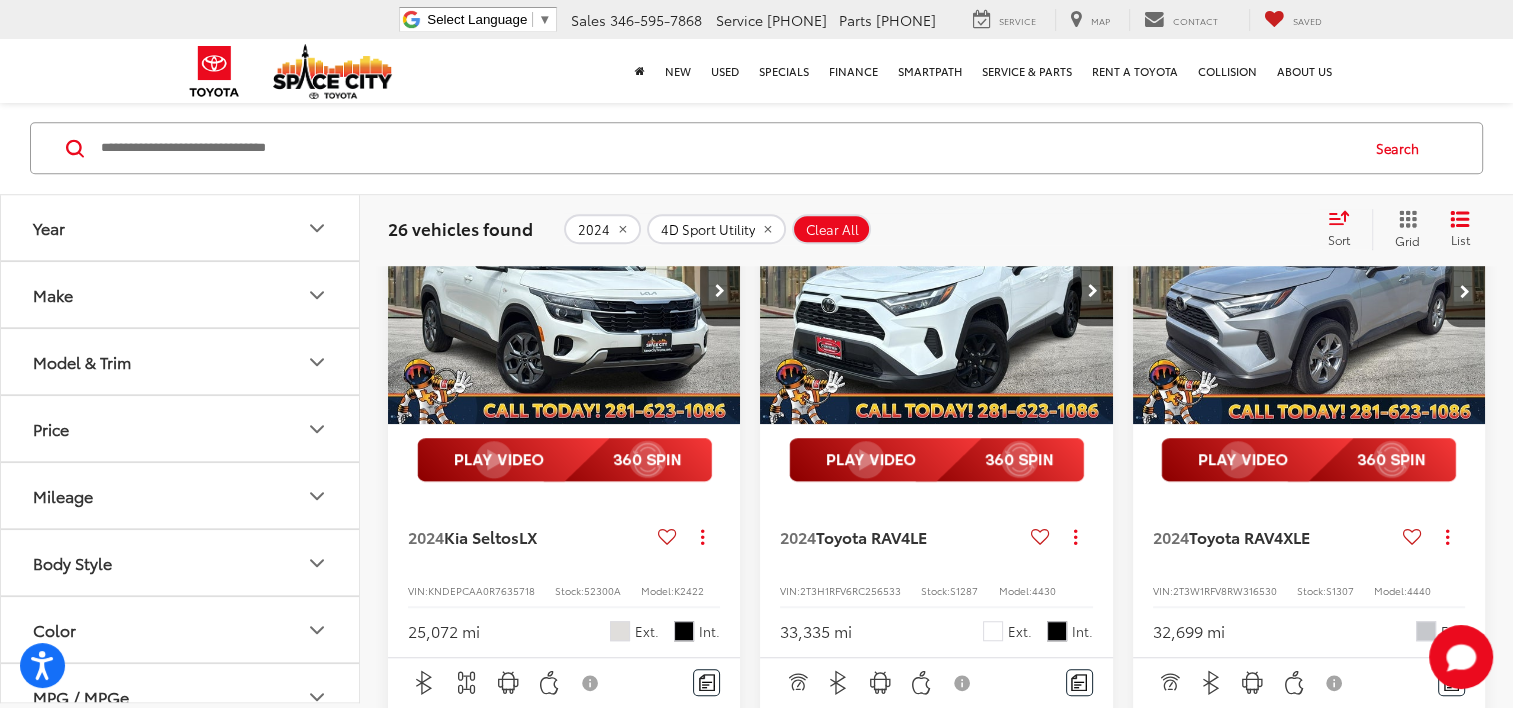 click at bounding box center [564, 292] 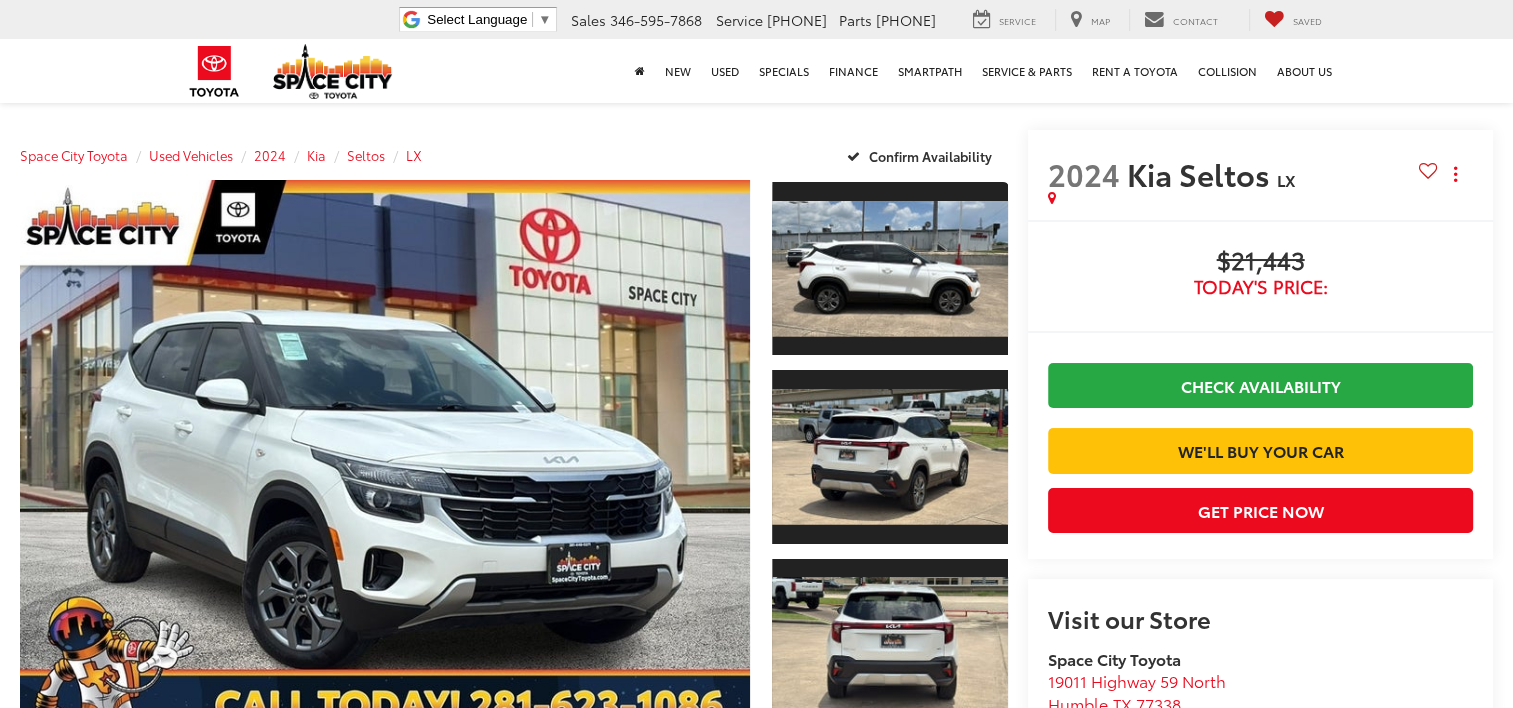 scroll, scrollTop: 514, scrollLeft: 0, axis: vertical 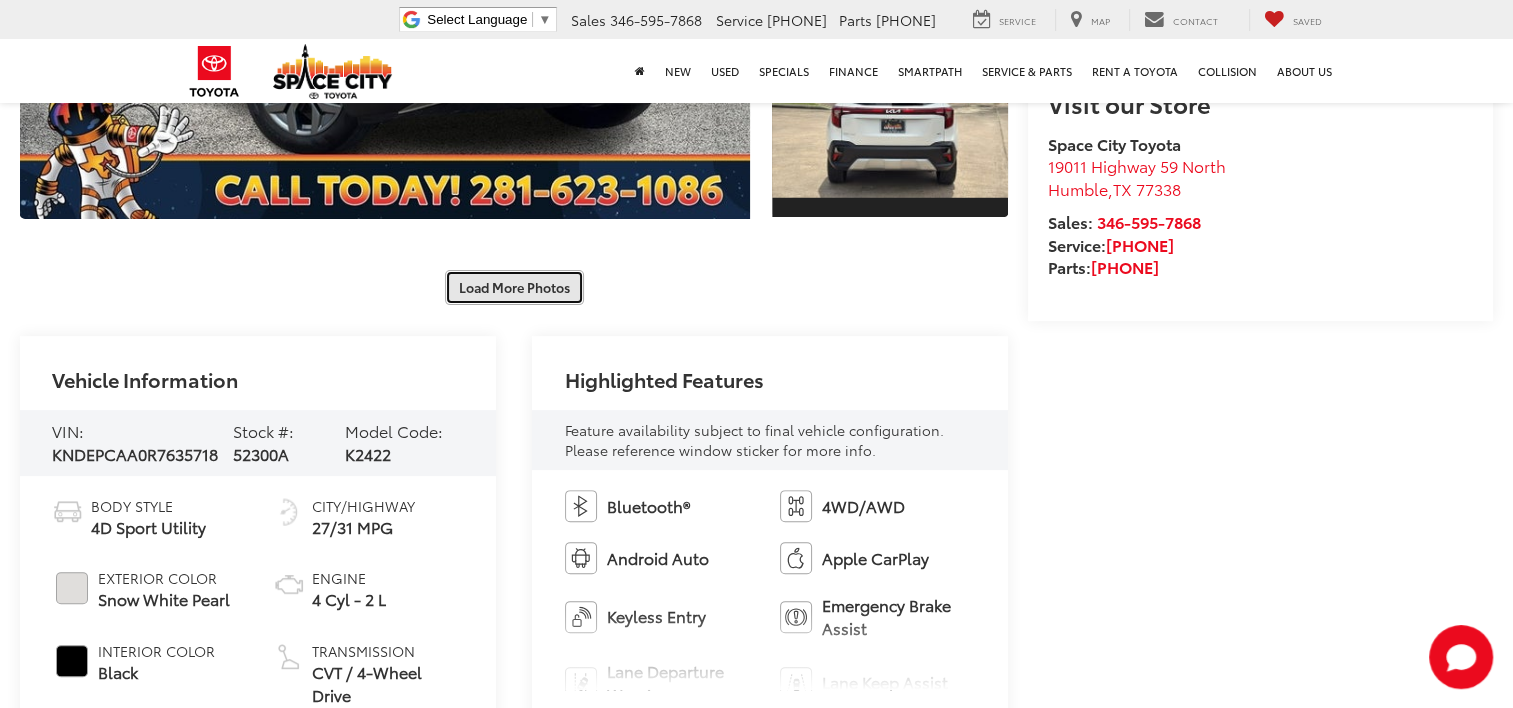 click on "Load More Photos" at bounding box center [514, 287] 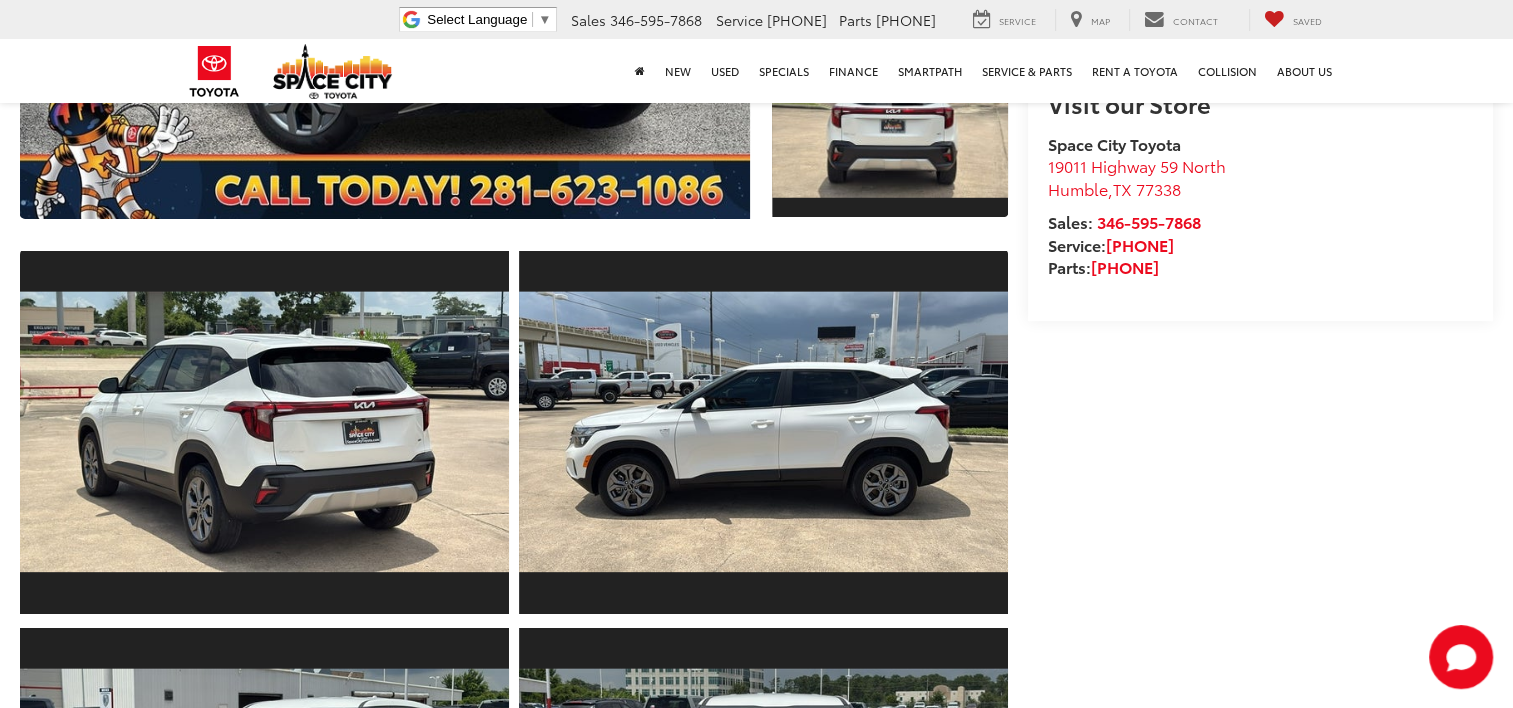 scroll, scrollTop: 0, scrollLeft: 0, axis: both 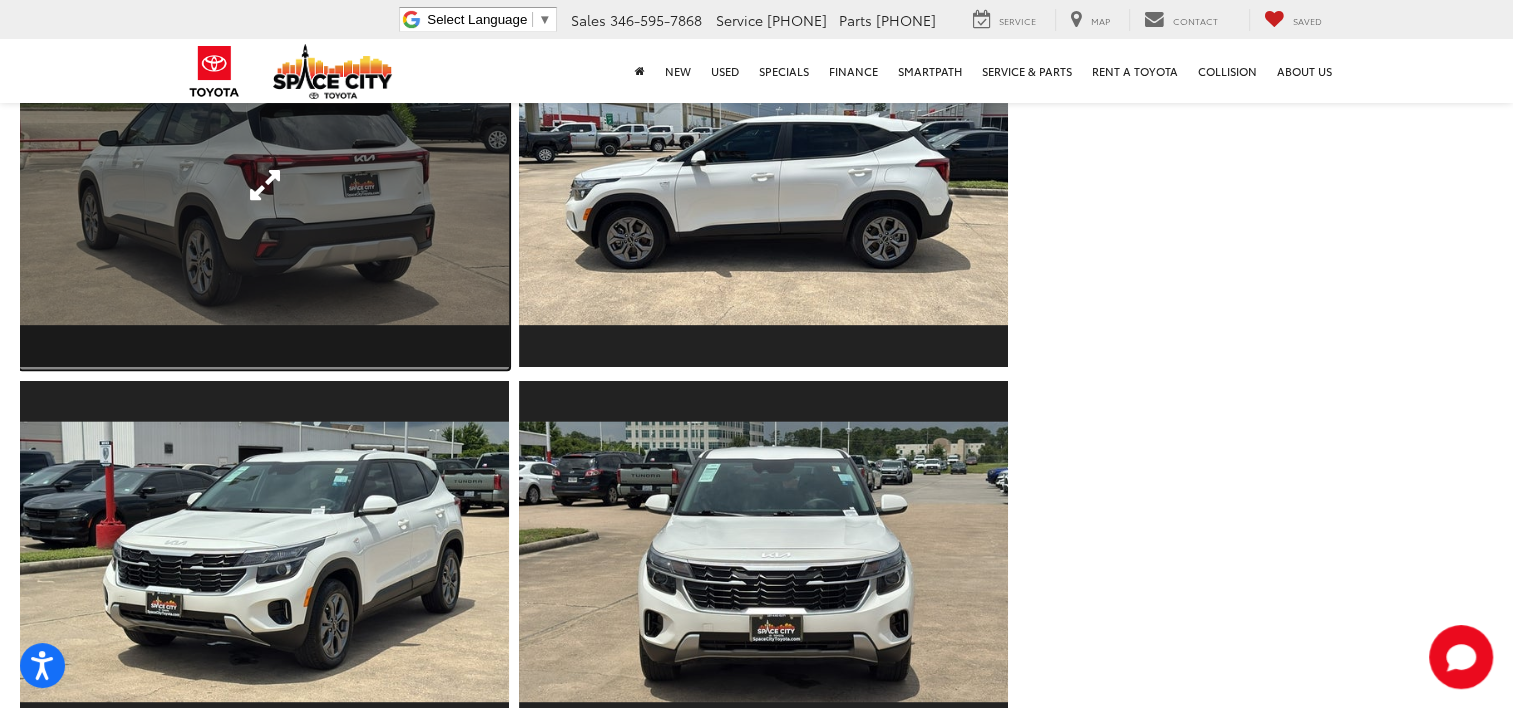click at bounding box center [264, 185] 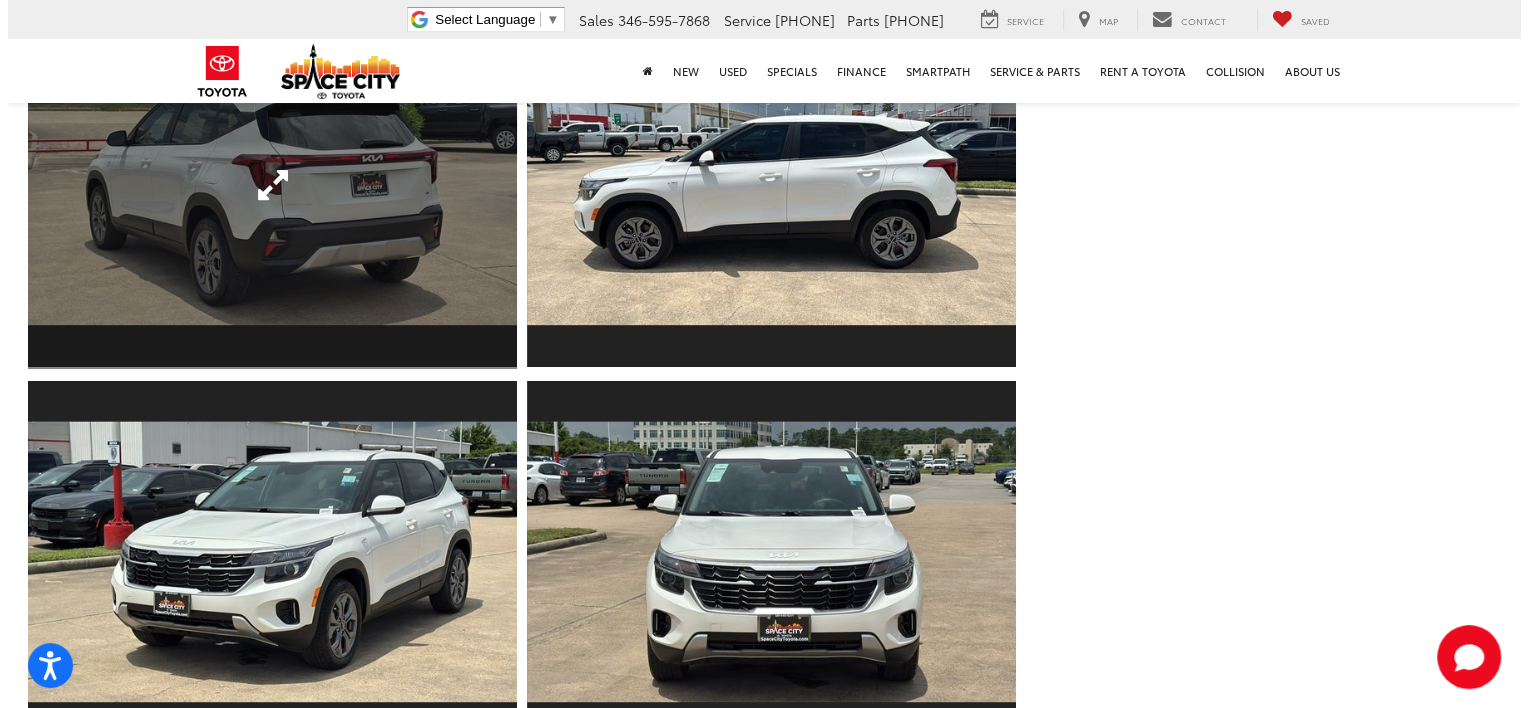 scroll, scrollTop: 770, scrollLeft: 0, axis: vertical 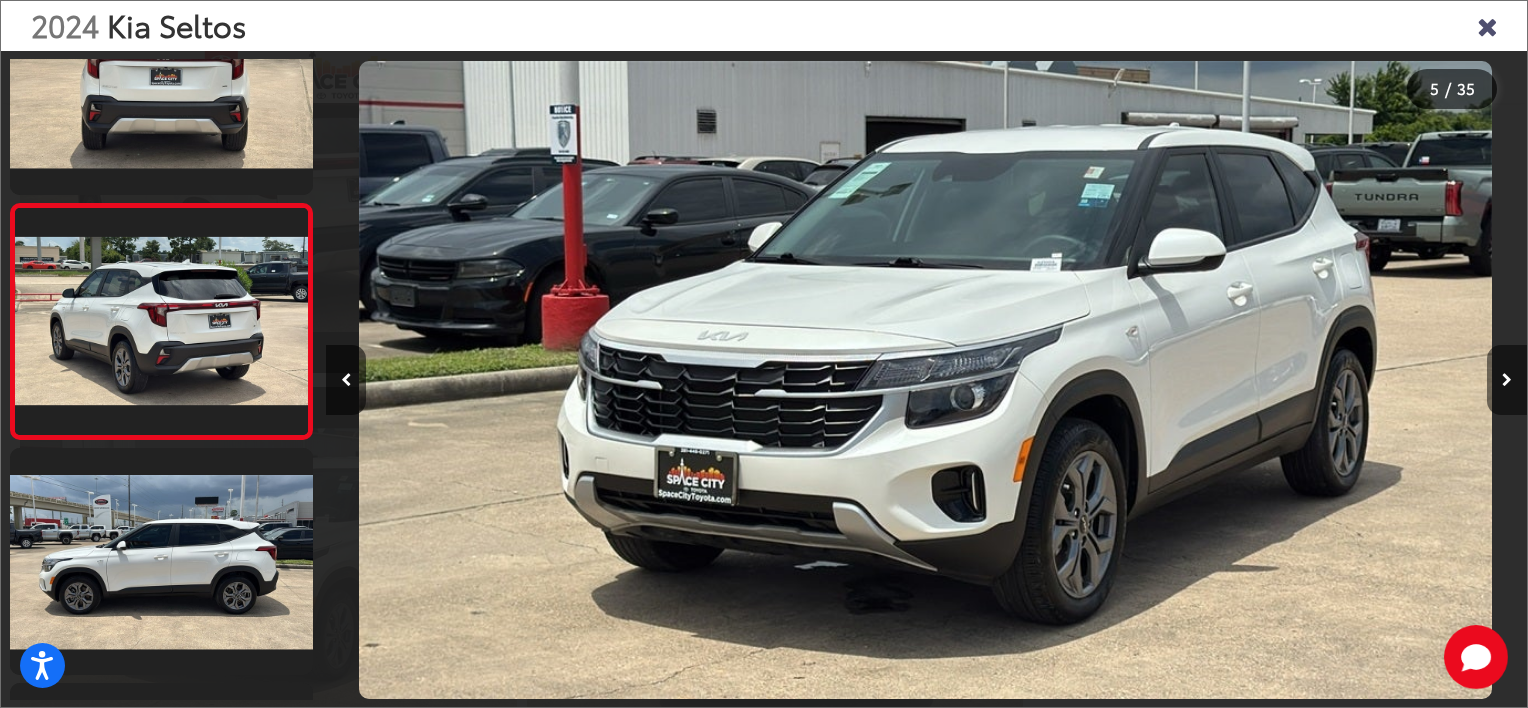 click at bounding box center [1507, 380] 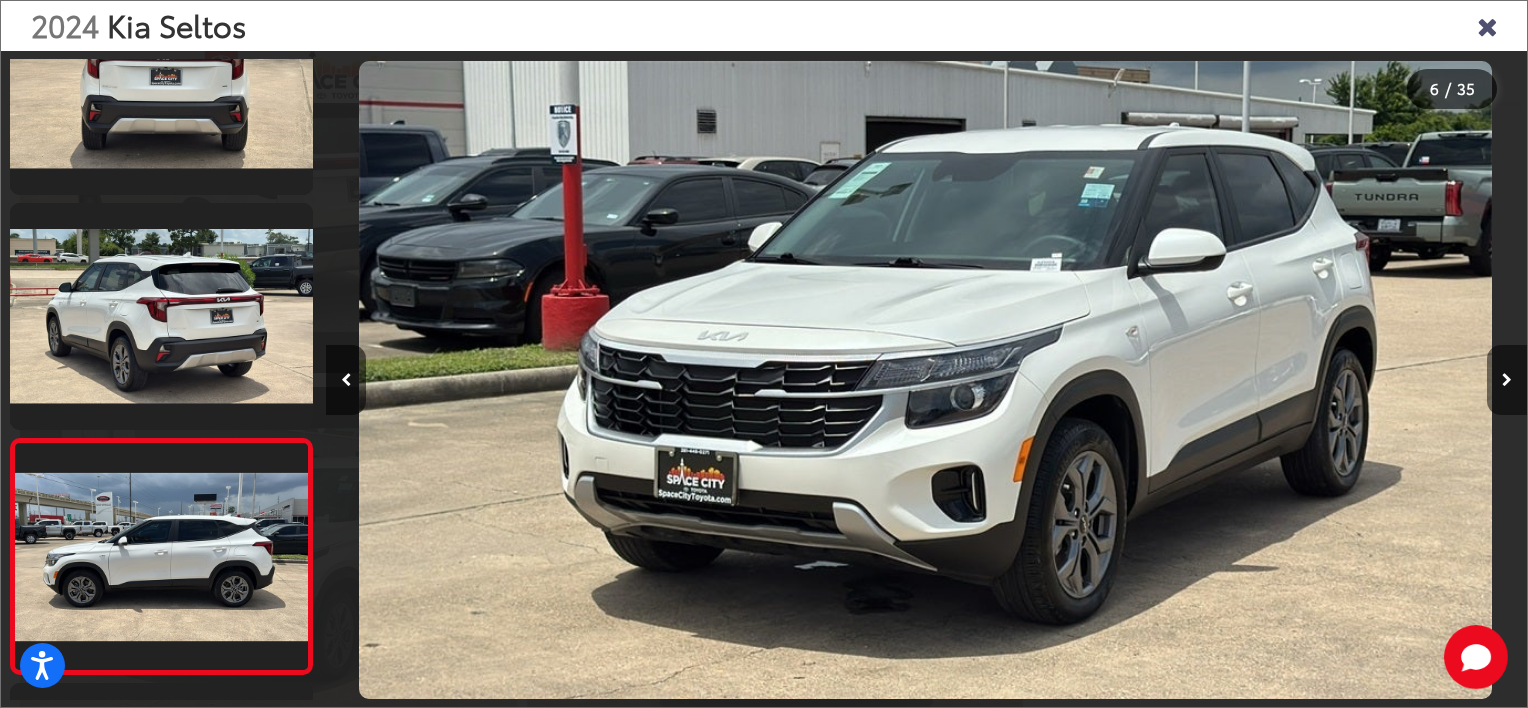 scroll, scrollTop: 0, scrollLeft: 7127, axis: horizontal 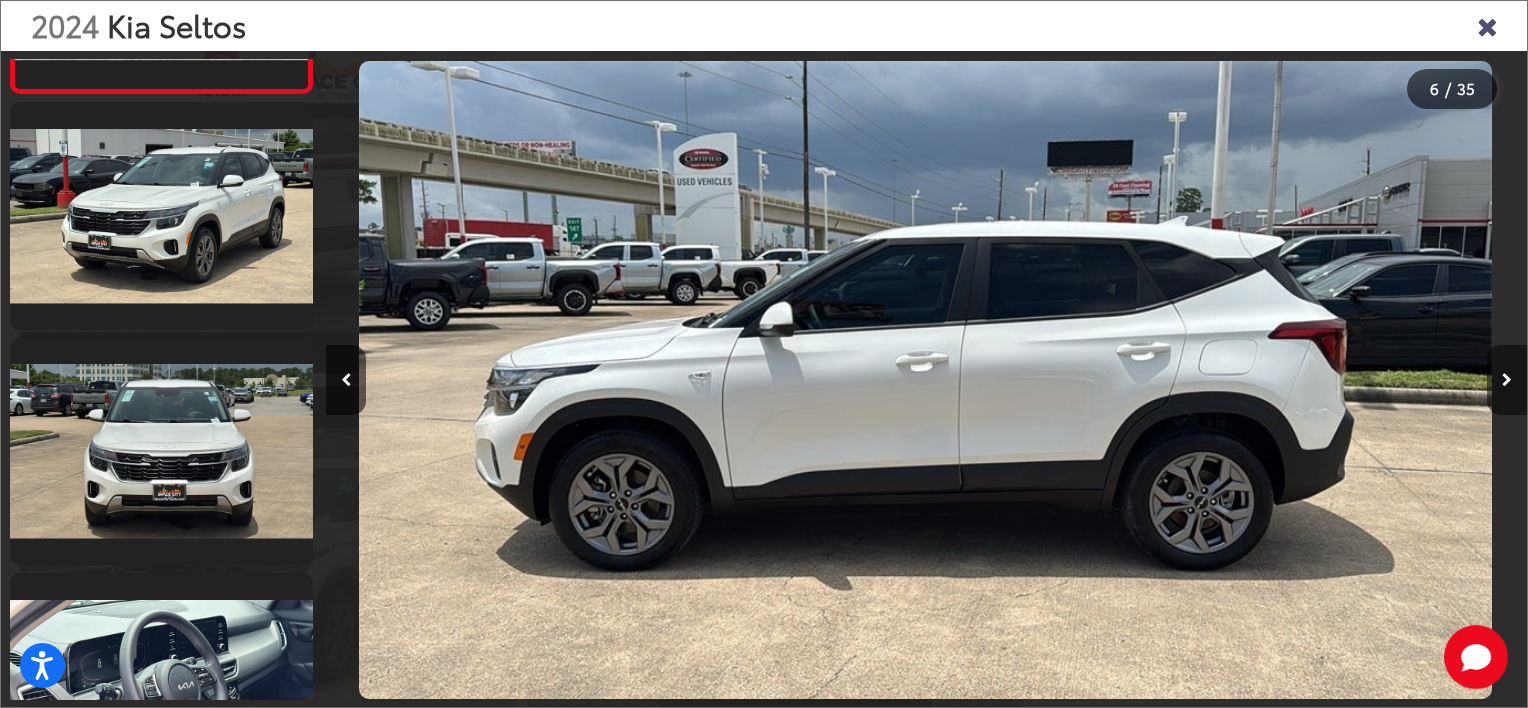 click at bounding box center [1507, 380] 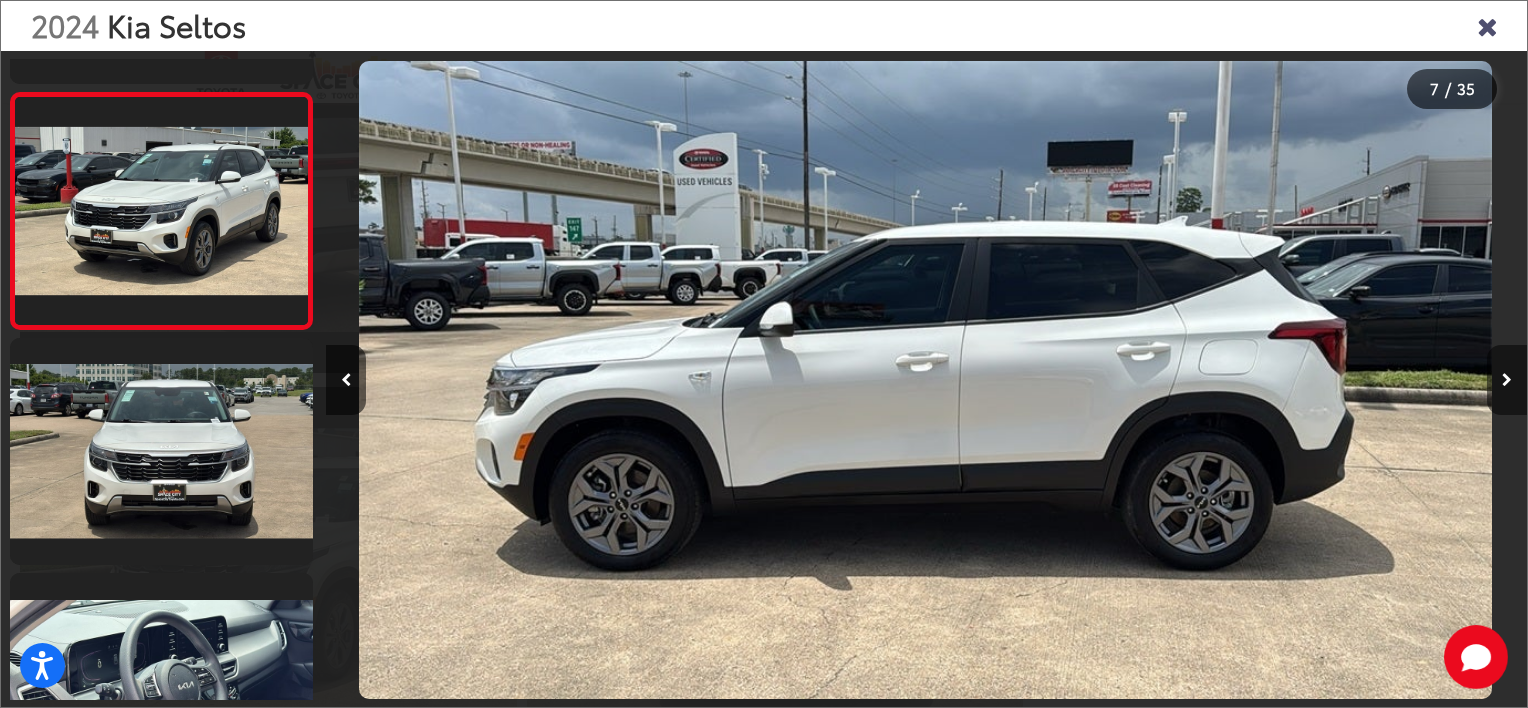 scroll, scrollTop: 1269, scrollLeft: 0, axis: vertical 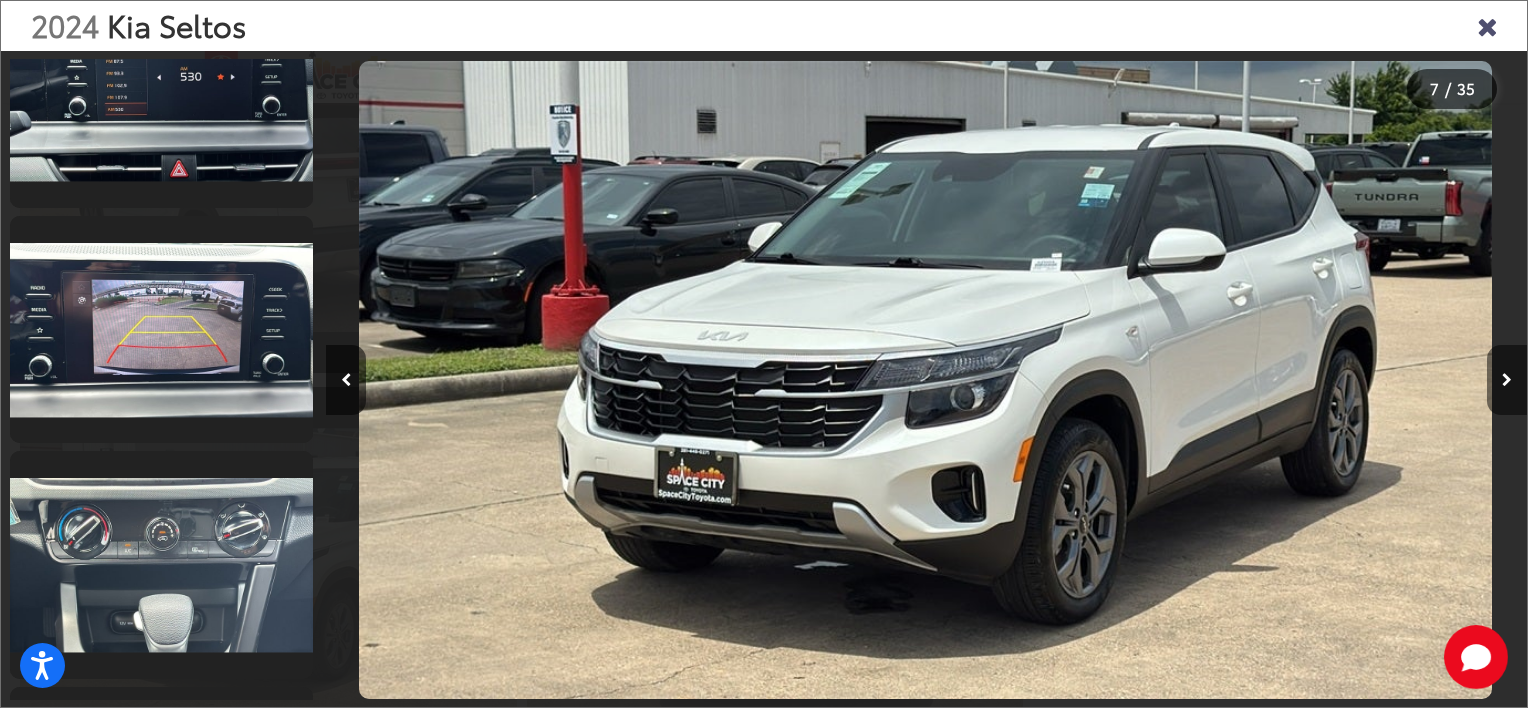 click at bounding box center [1507, 380] 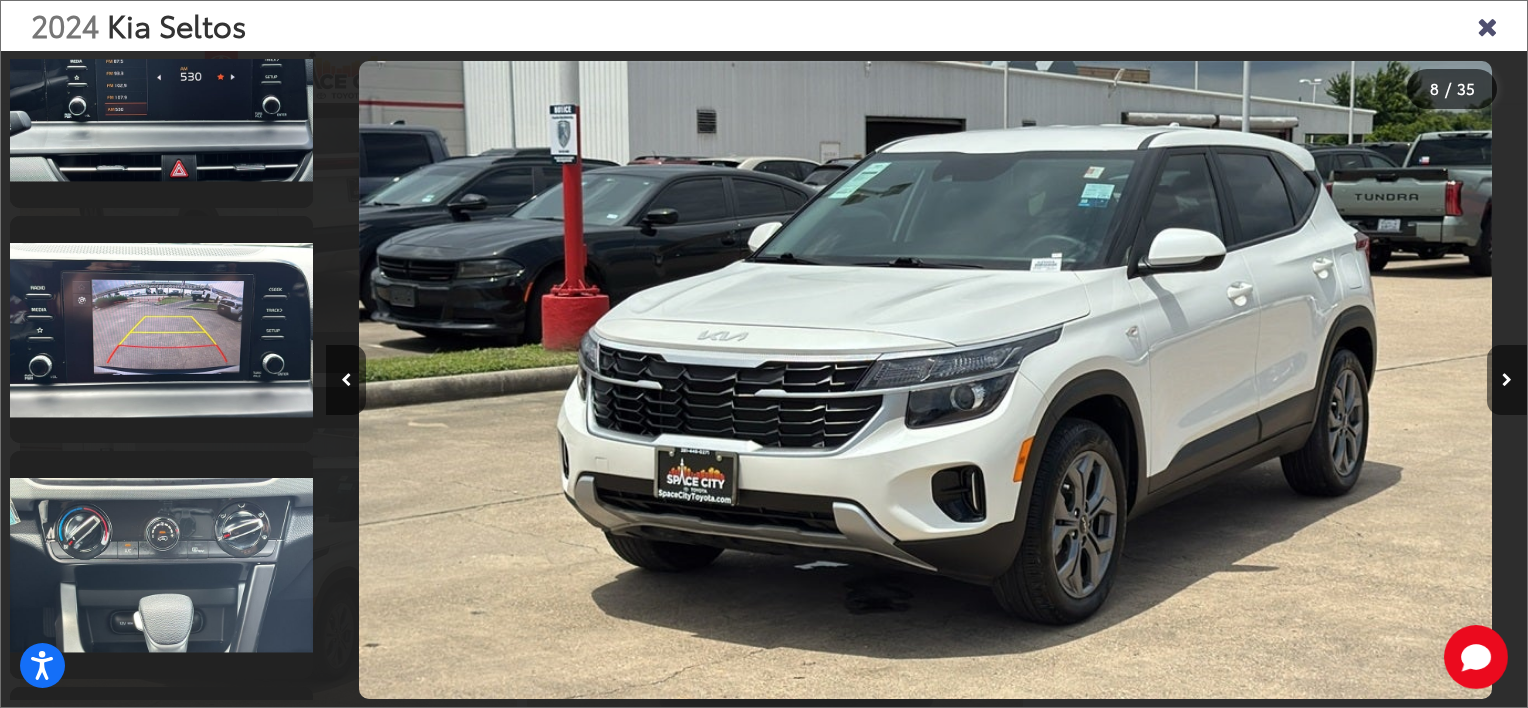 scroll, scrollTop: 5261, scrollLeft: 0, axis: vertical 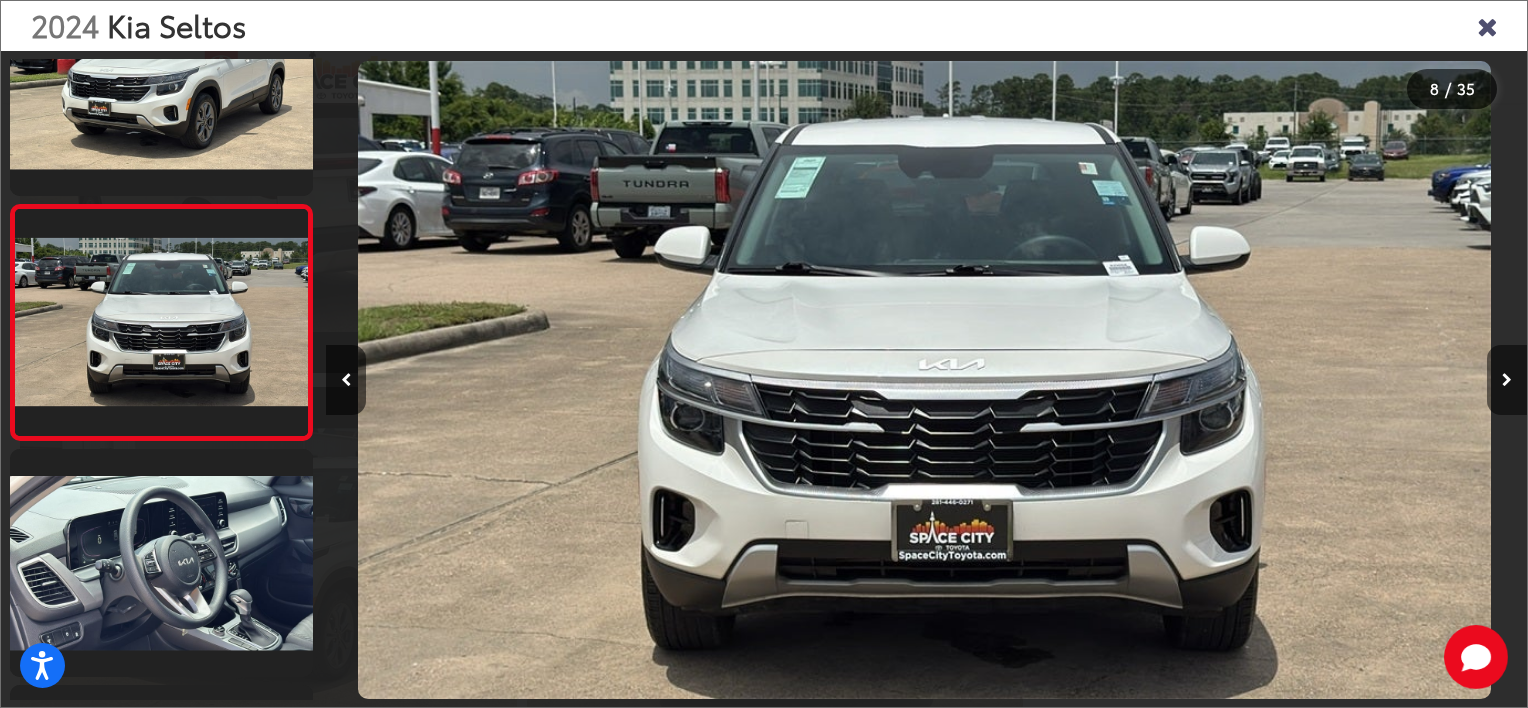 click at bounding box center (1507, 380) 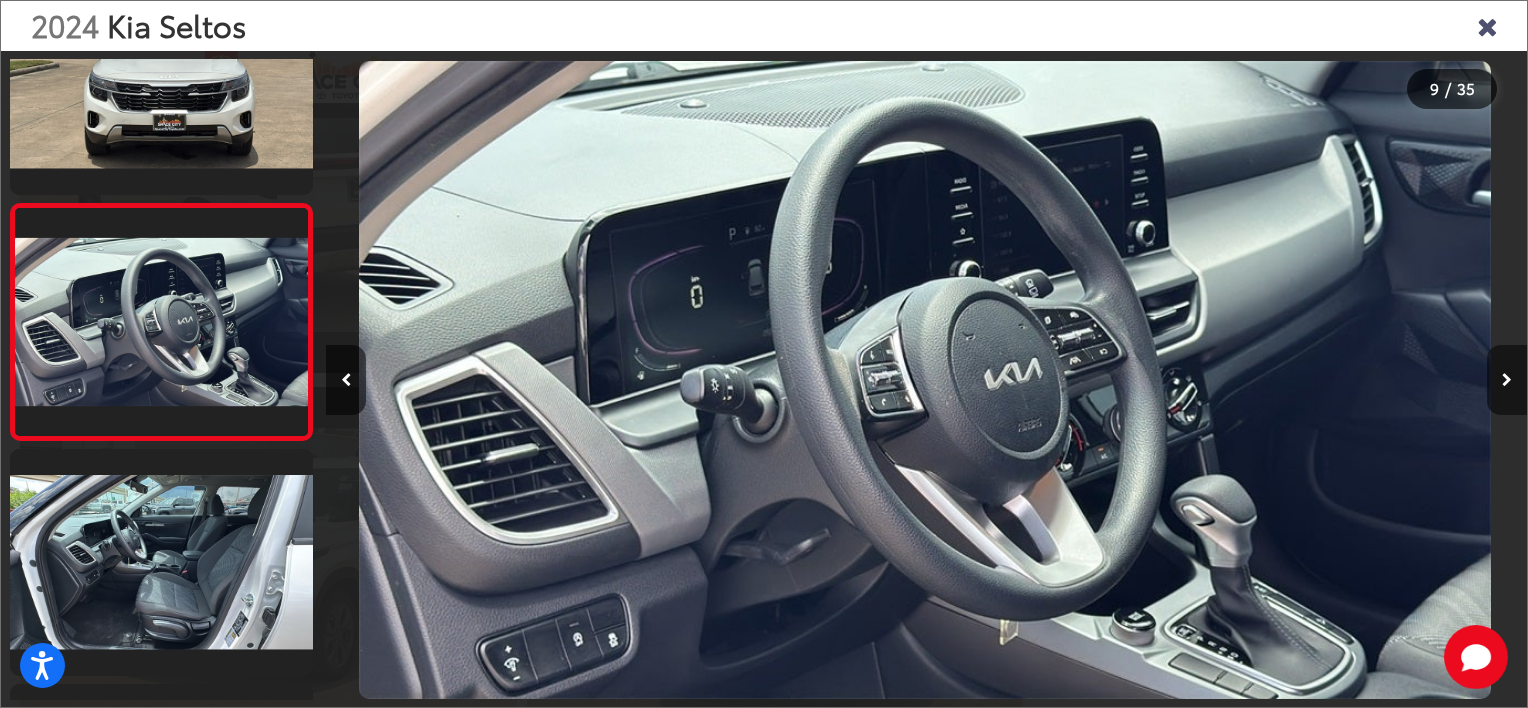 click at bounding box center [1507, 380] 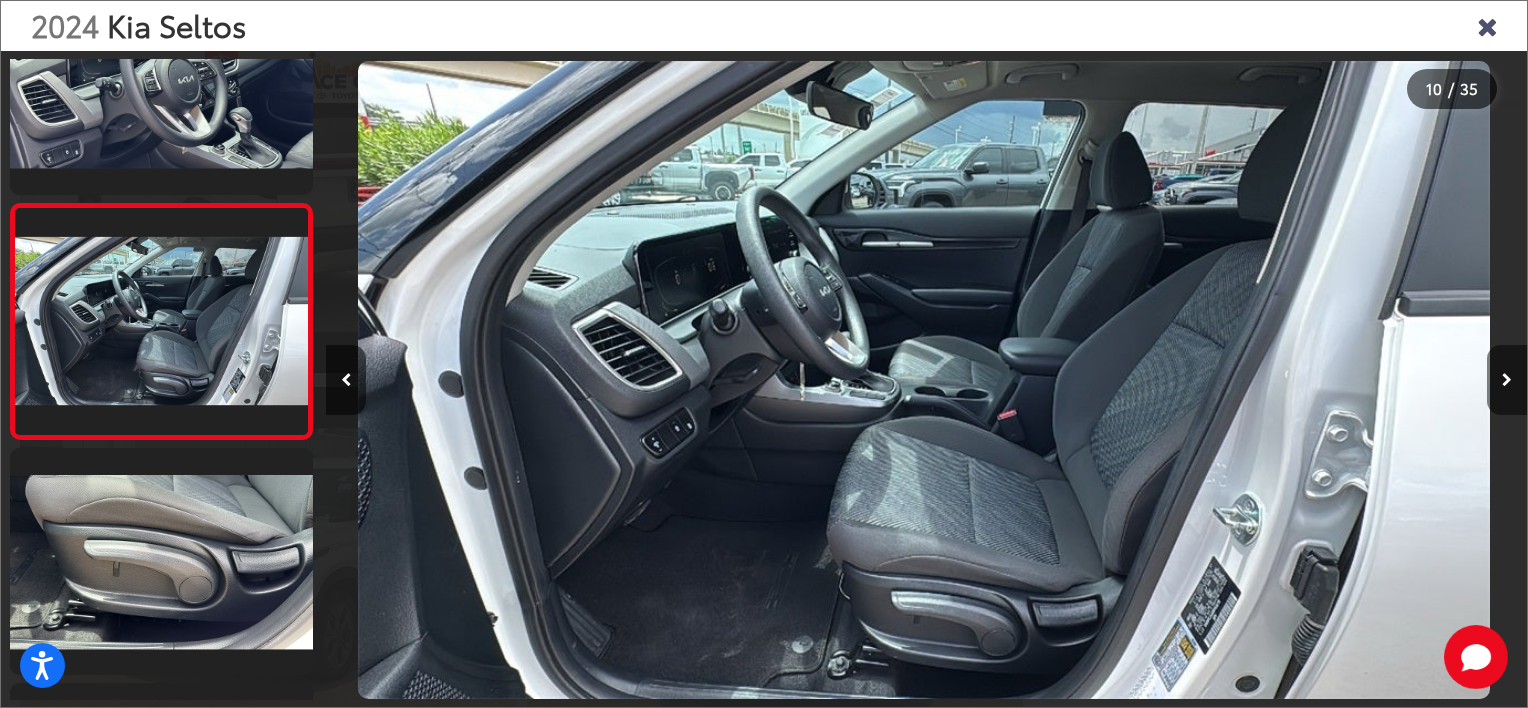 click at bounding box center (1507, 380) 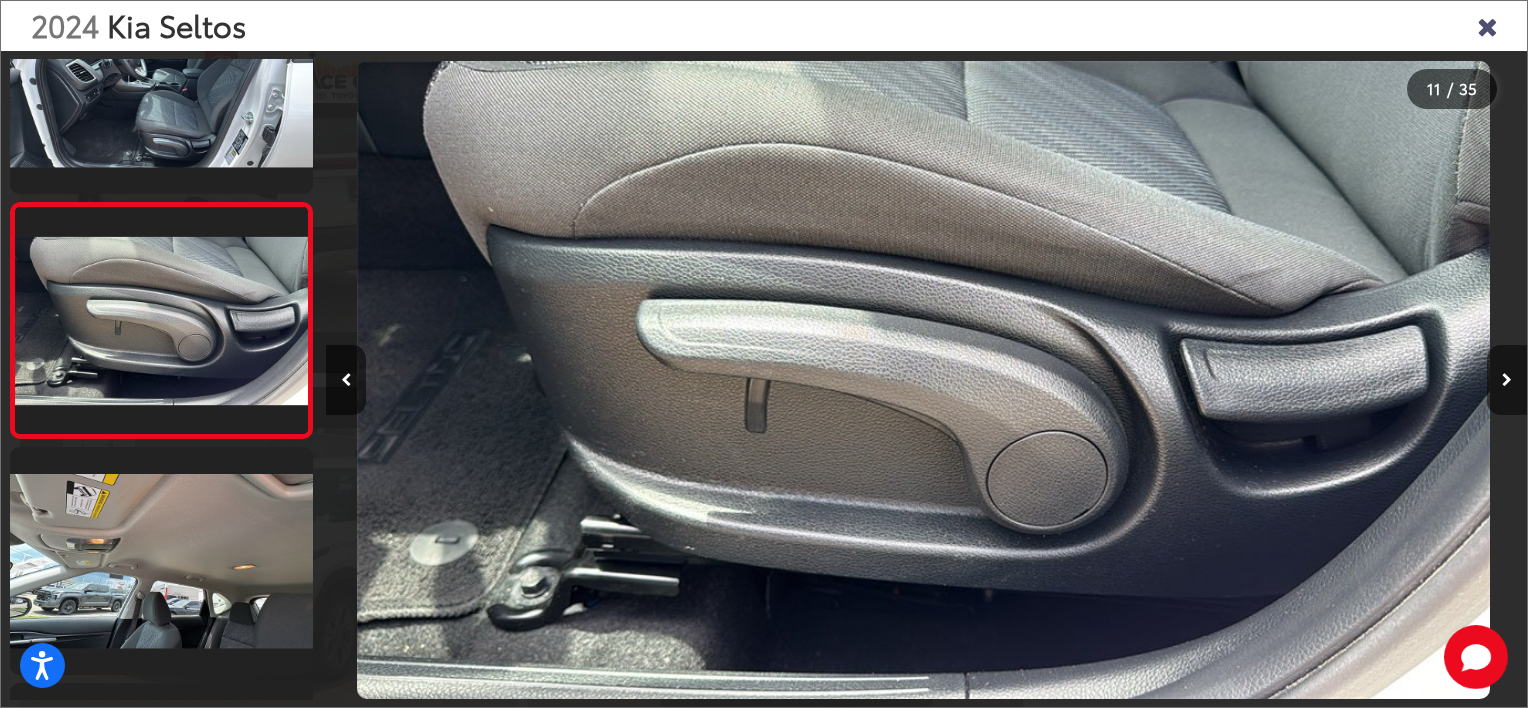 click at bounding box center [1507, 380] 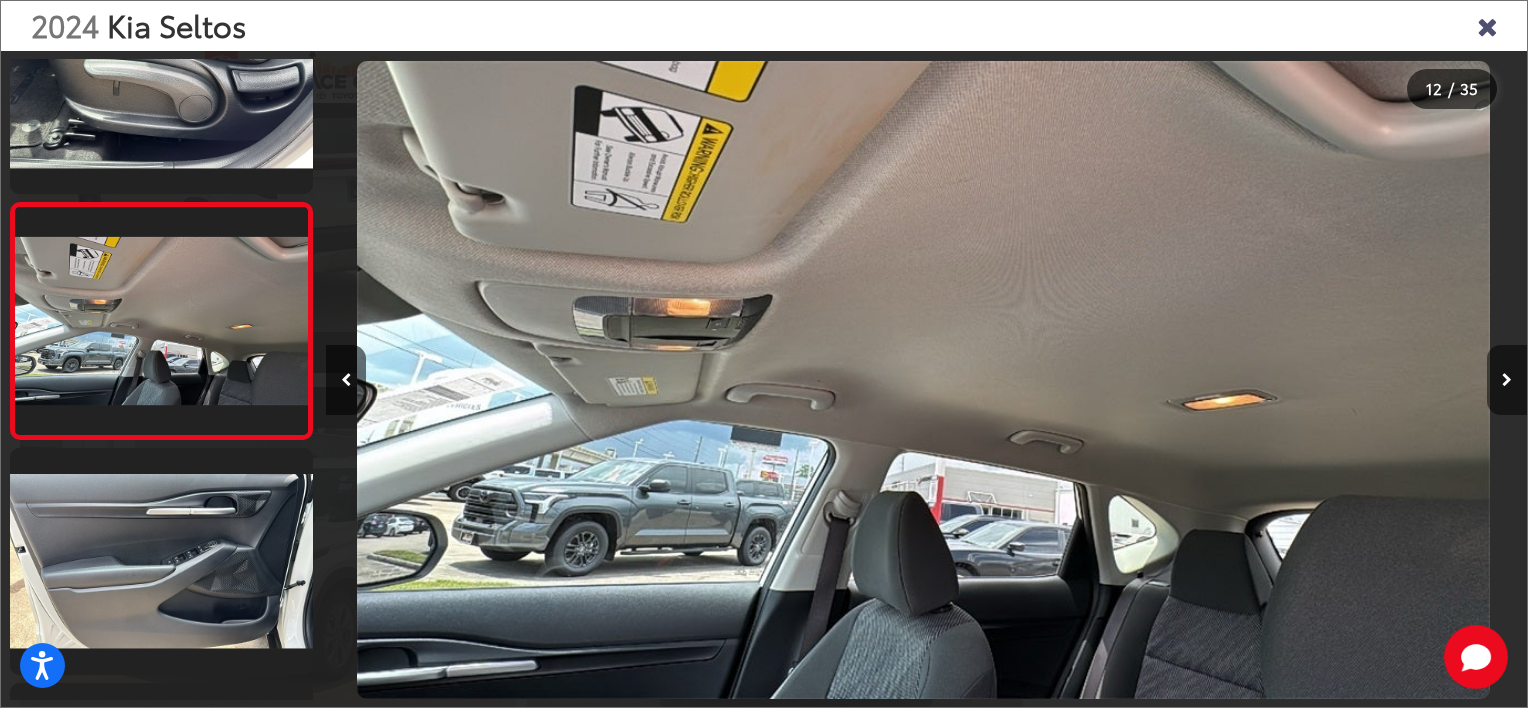 click at bounding box center [1507, 380] 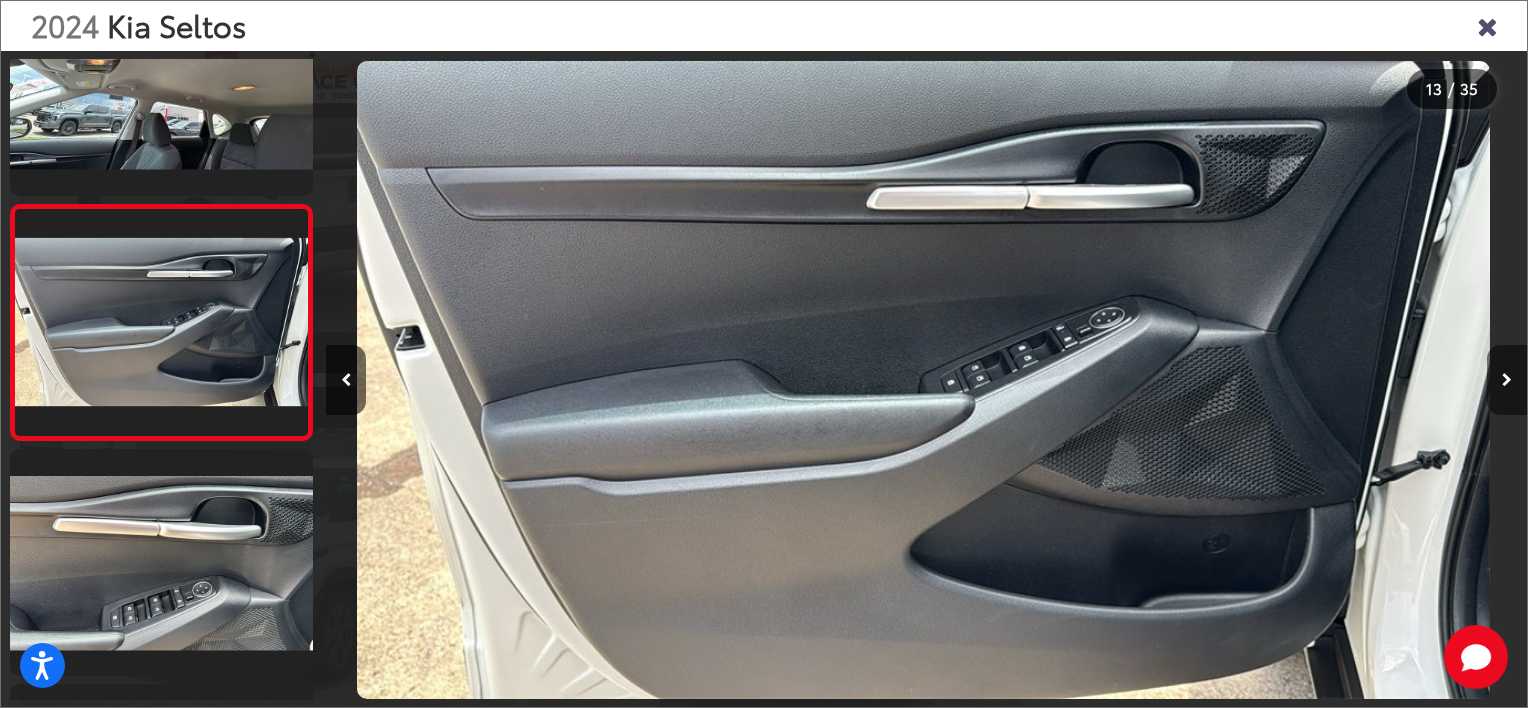 click at bounding box center [1507, 380] 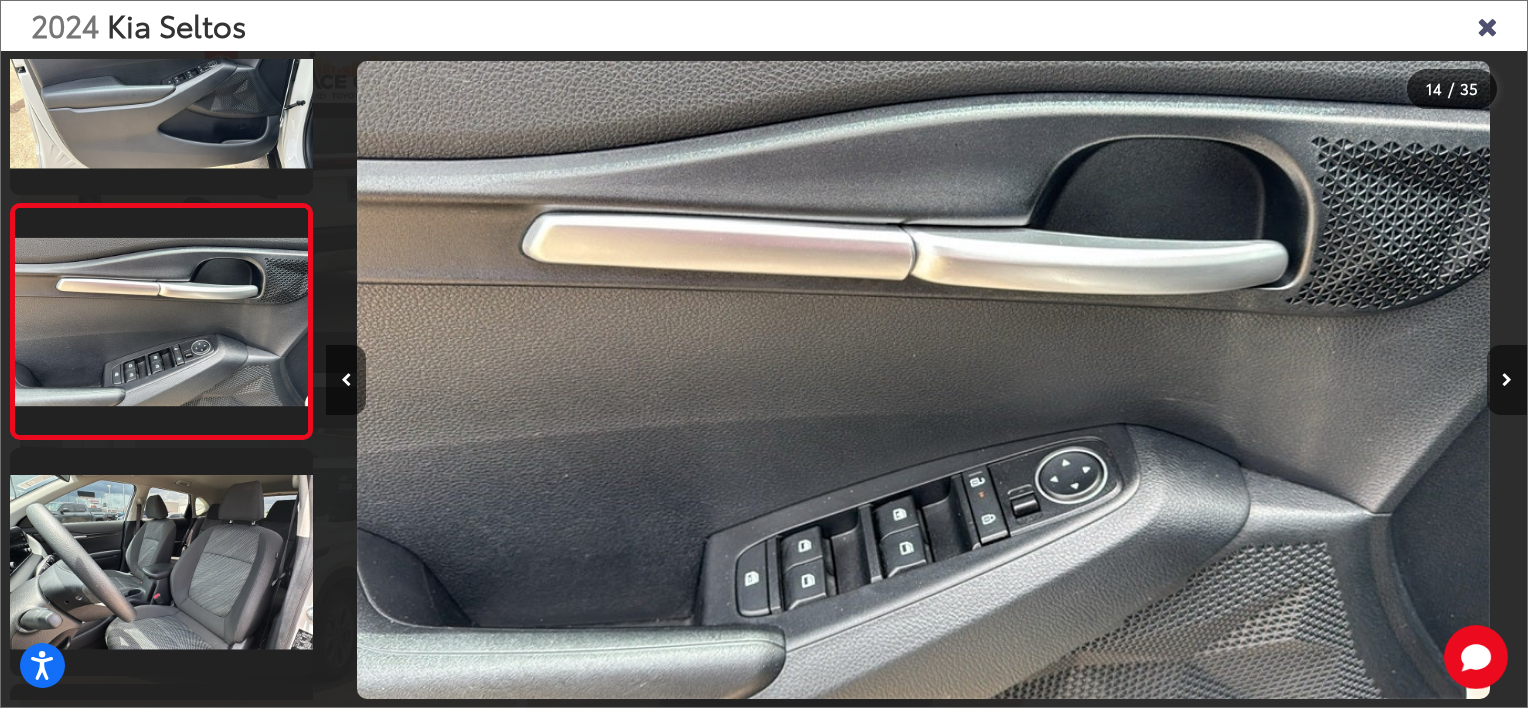 click at bounding box center [1507, 380] 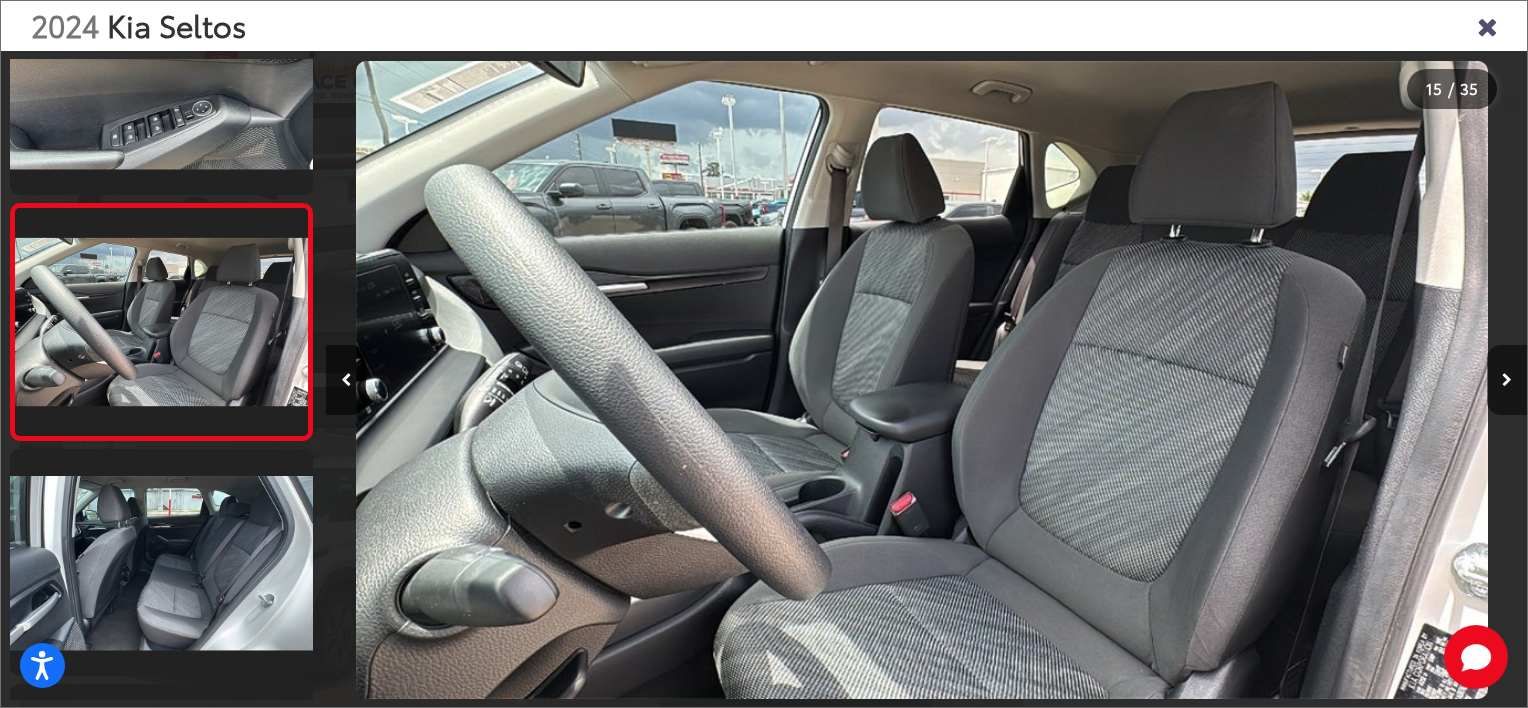 click at bounding box center [1507, 380] 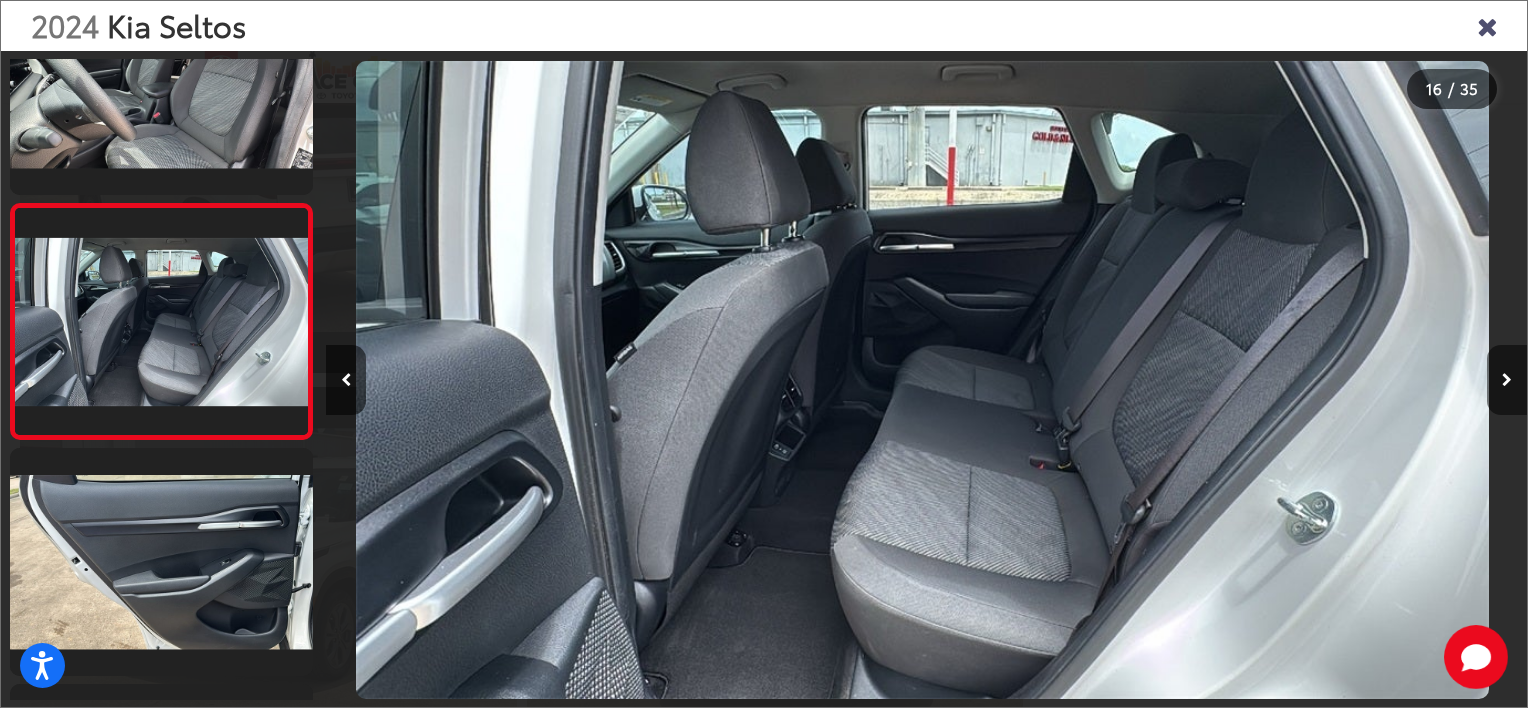 click at bounding box center (1507, 380) 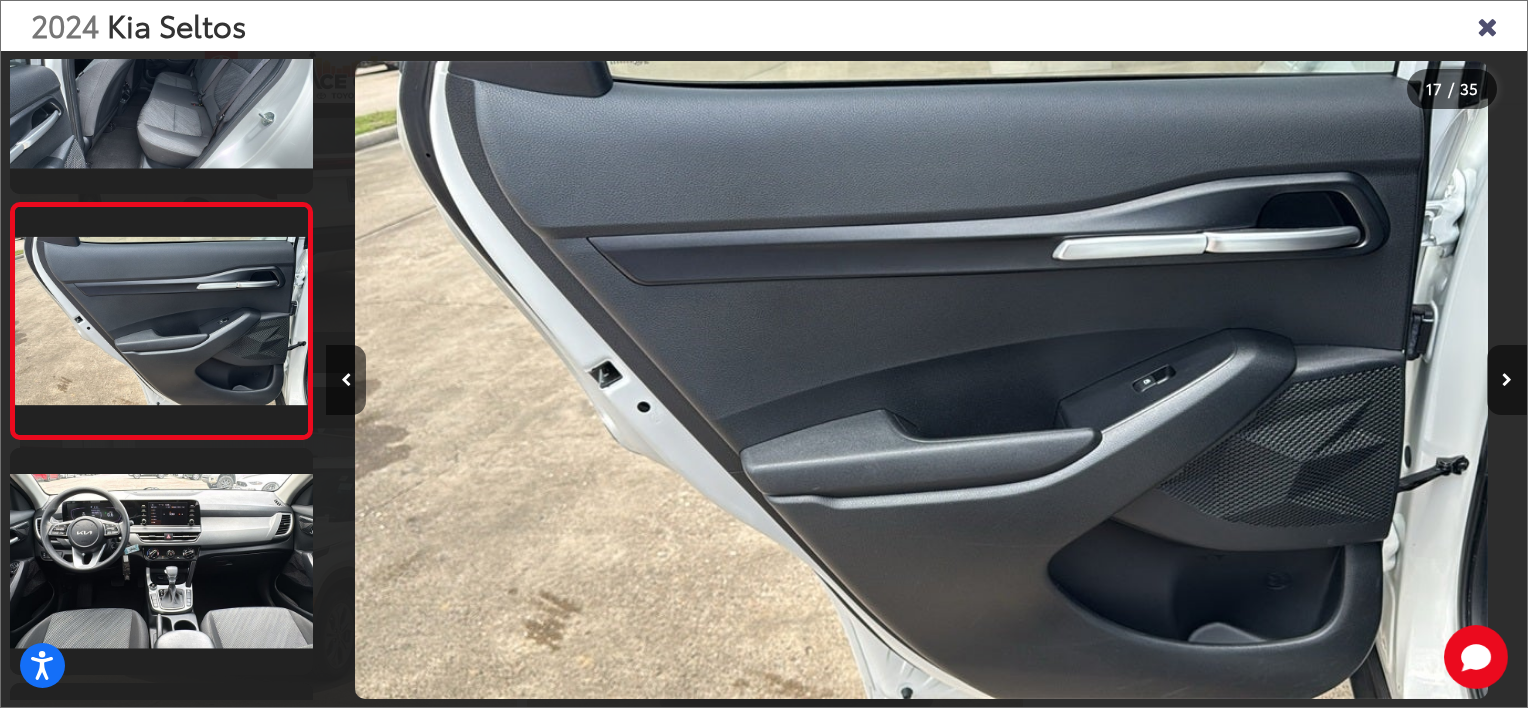 click at bounding box center (1507, 380) 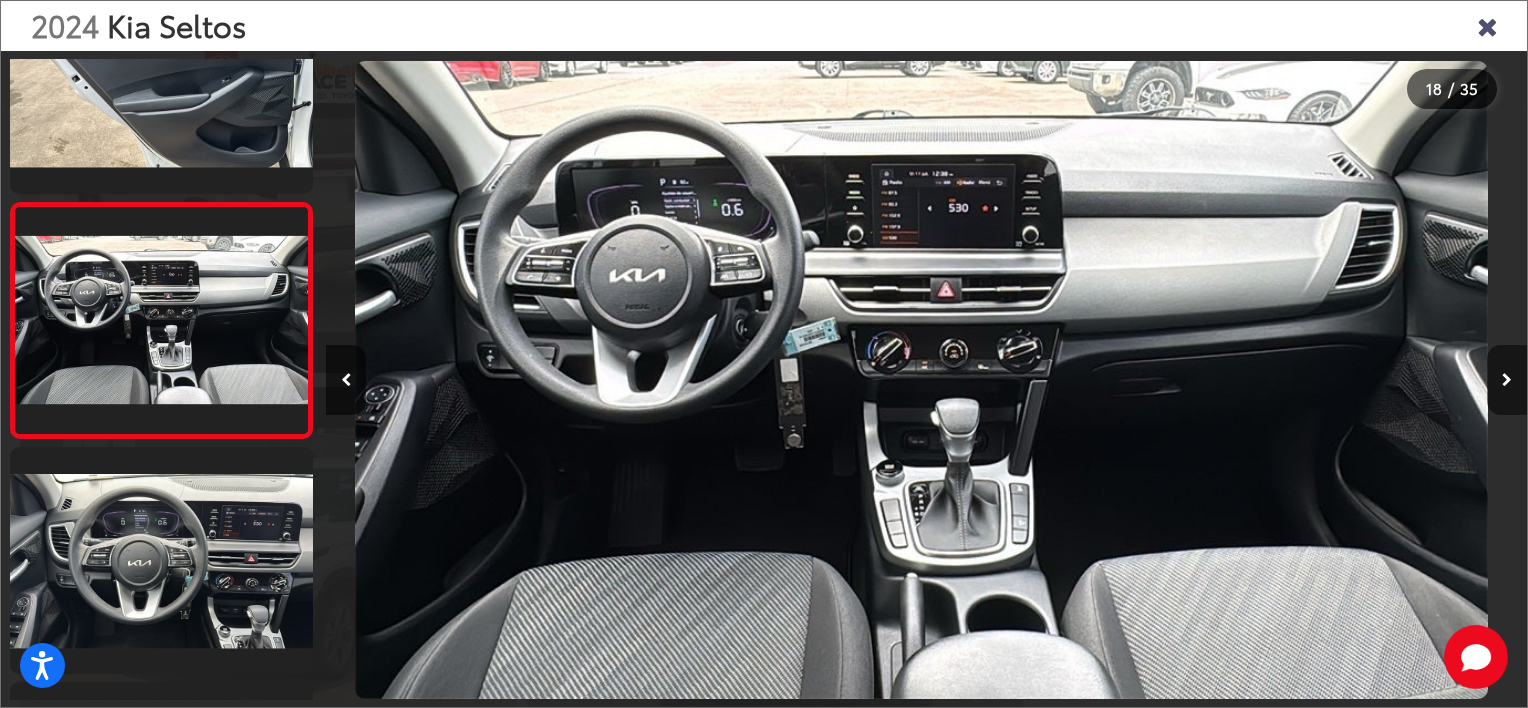 click at bounding box center (1507, 380) 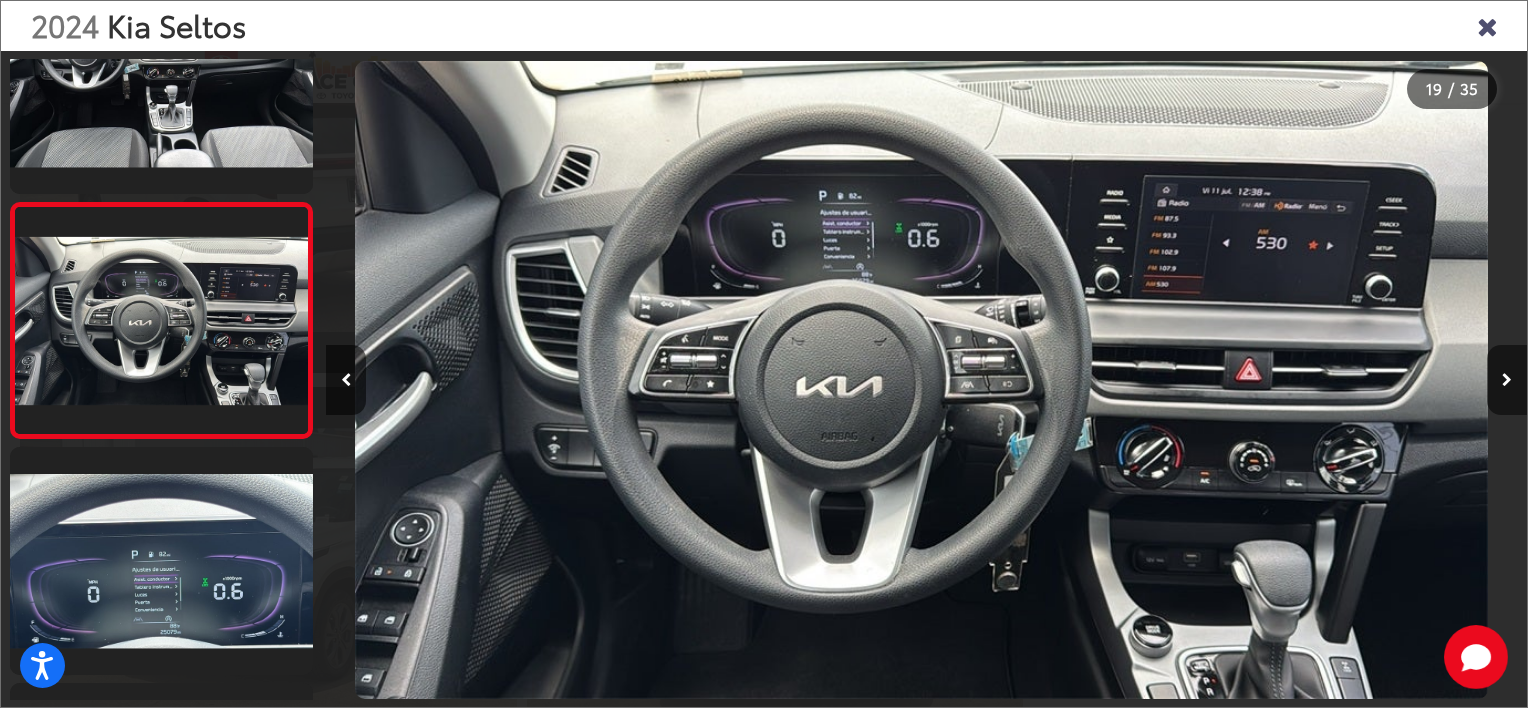 click at bounding box center [1507, 380] 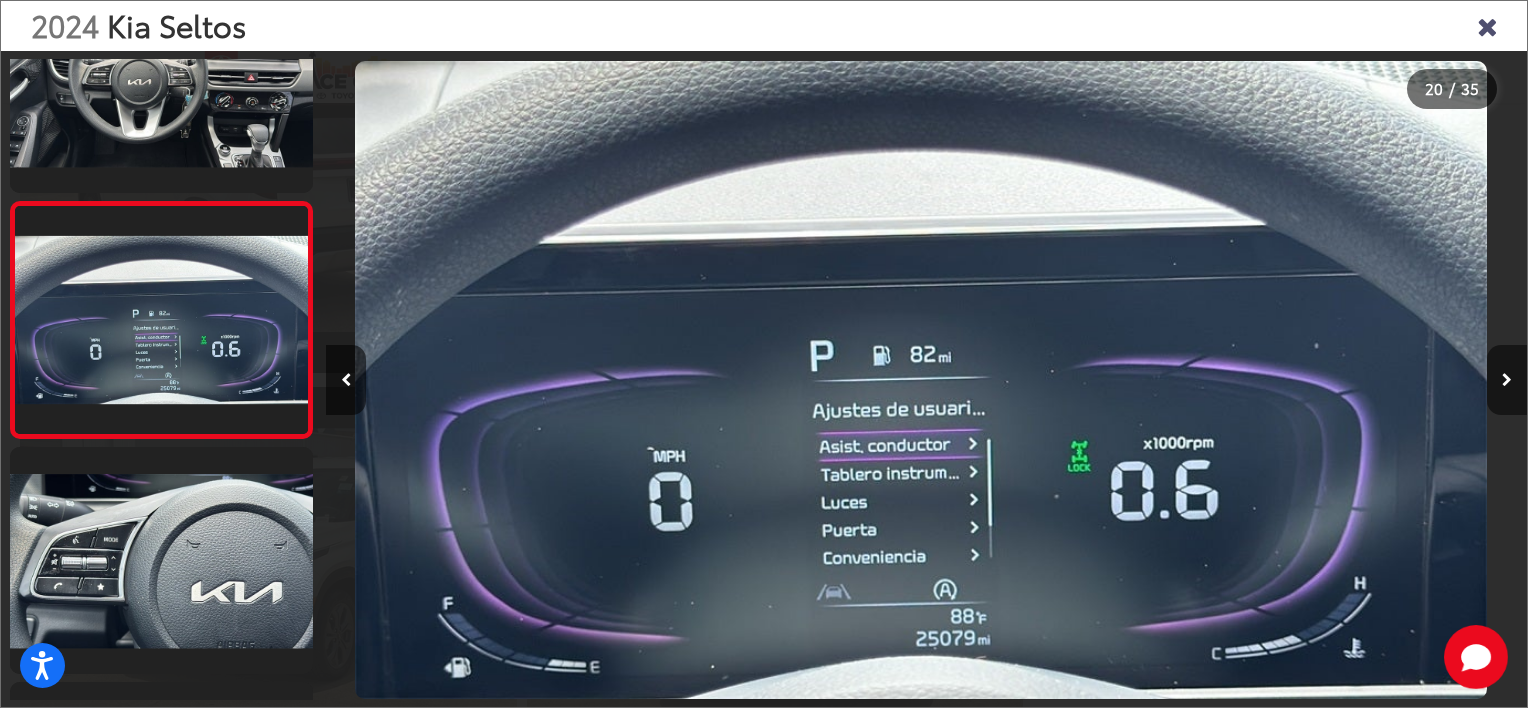 click at bounding box center [1507, 380] 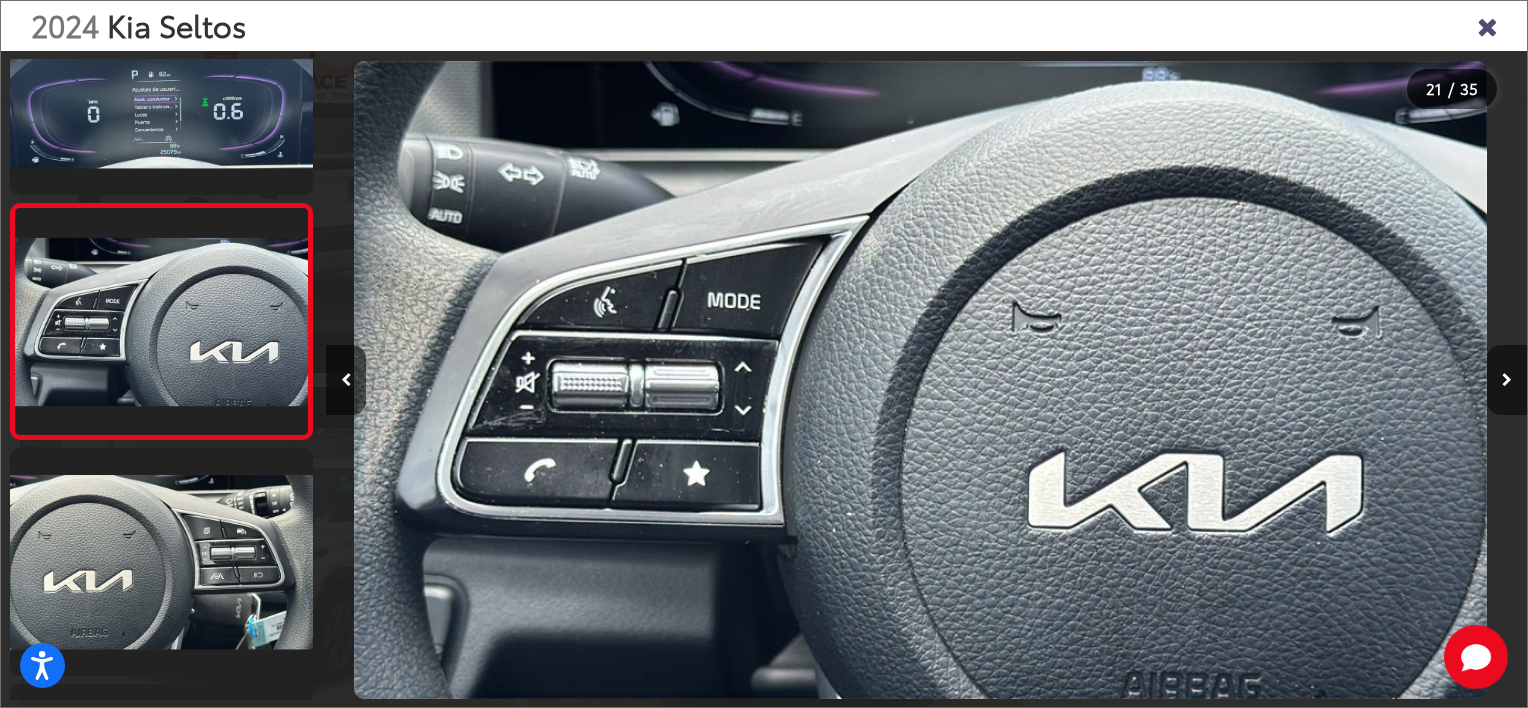 click at bounding box center (1507, 380) 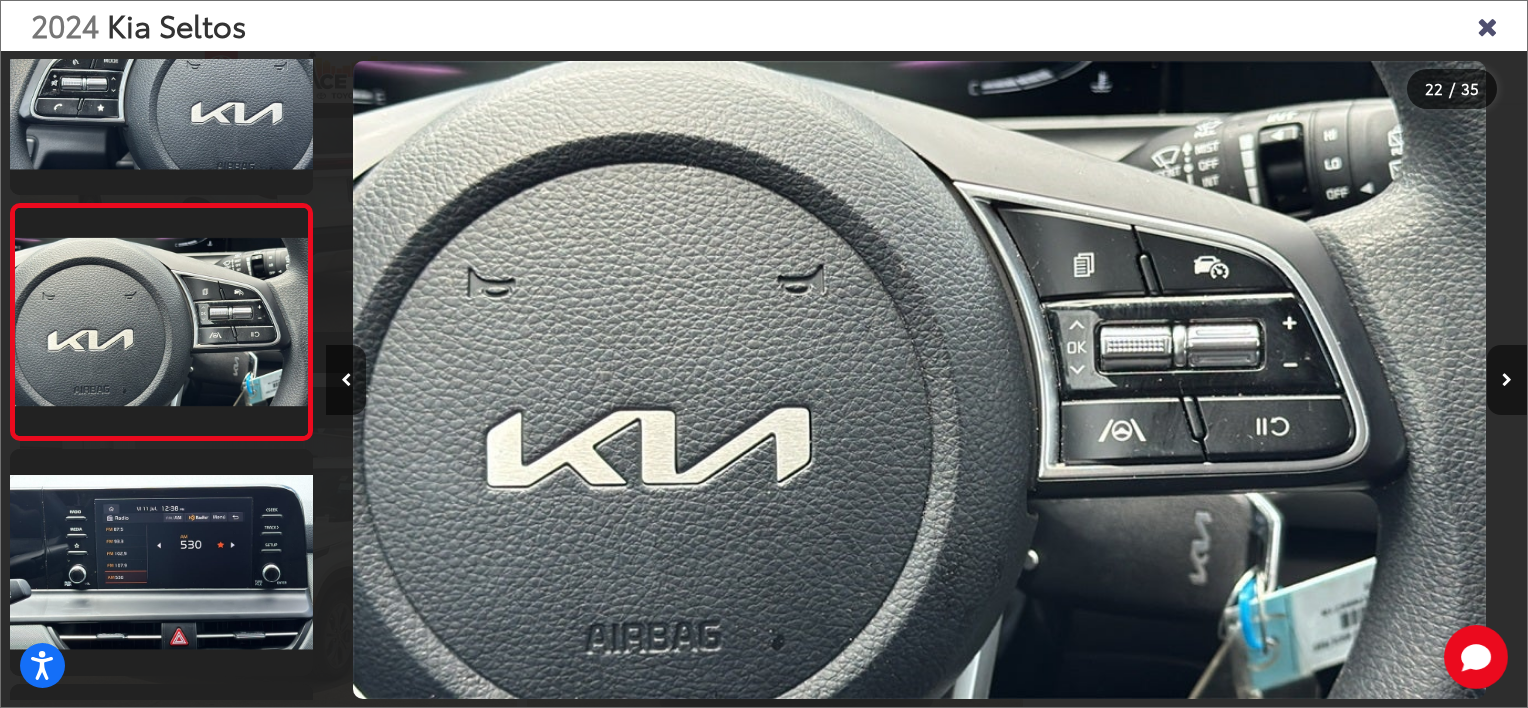 click at bounding box center (1507, 380) 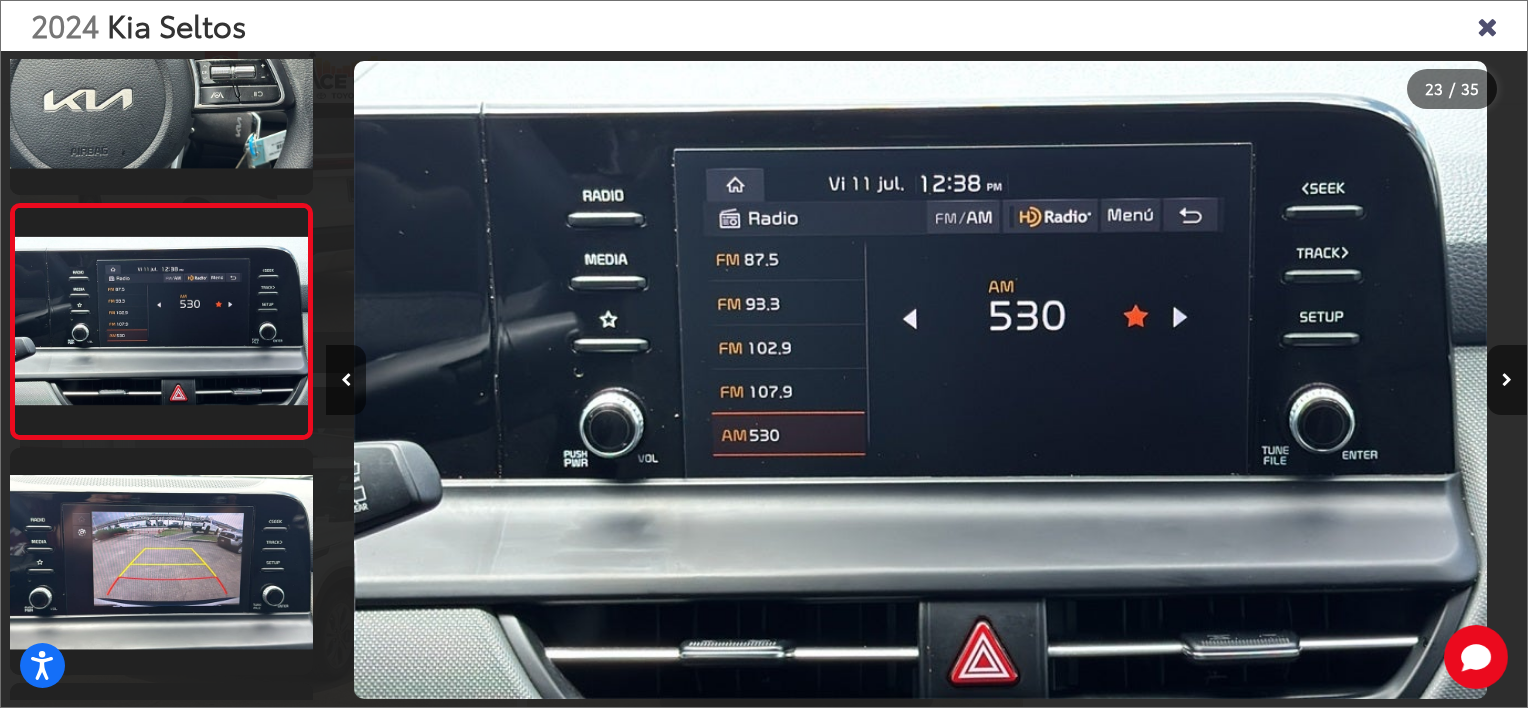 click at bounding box center (1507, 380) 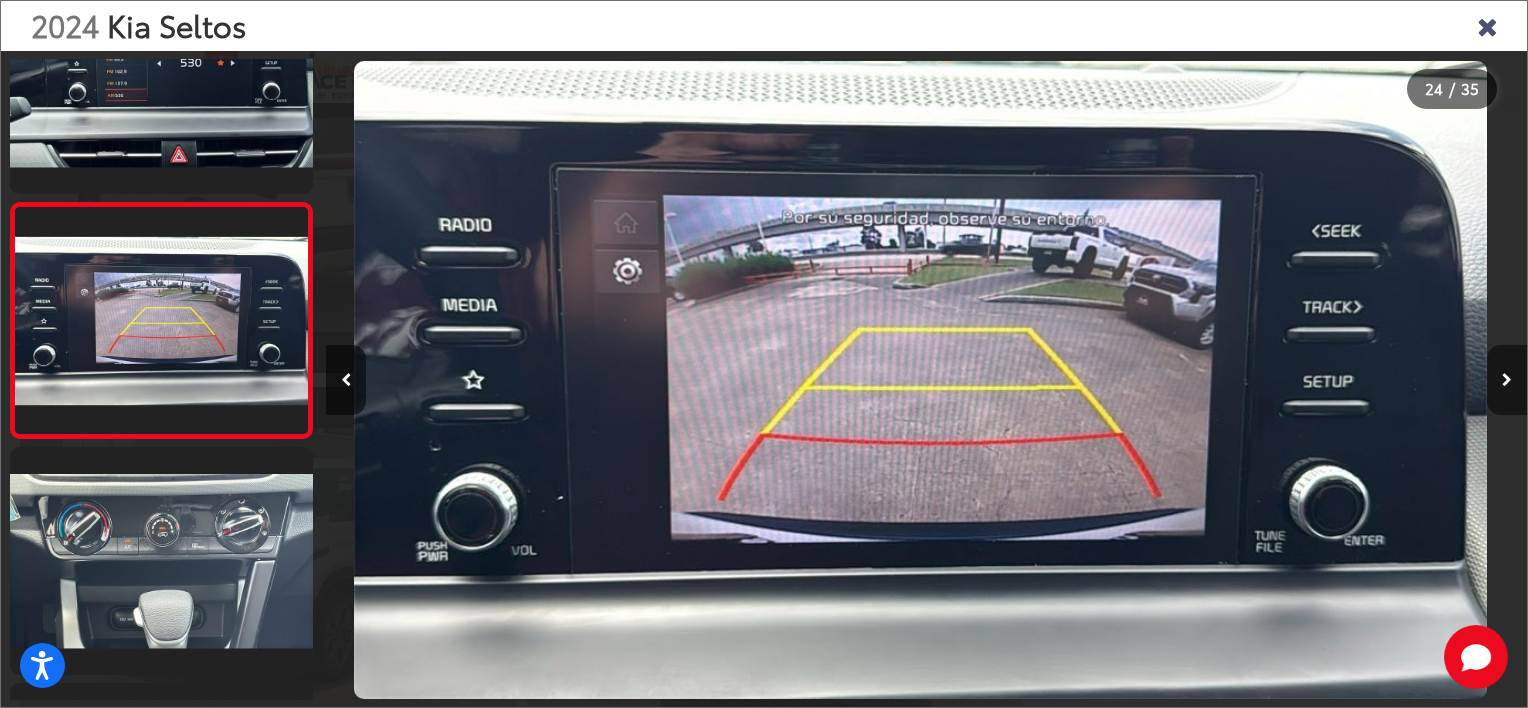 click at bounding box center (1507, 380) 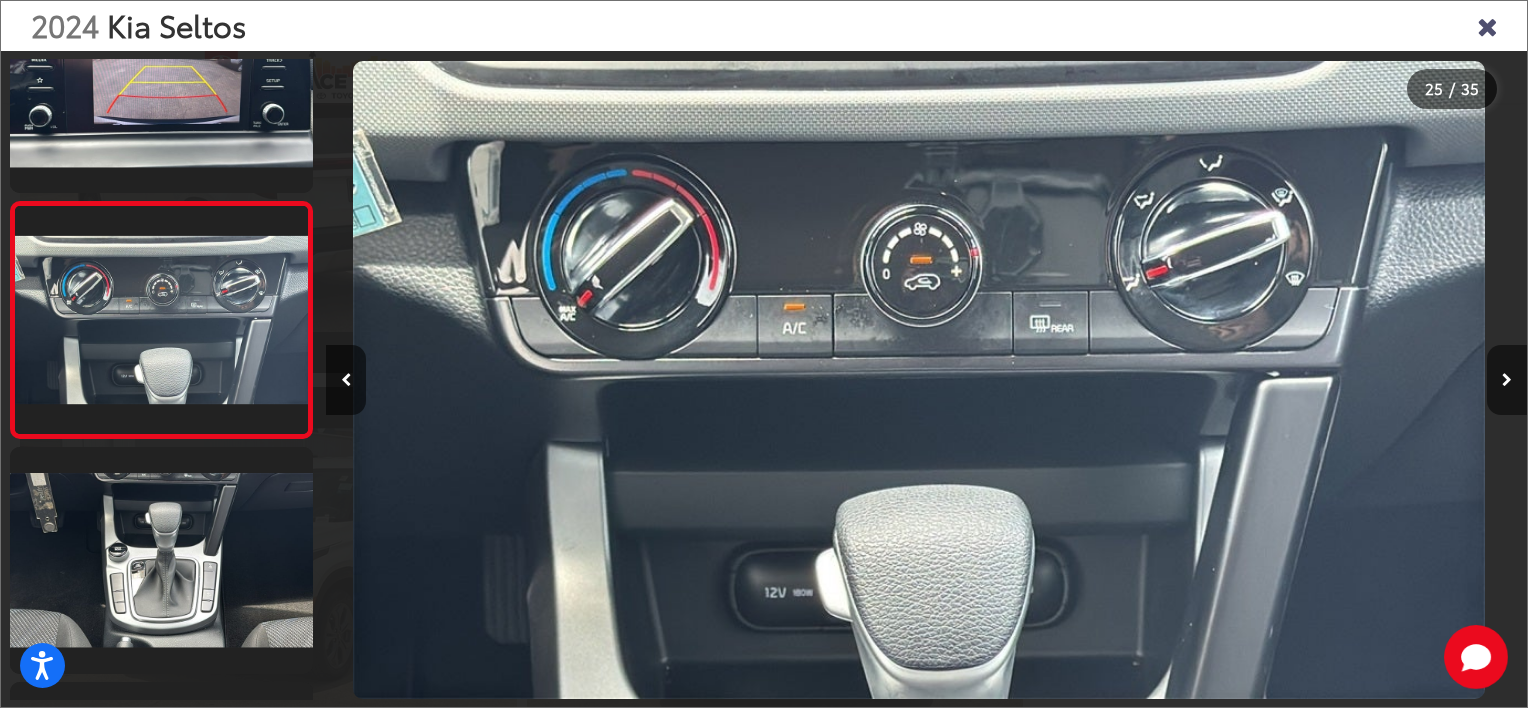 click at bounding box center (1507, 380) 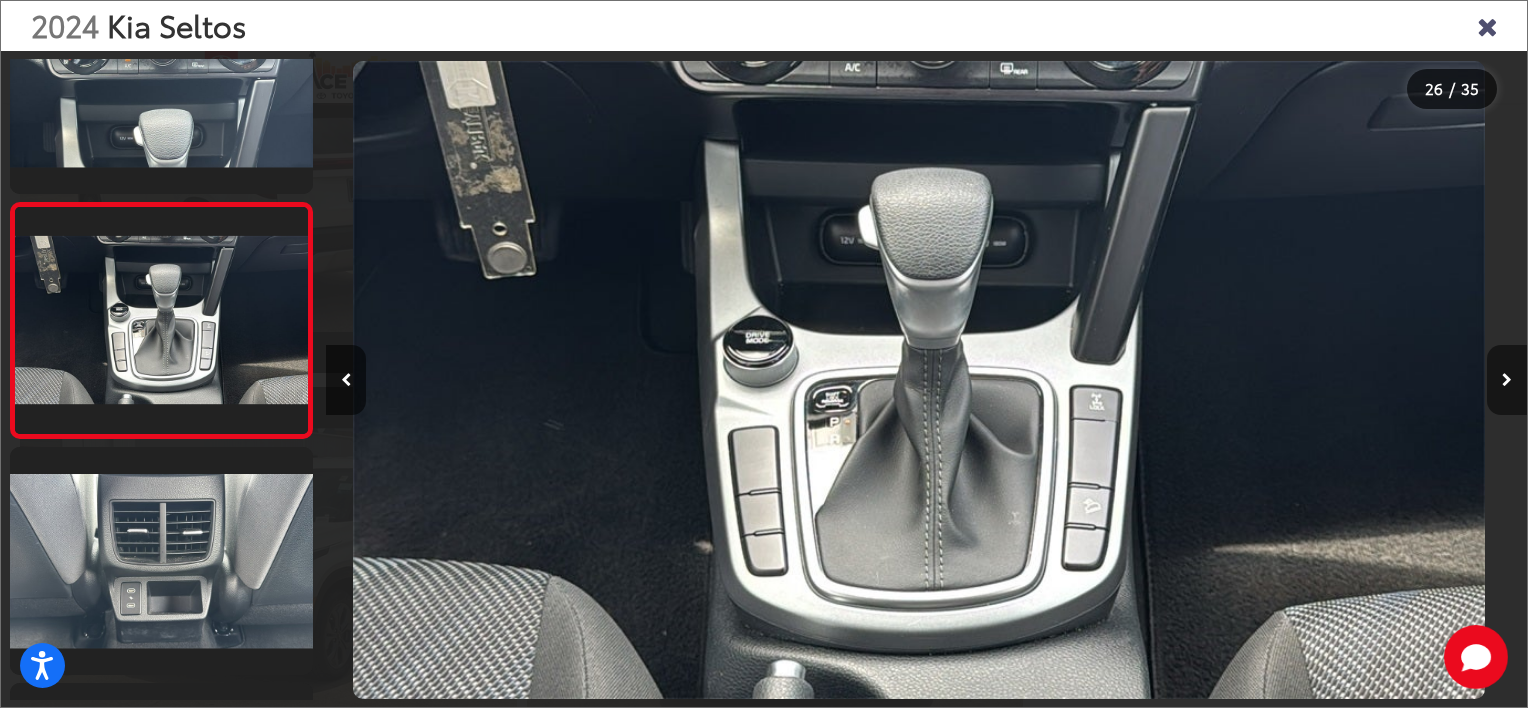 click at bounding box center [1507, 380] 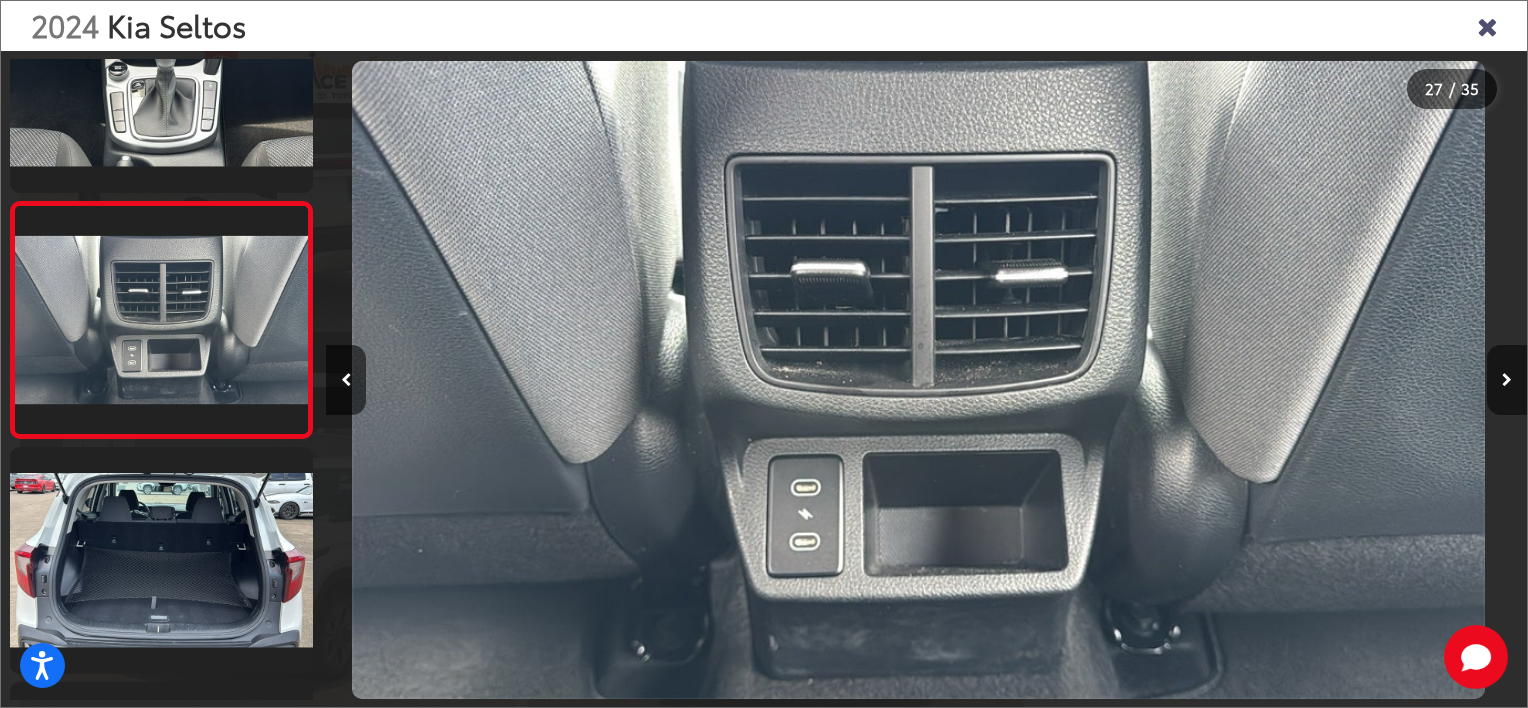 click at bounding box center (1507, 380) 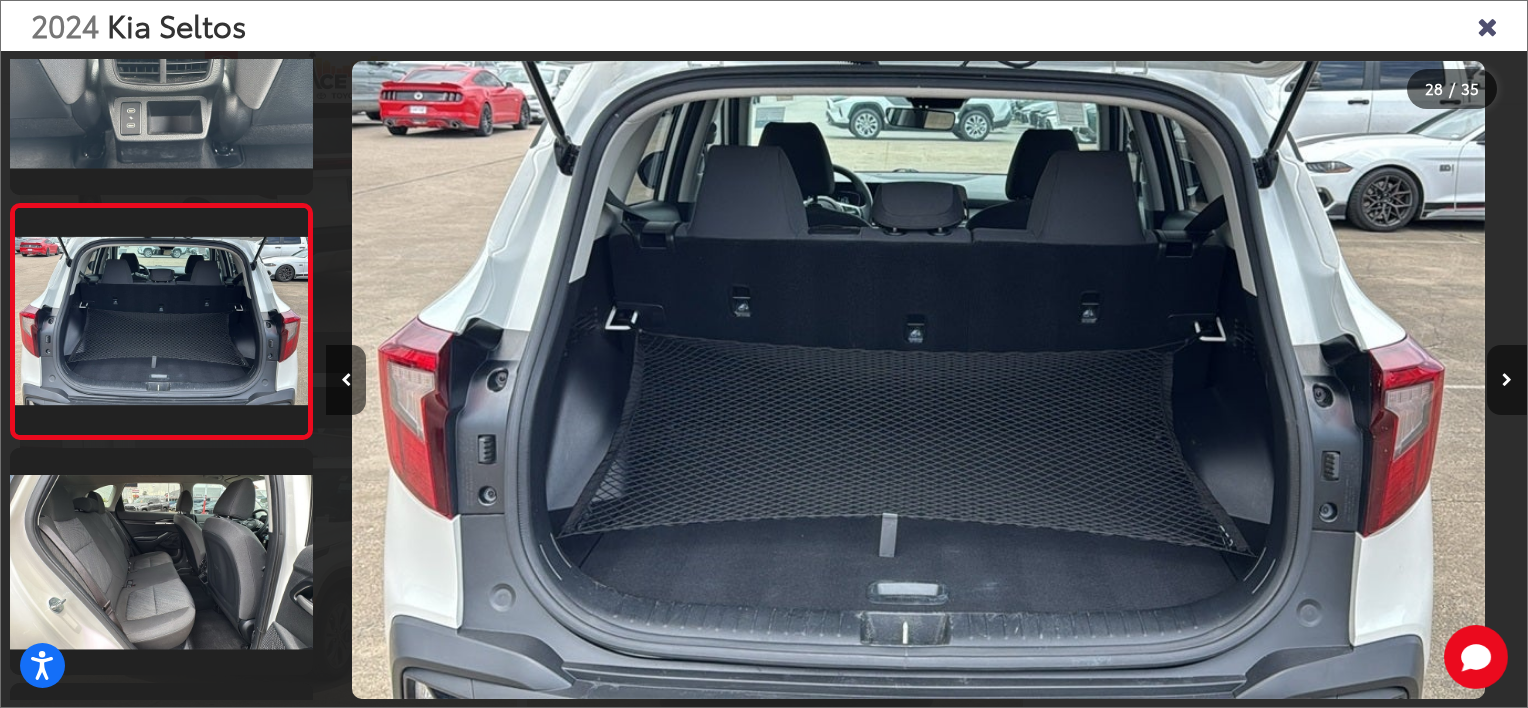 click at bounding box center [1507, 380] 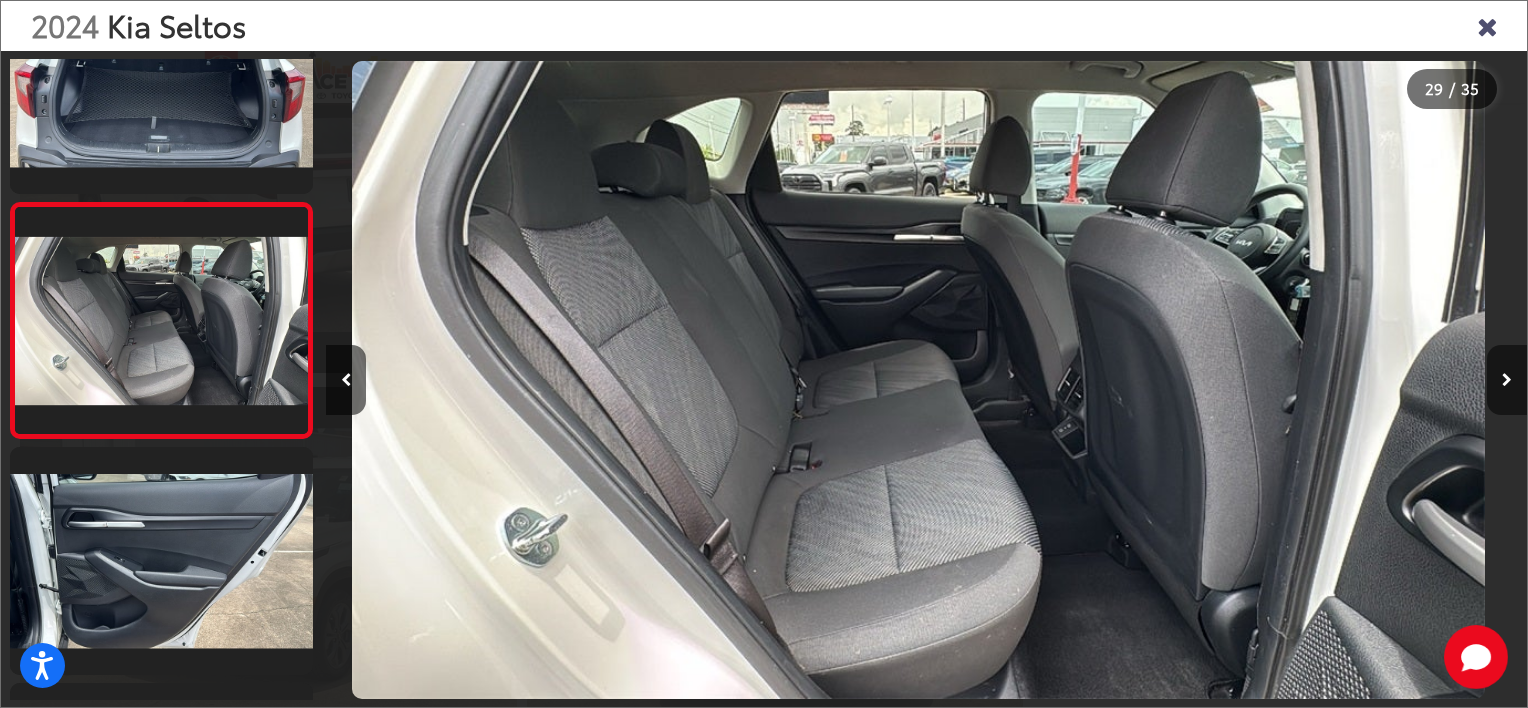 click at bounding box center [1507, 380] 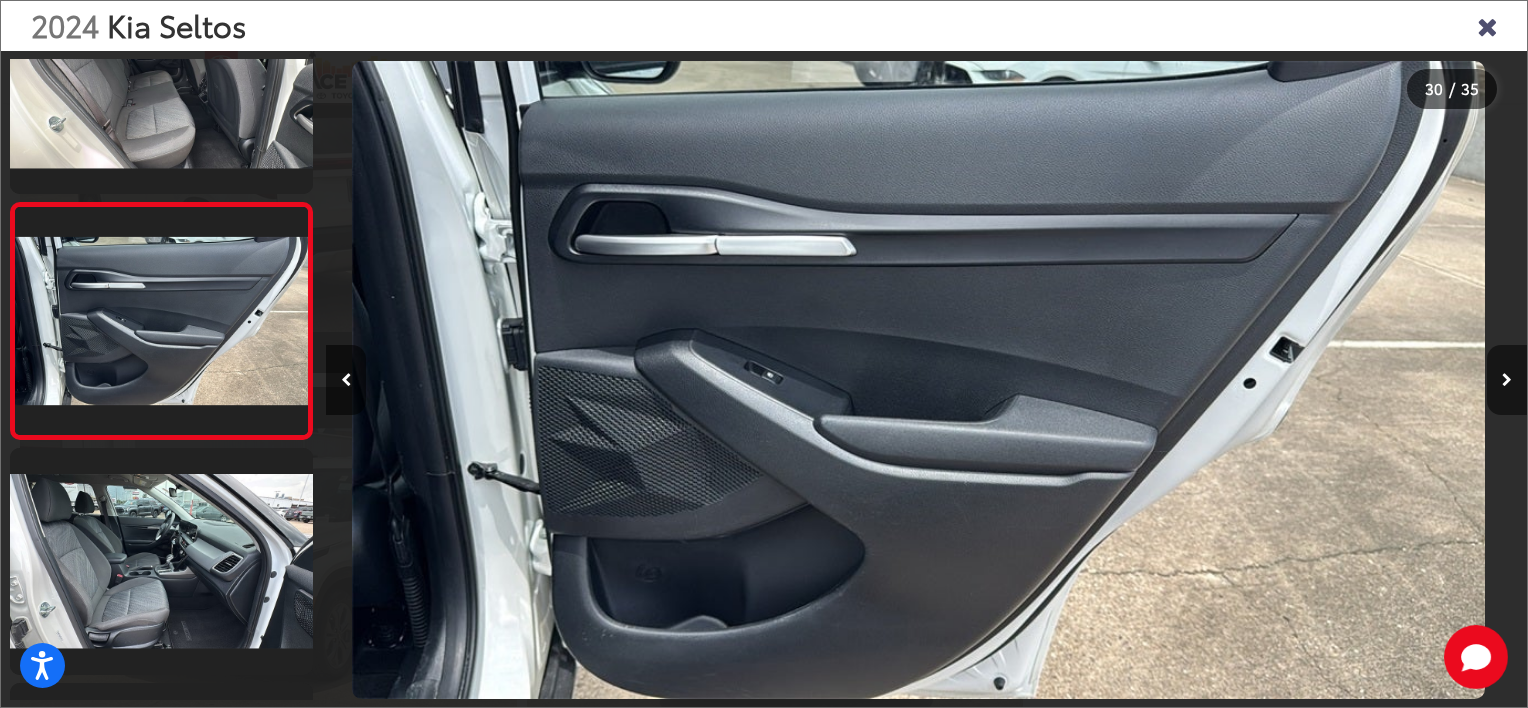click at bounding box center [1507, 380] 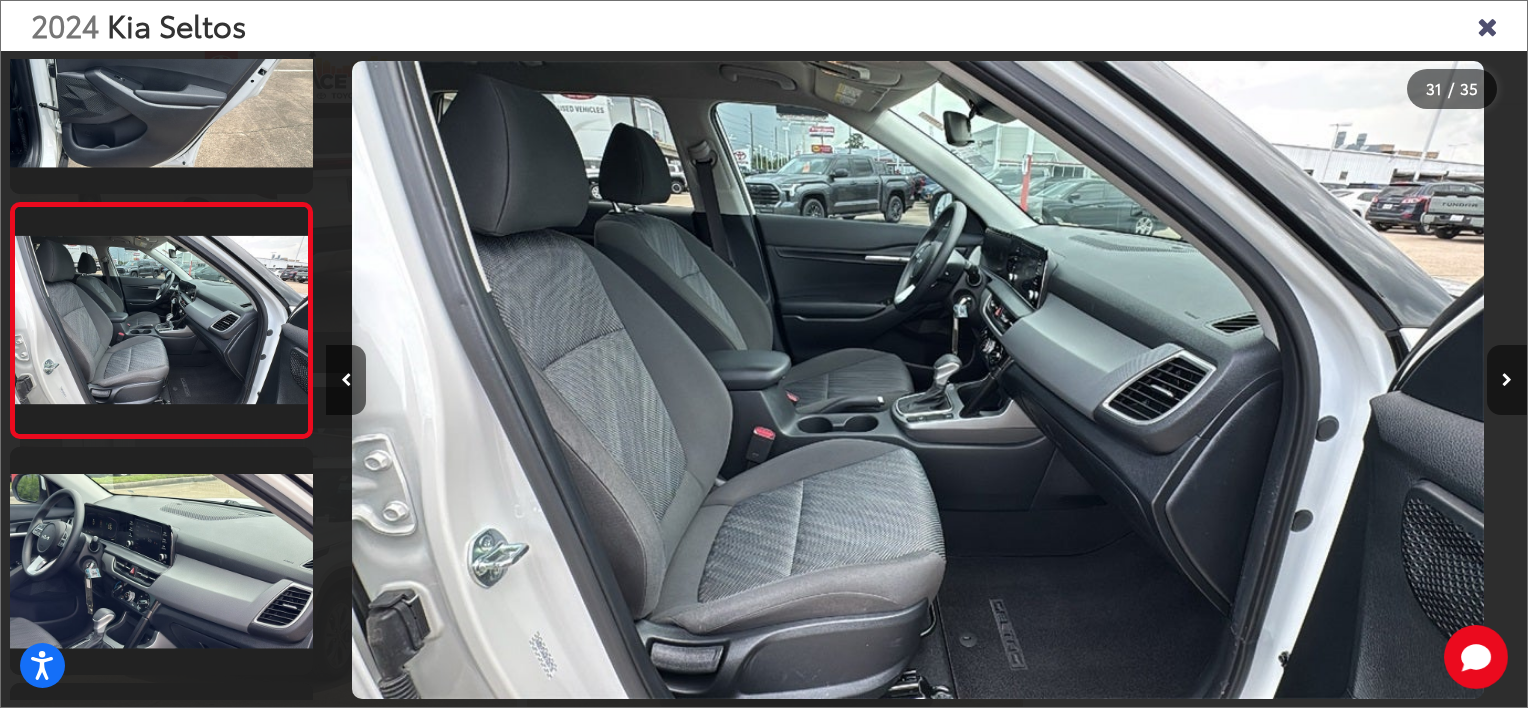 click at bounding box center [1507, 380] 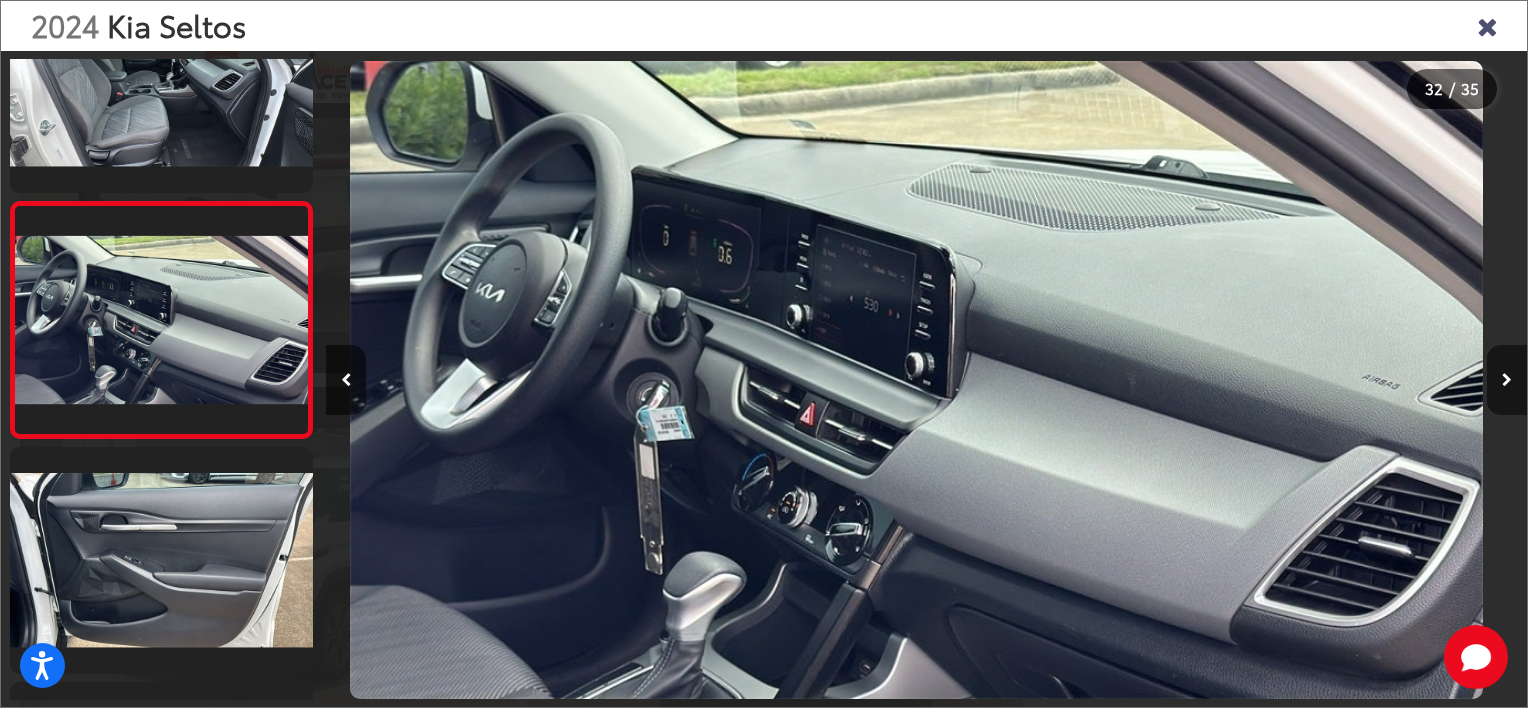 click at bounding box center (1507, 380) 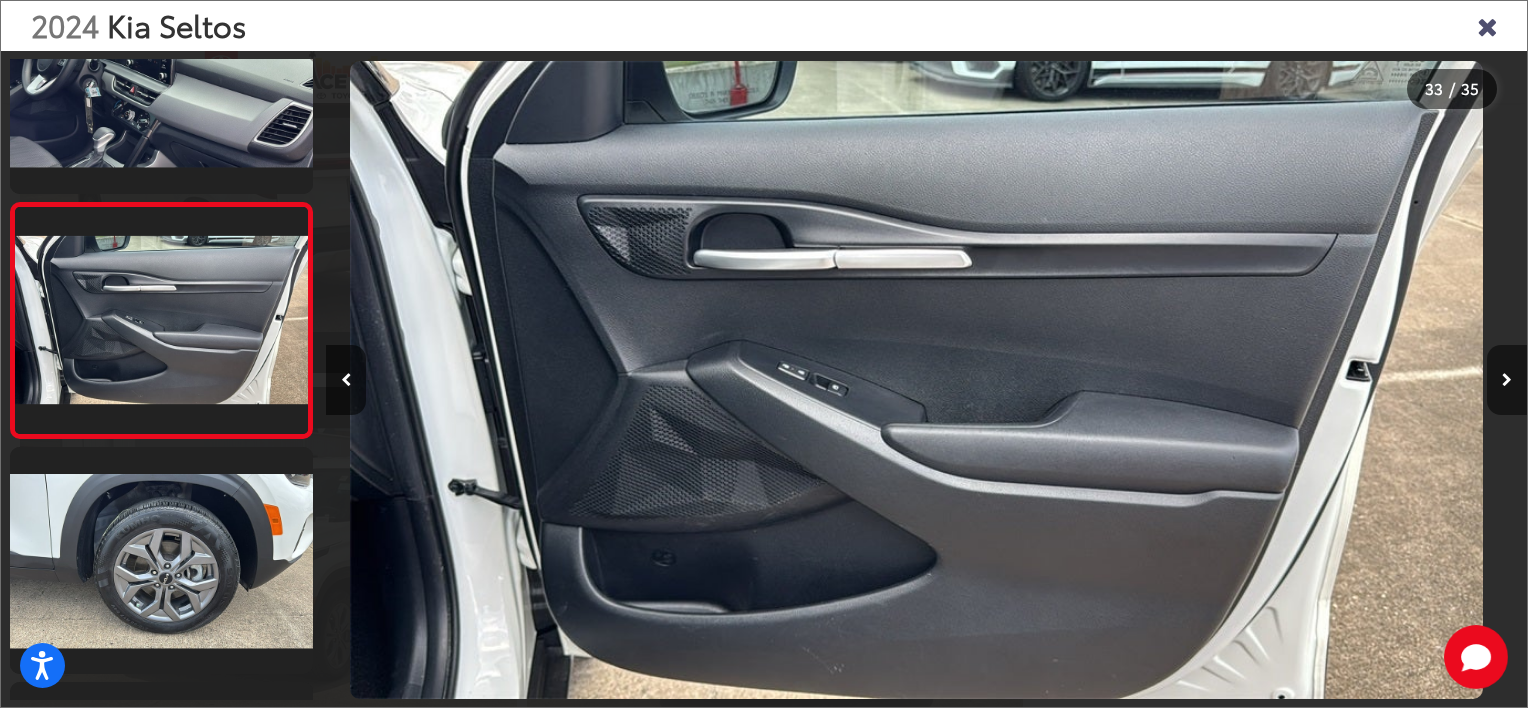click at bounding box center (1507, 380) 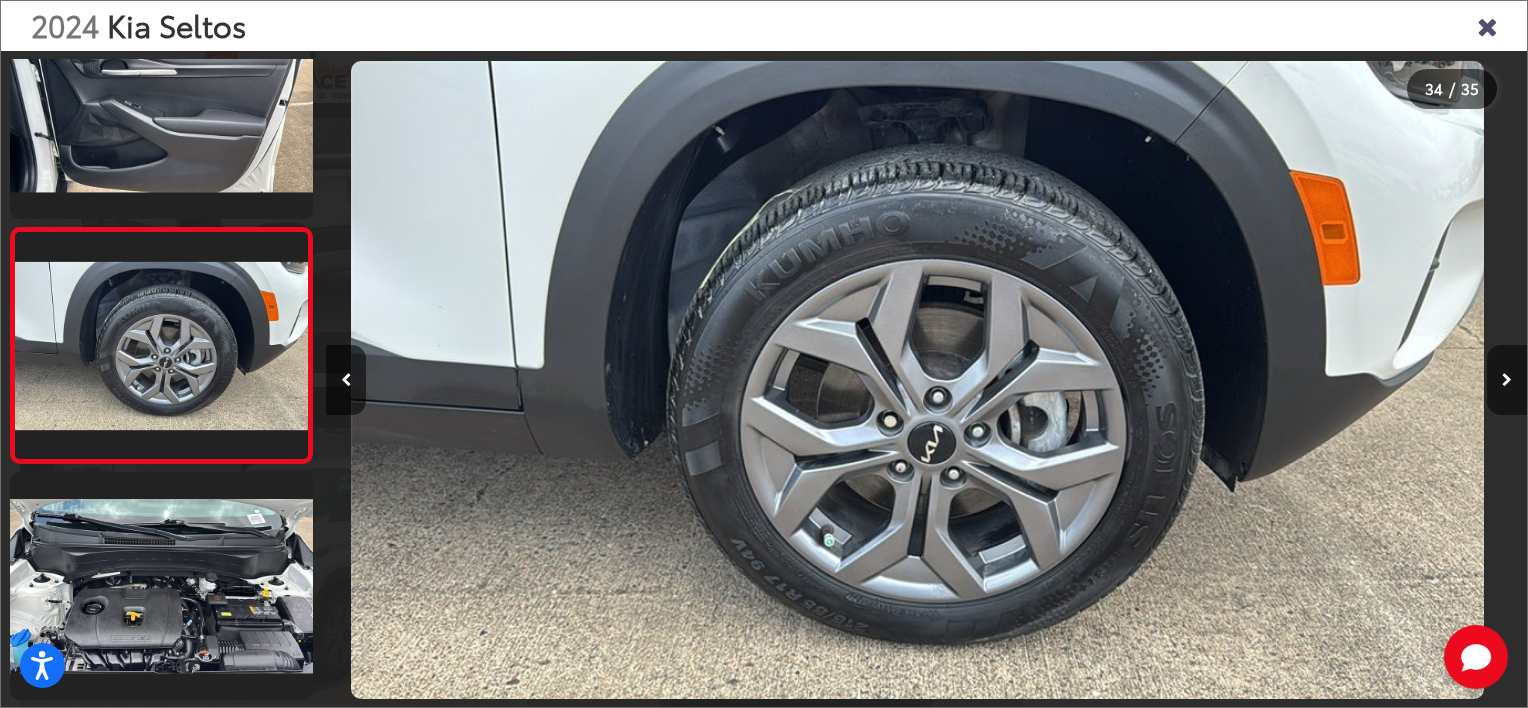 click at bounding box center (1507, 380) 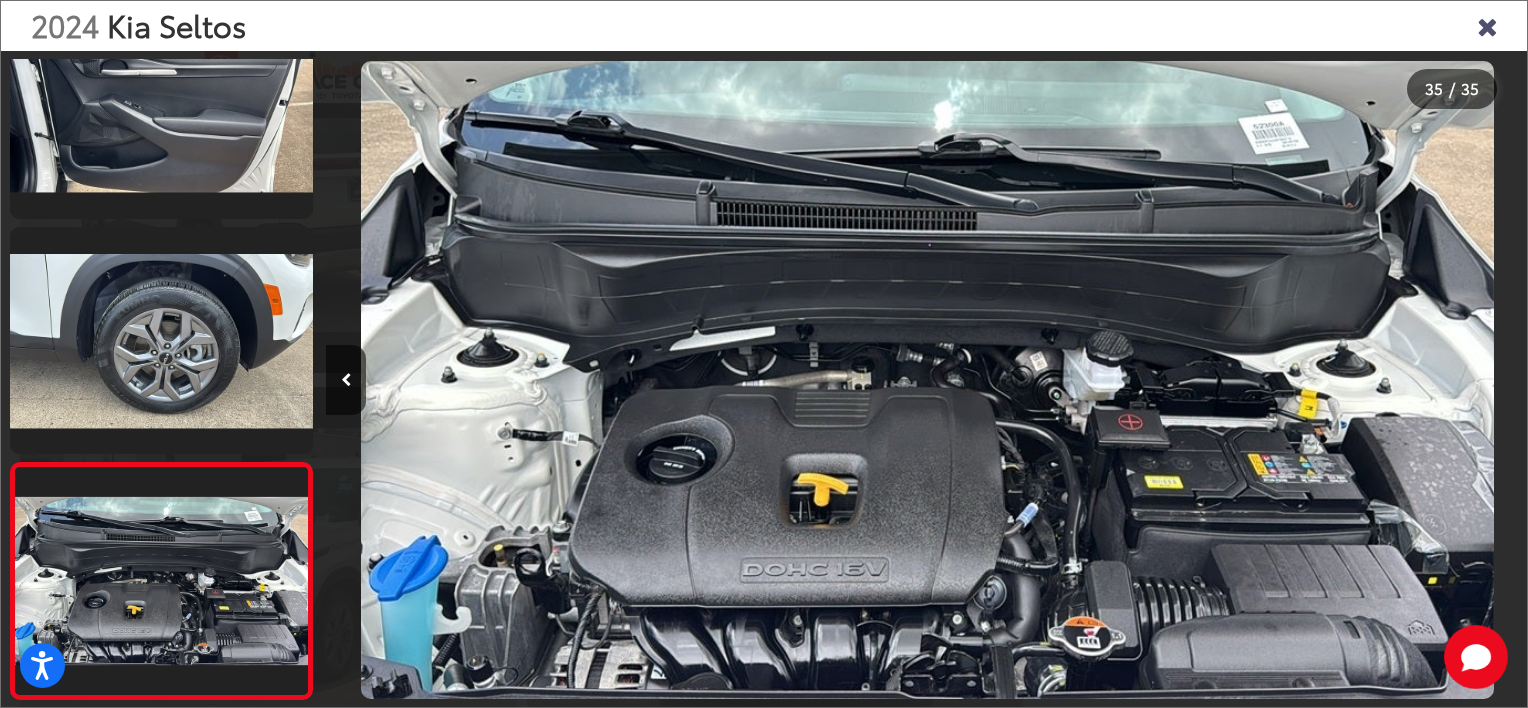 click at bounding box center [1487, 25] 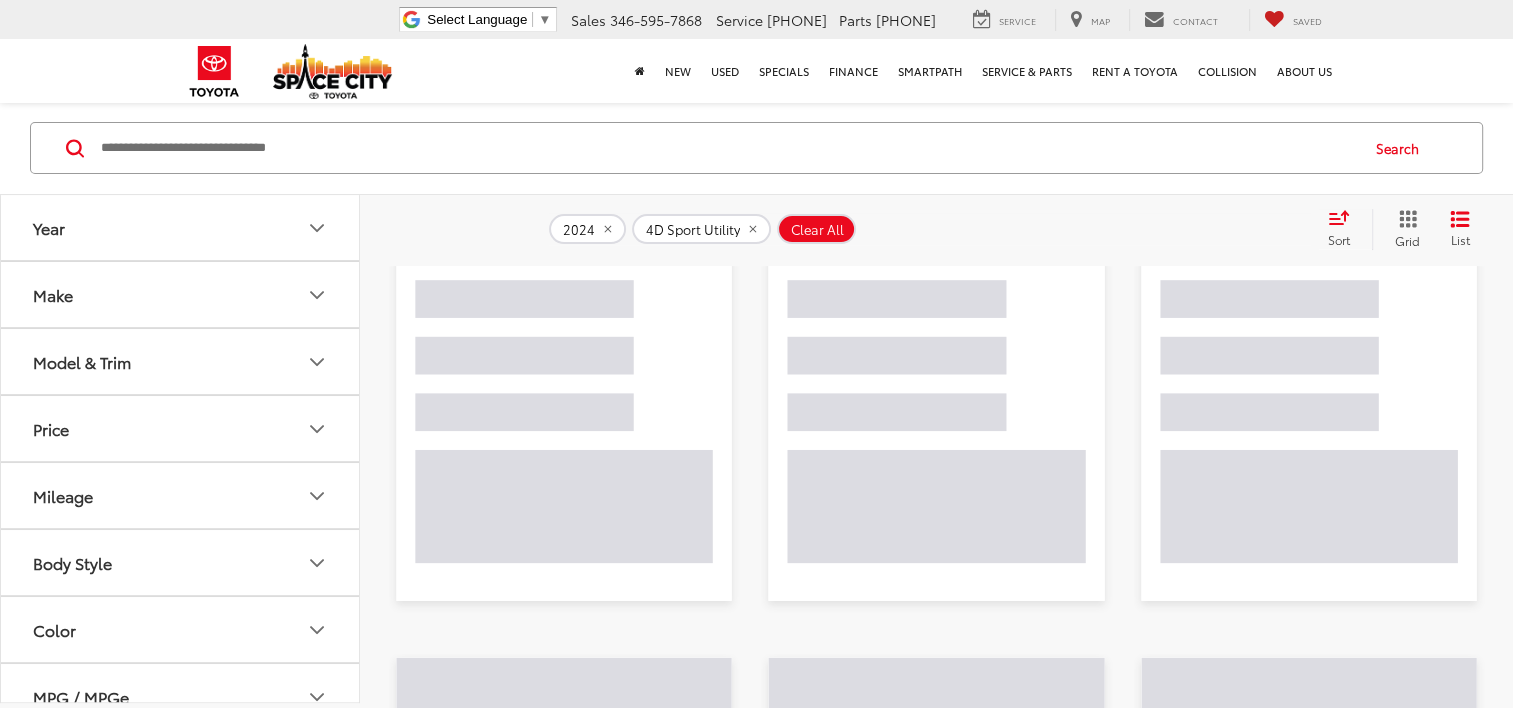 scroll, scrollTop: 148, scrollLeft: 0, axis: vertical 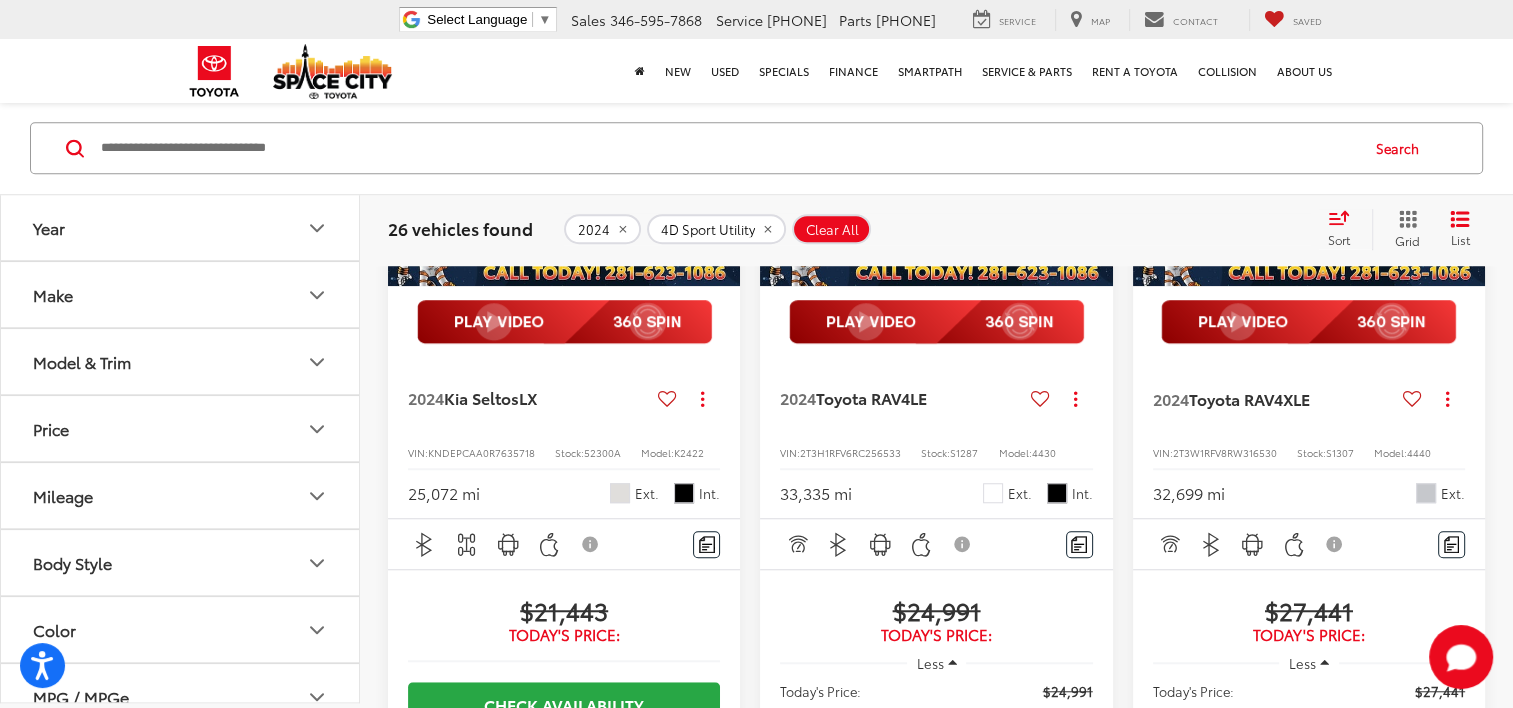 click at bounding box center [936, 154] 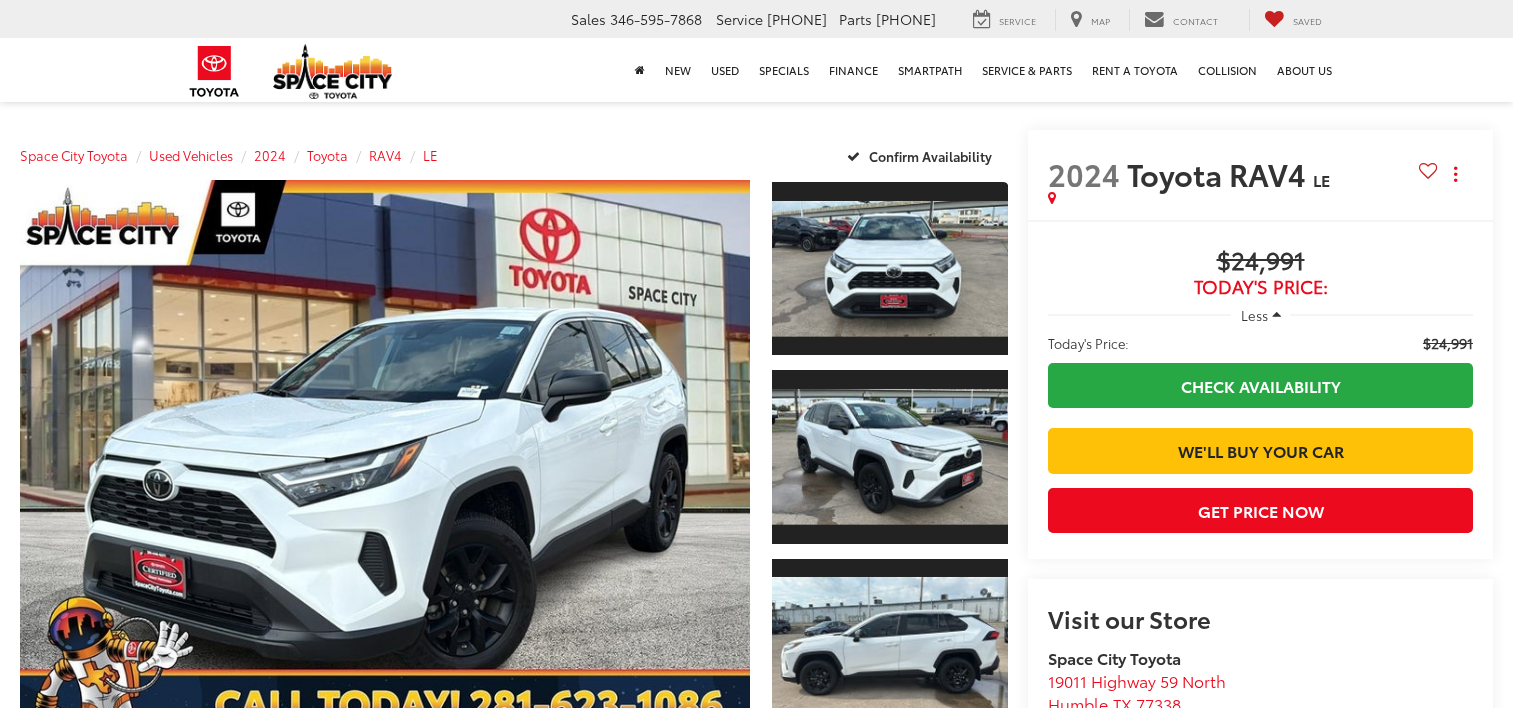 scroll, scrollTop: 0, scrollLeft: 0, axis: both 